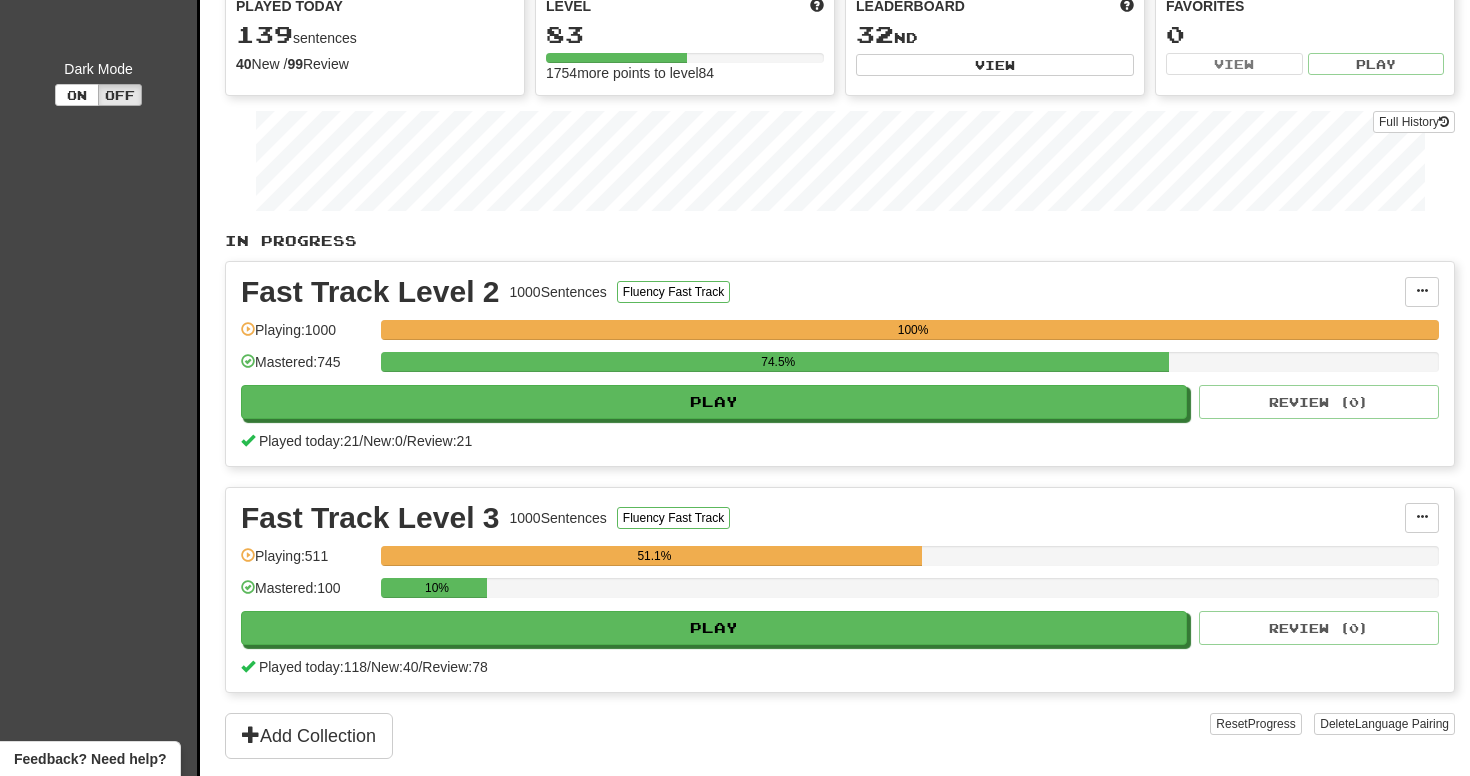 scroll, scrollTop: 0, scrollLeft: 0, axis: both 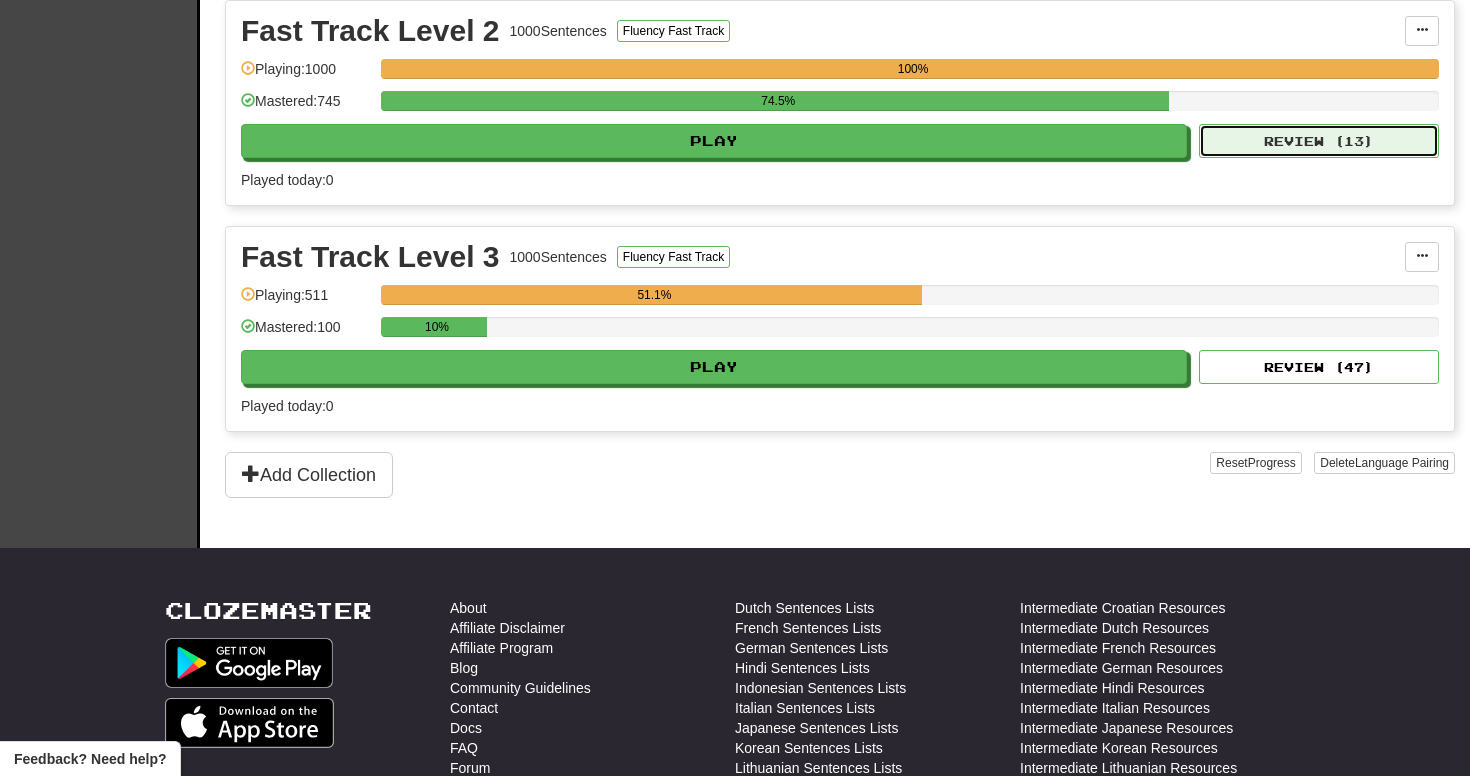 click on "Fast Track Level 2 1000  Sentences Fluency Fast Track Manage Sentences Unpin from Dashboard  Playing:  1000 100%  Mastered:  745 74.5% Play Review ( 13 ) Played today:  0" at bounding box center (840, 103) 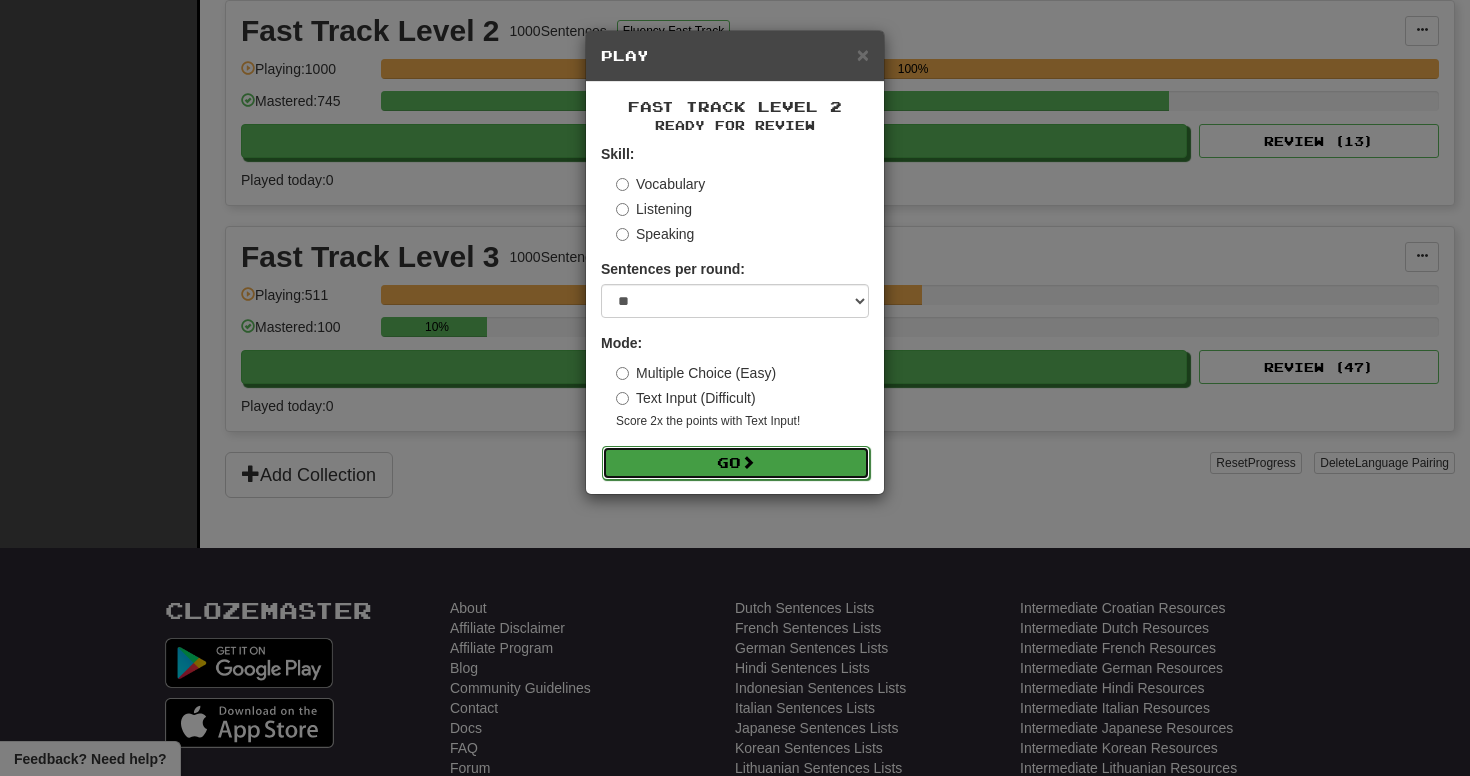 click on "Go" at bounding box center (736, 463) 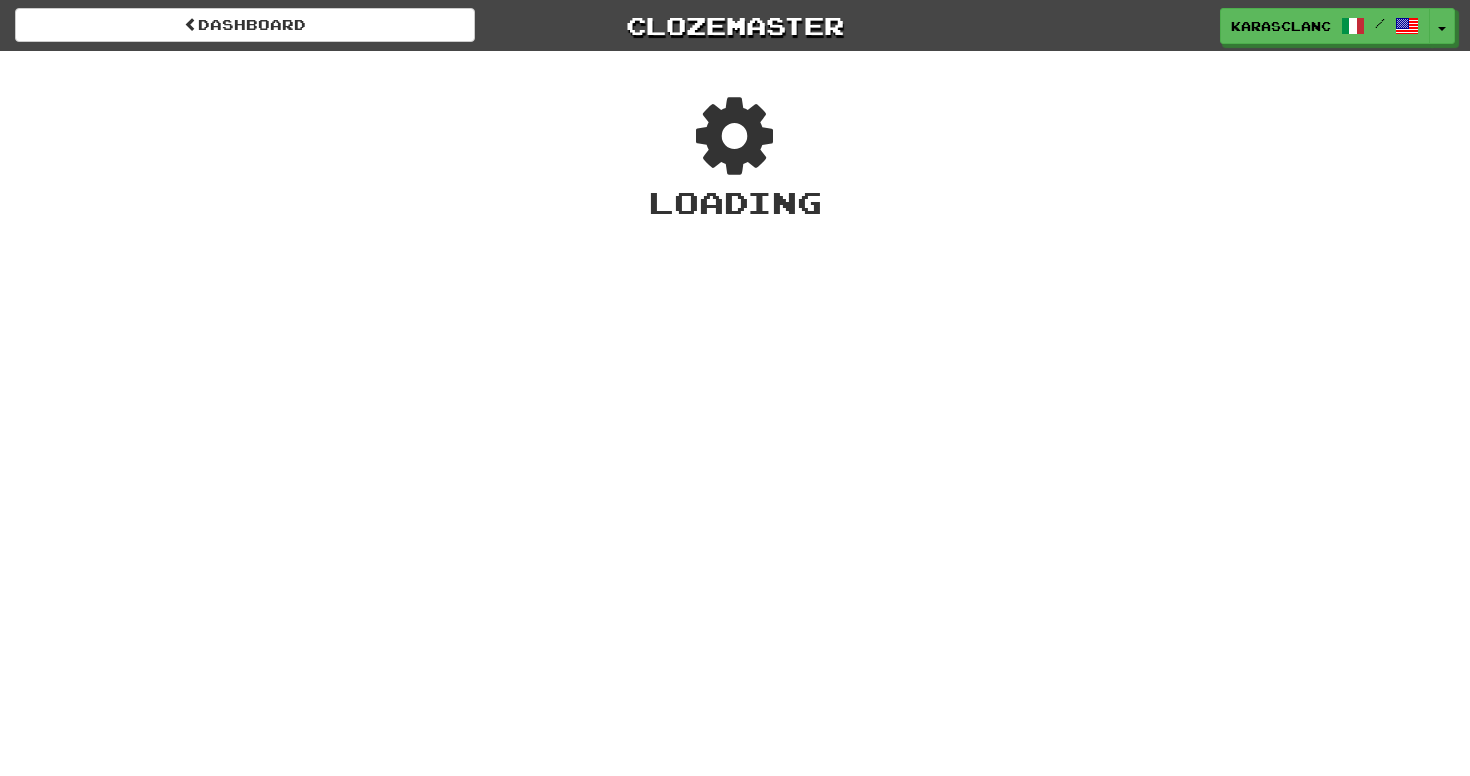 scroll, scrollTop: 0, scrollLeft: 0, axis: both 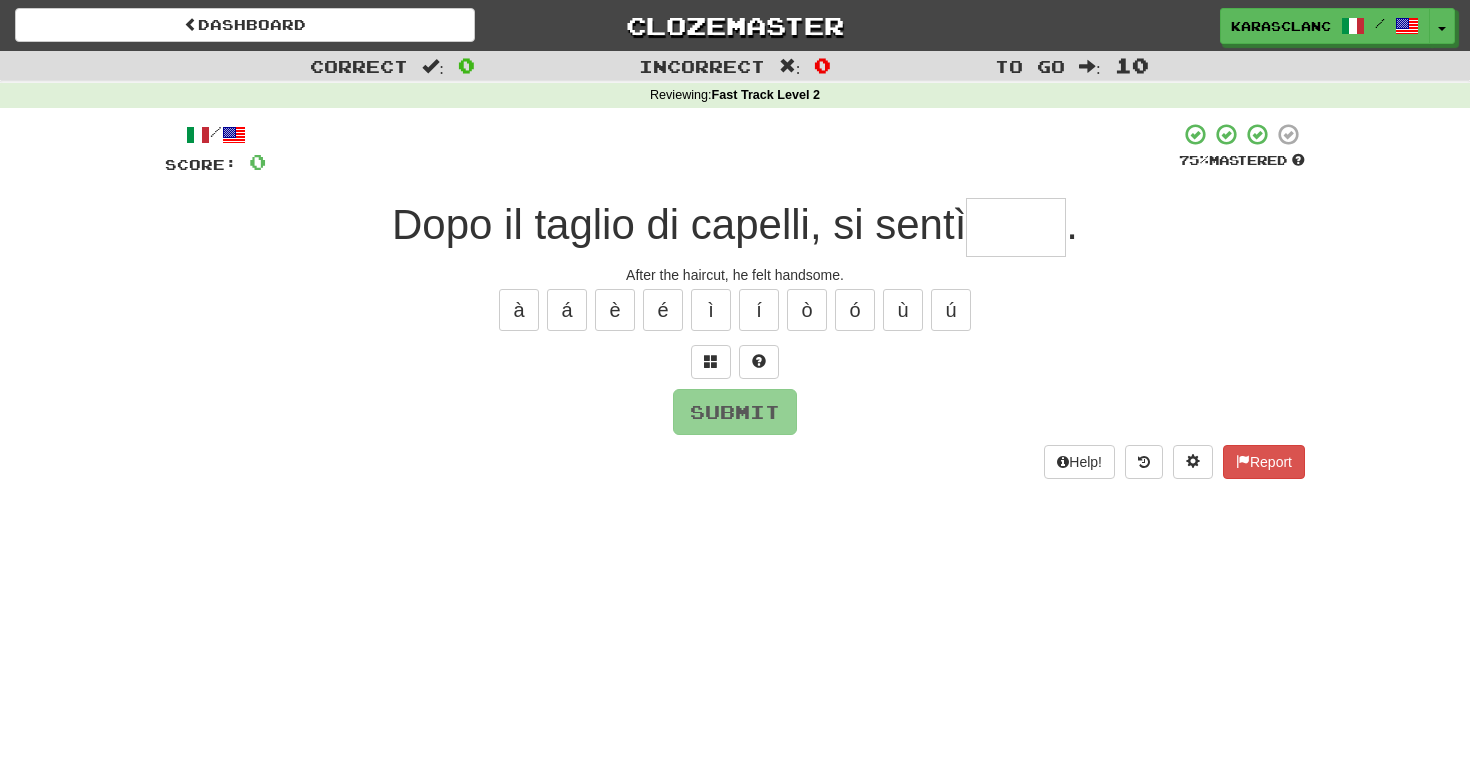 type on "*" 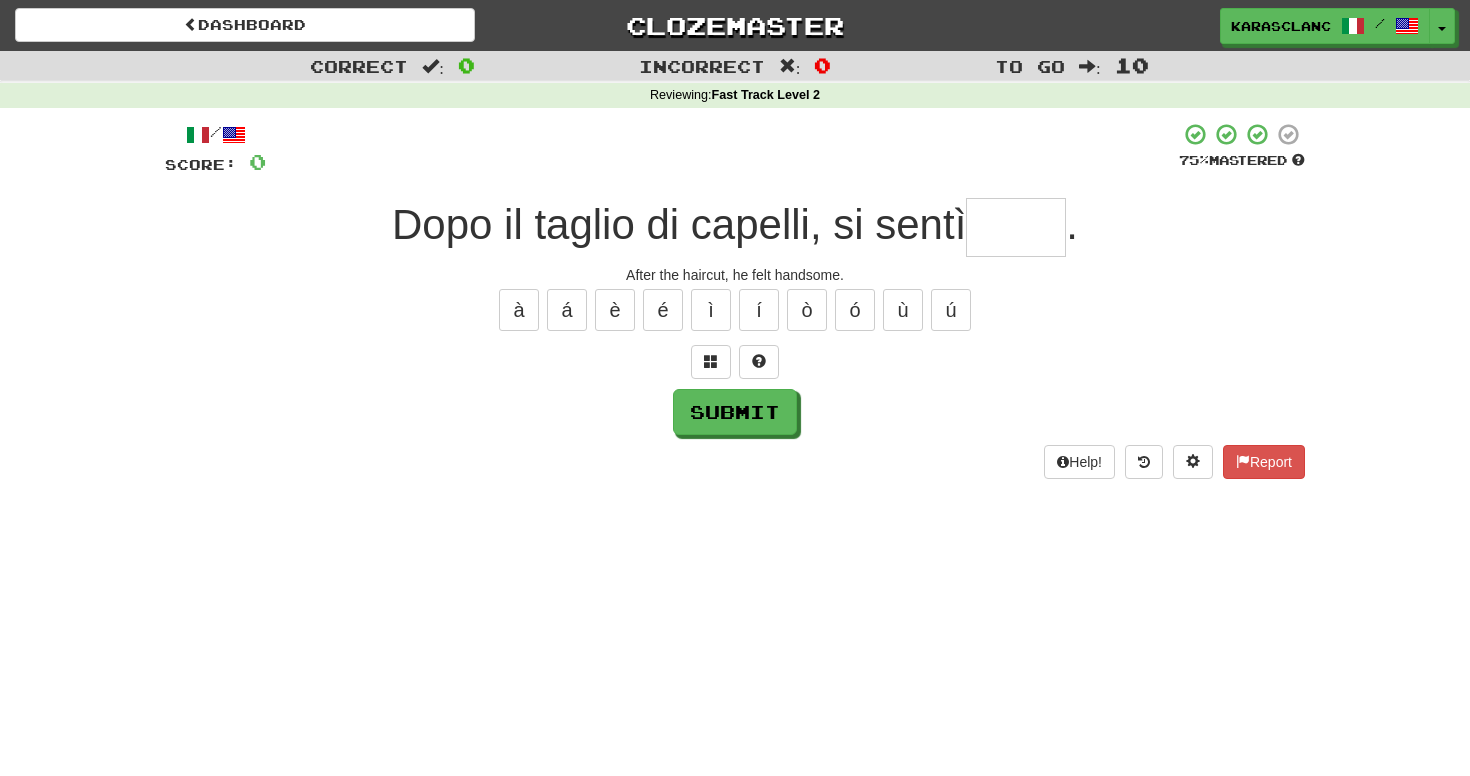 type on "*" 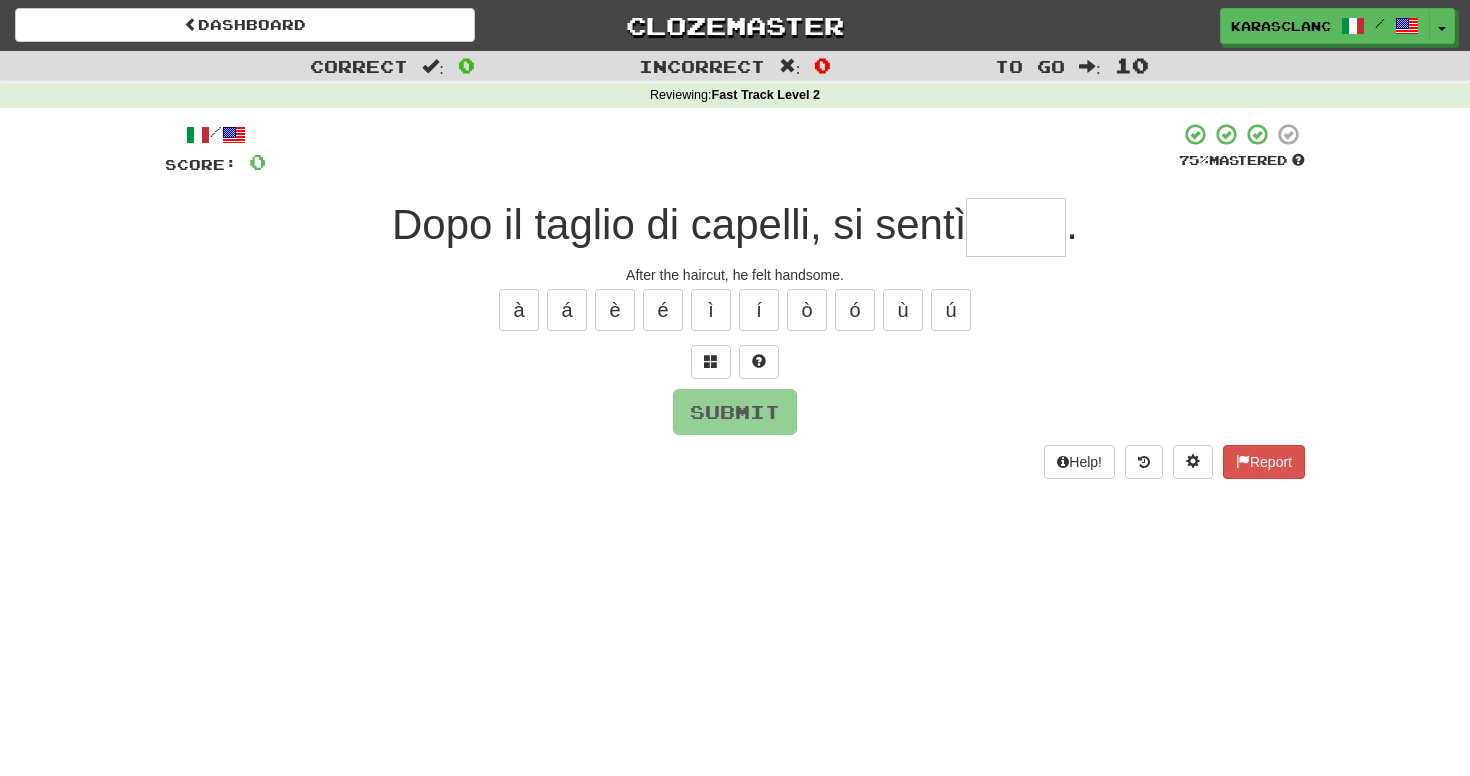 type on "*" 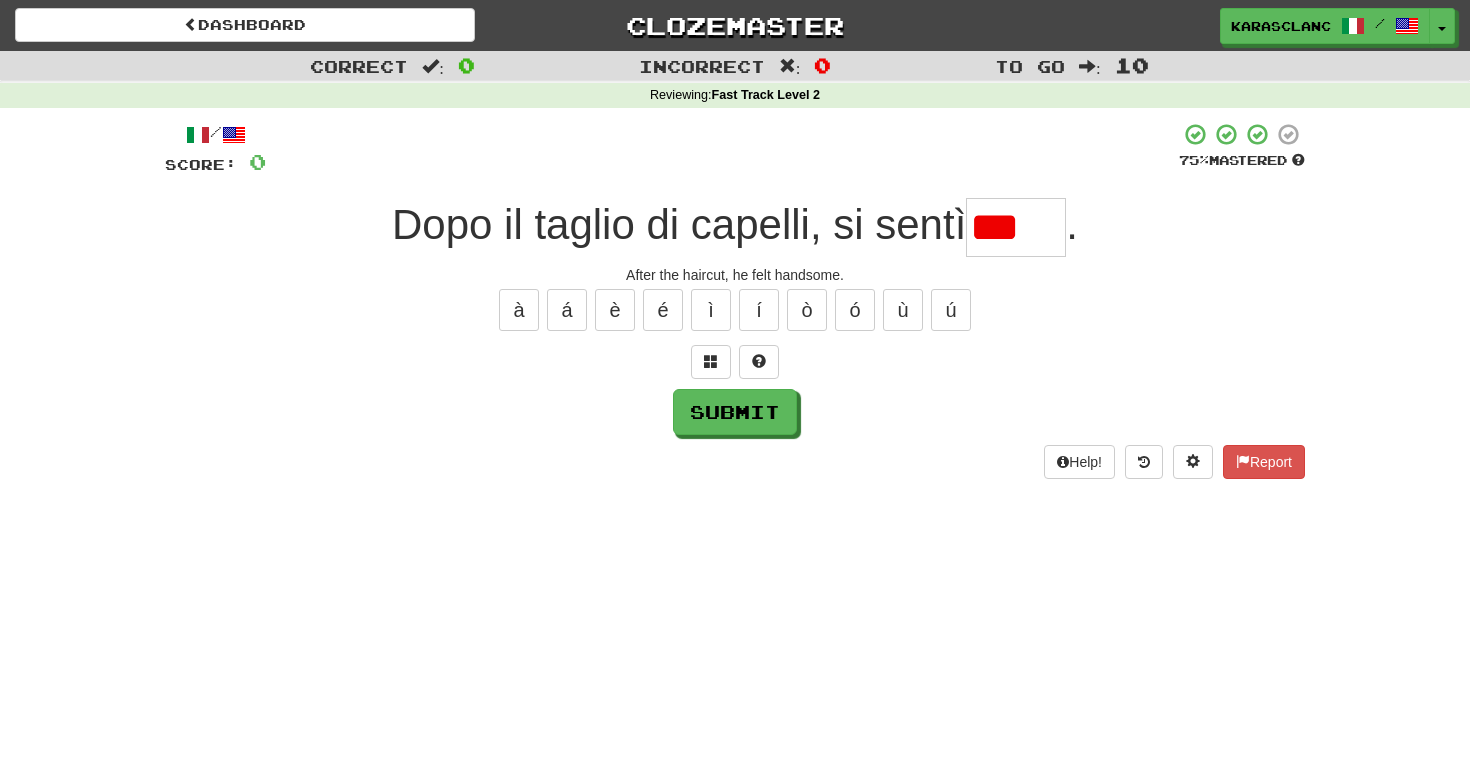 scroll, scrollTop: 0, scrollLeft: 0, axis: both 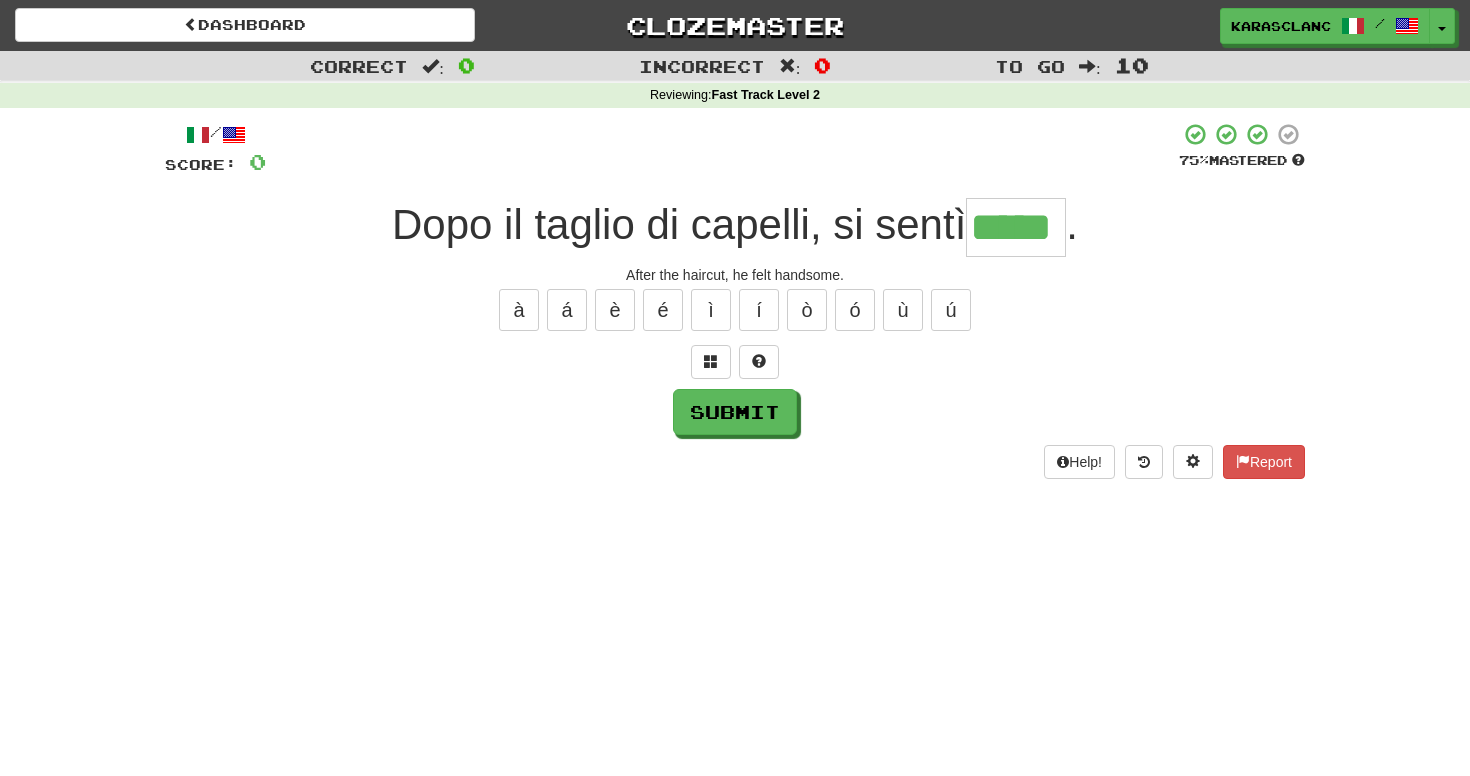type on "*****" 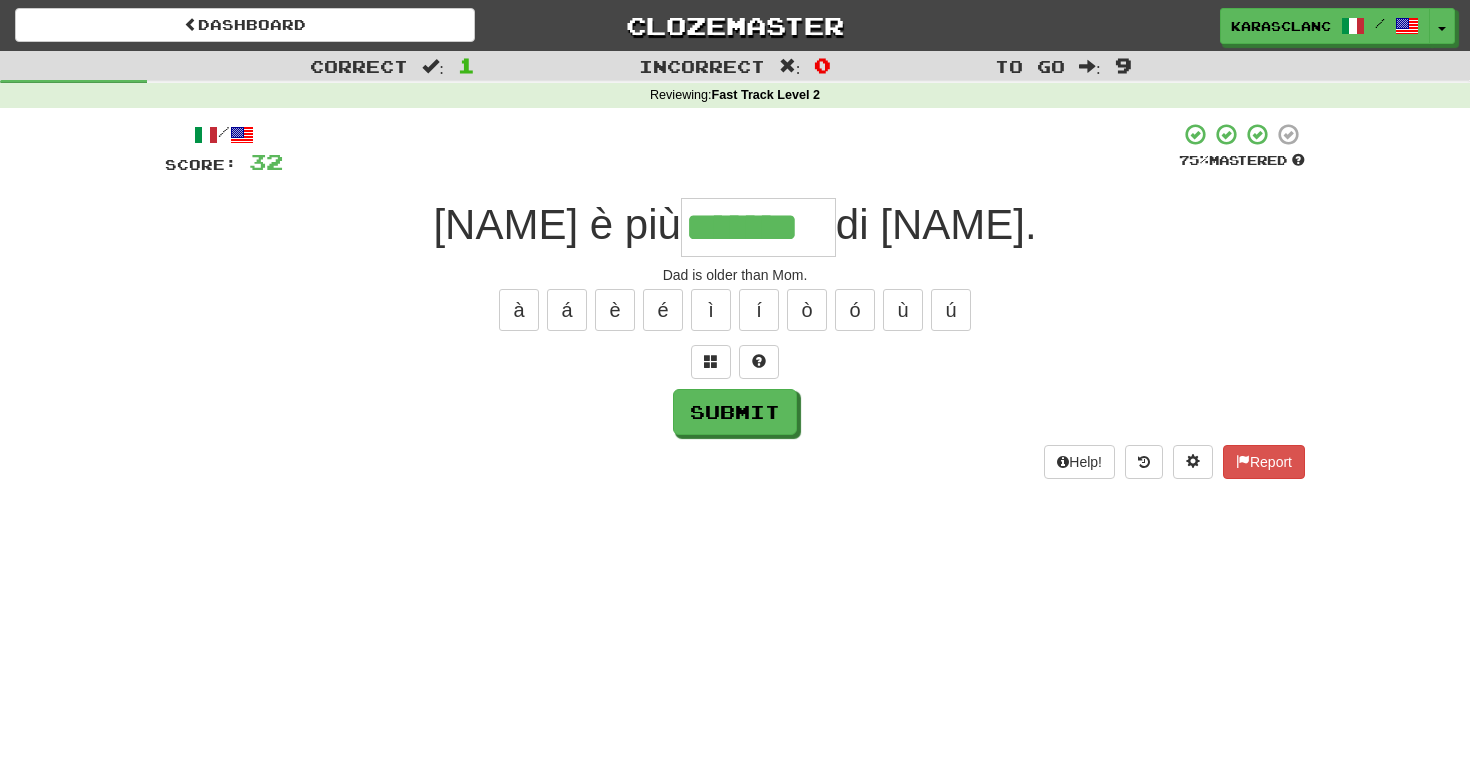 type on "*******" 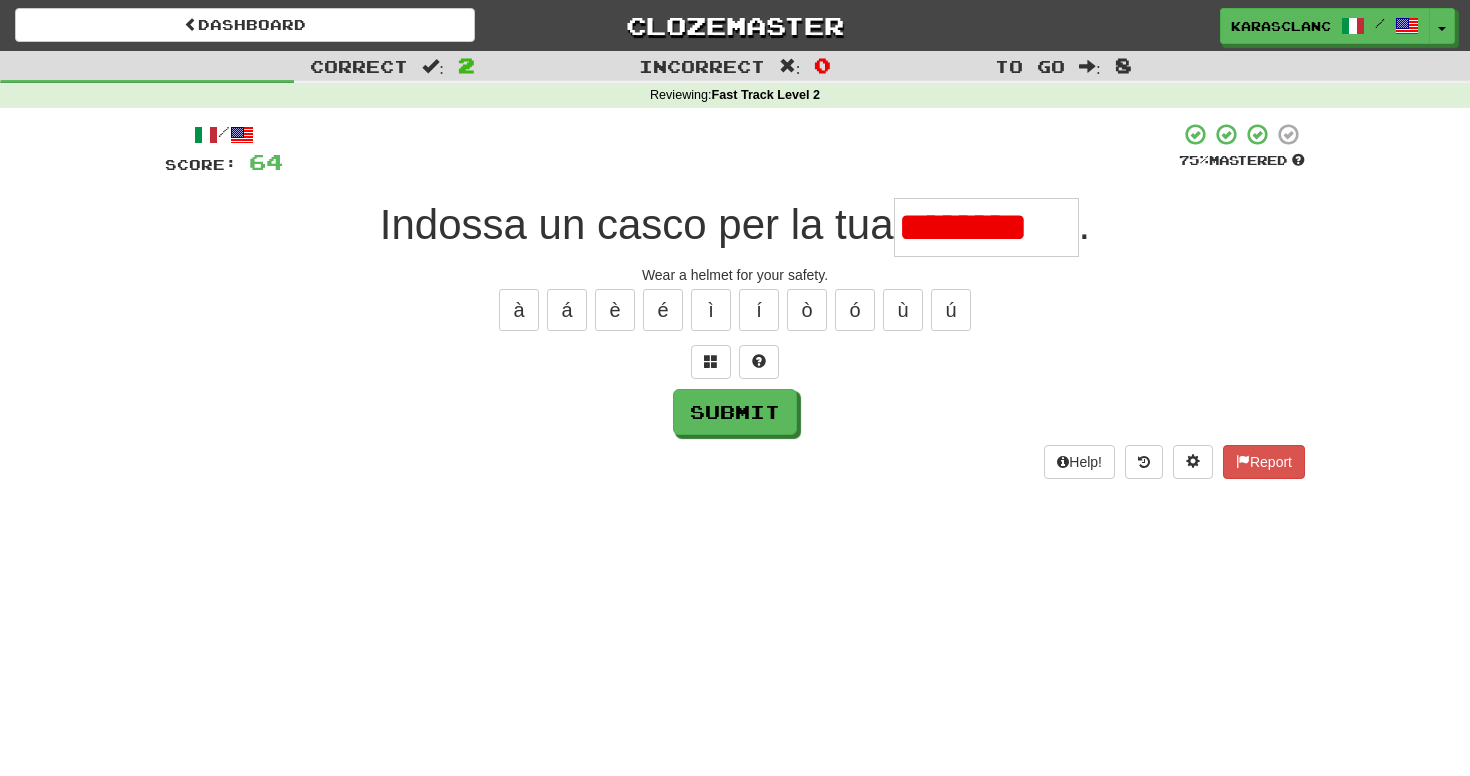 scroll, scrollTop: 0, scrollLeft: 0, axis: both 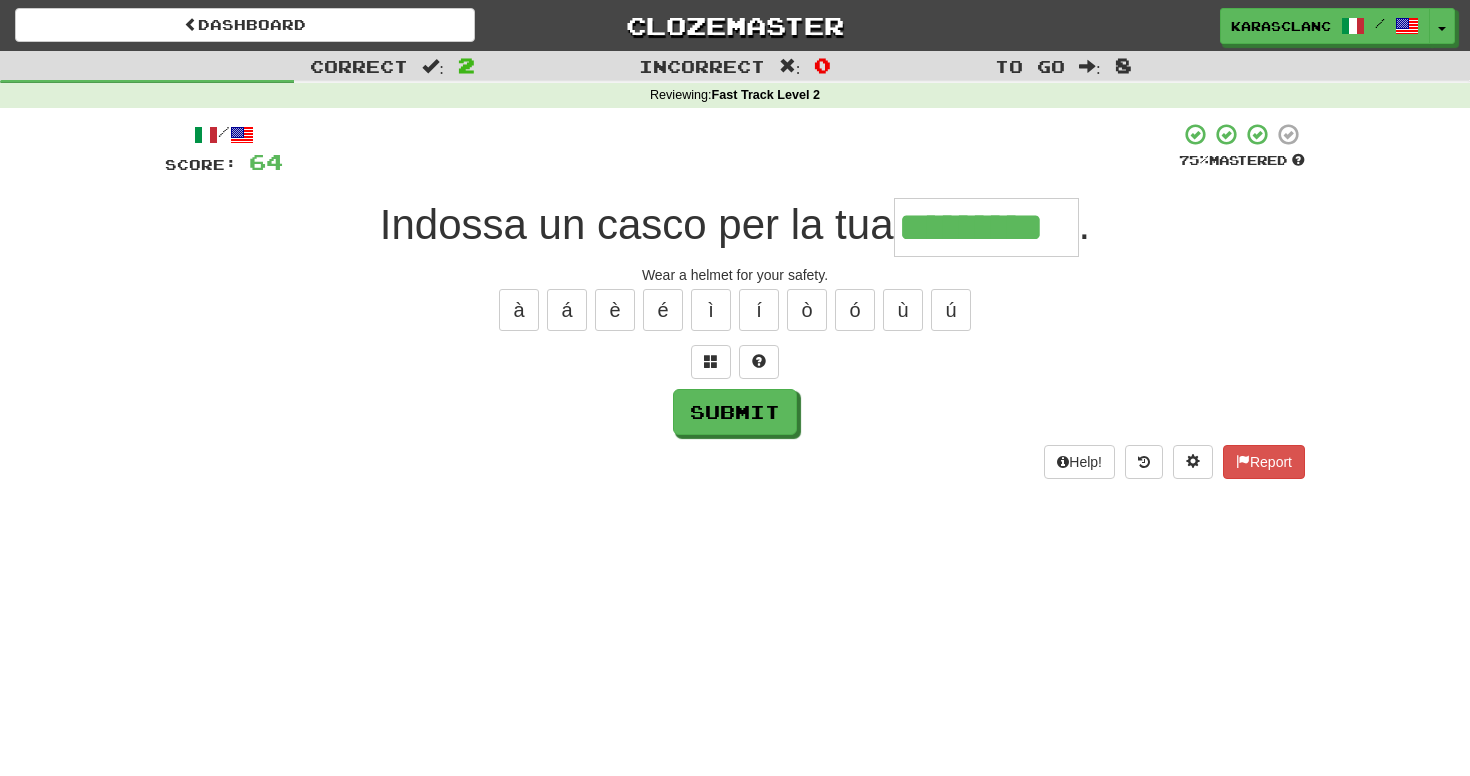 type on "*********" 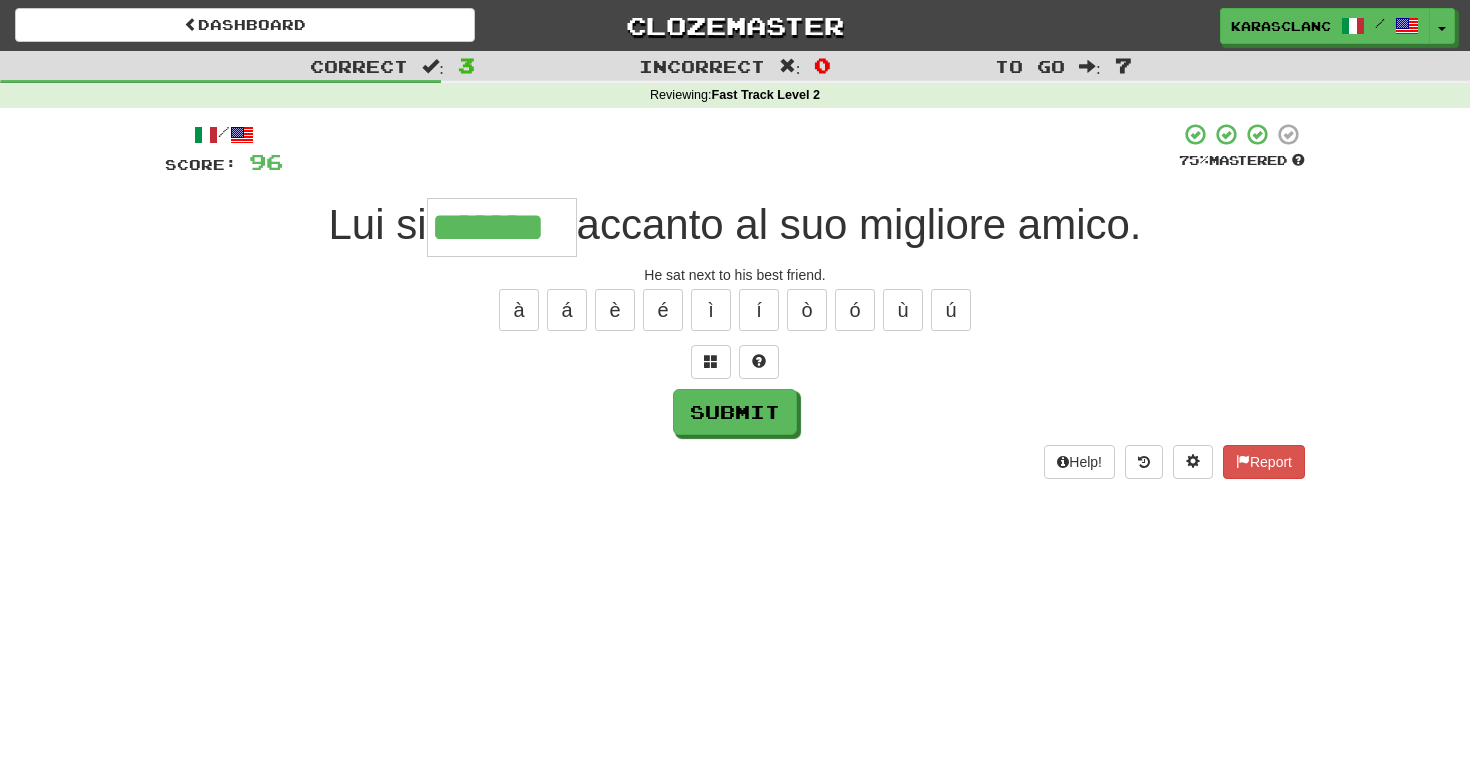 type on "*******" 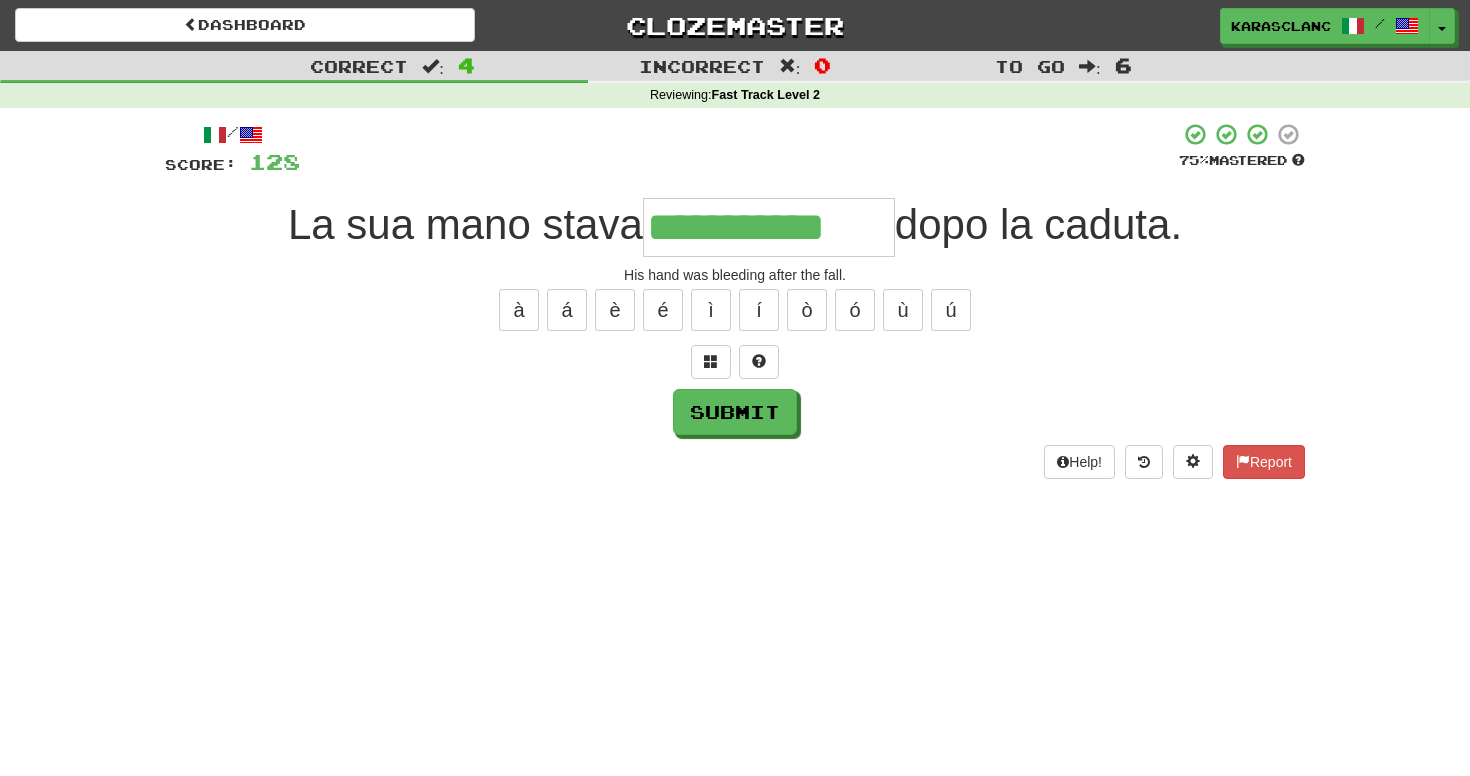 type on "**********" 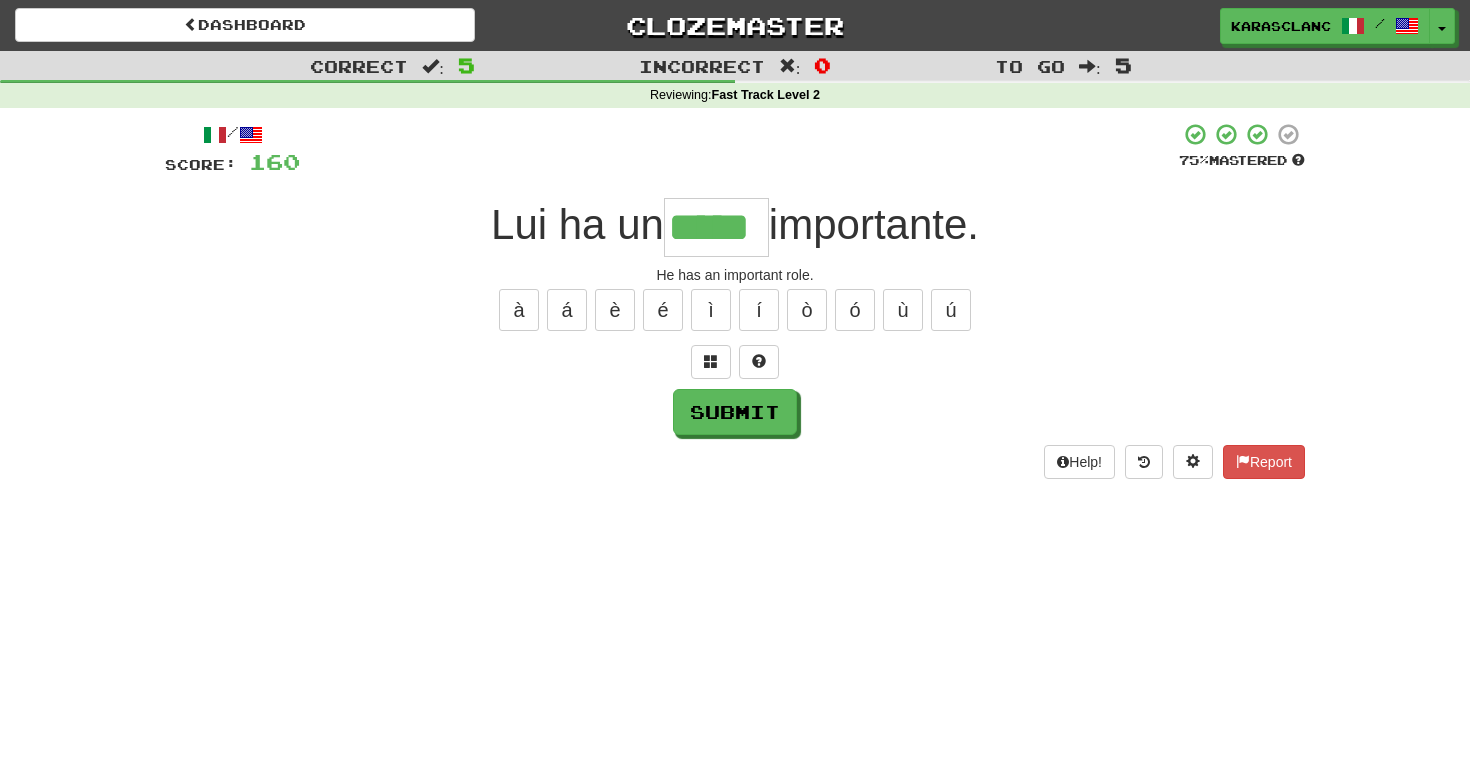 type on "*****" 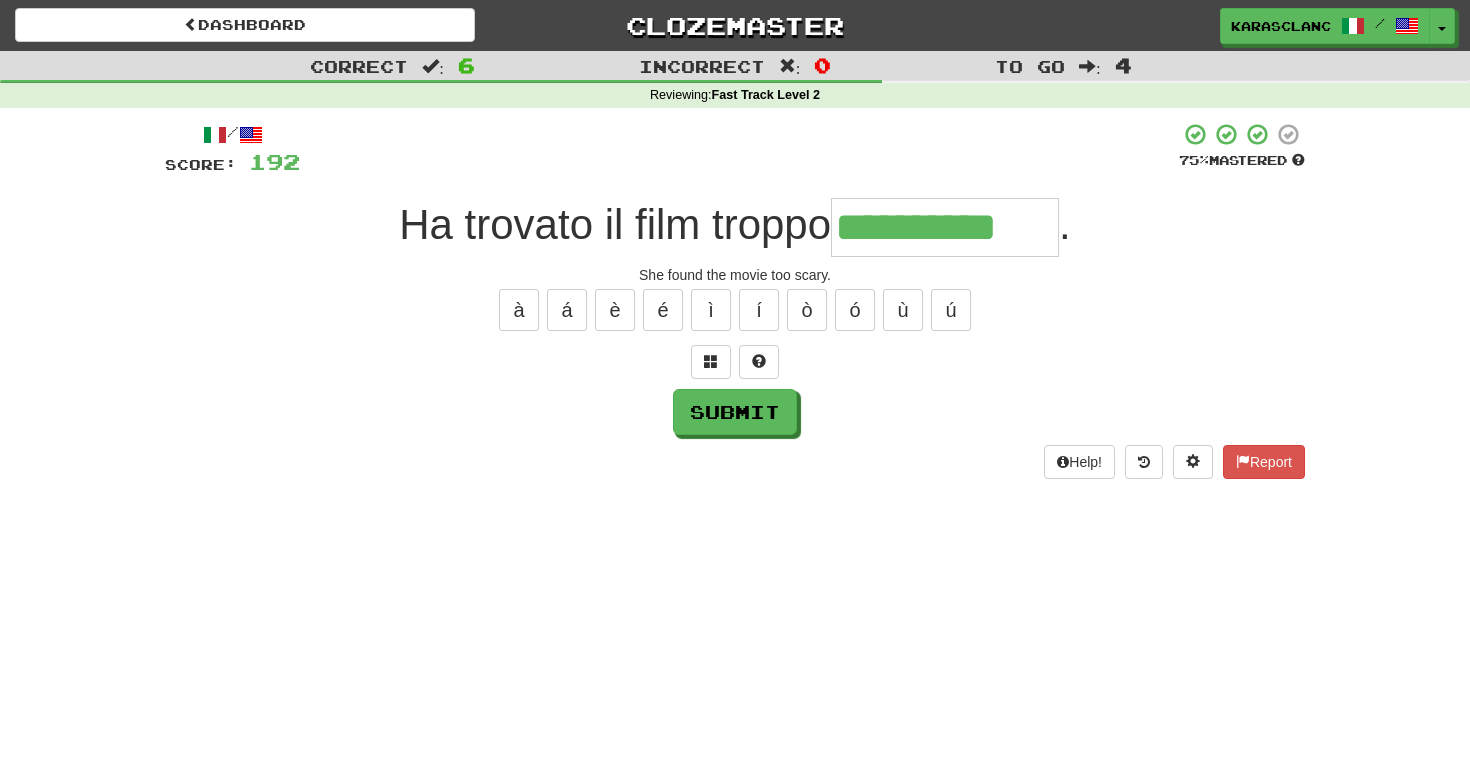 type on "**********" 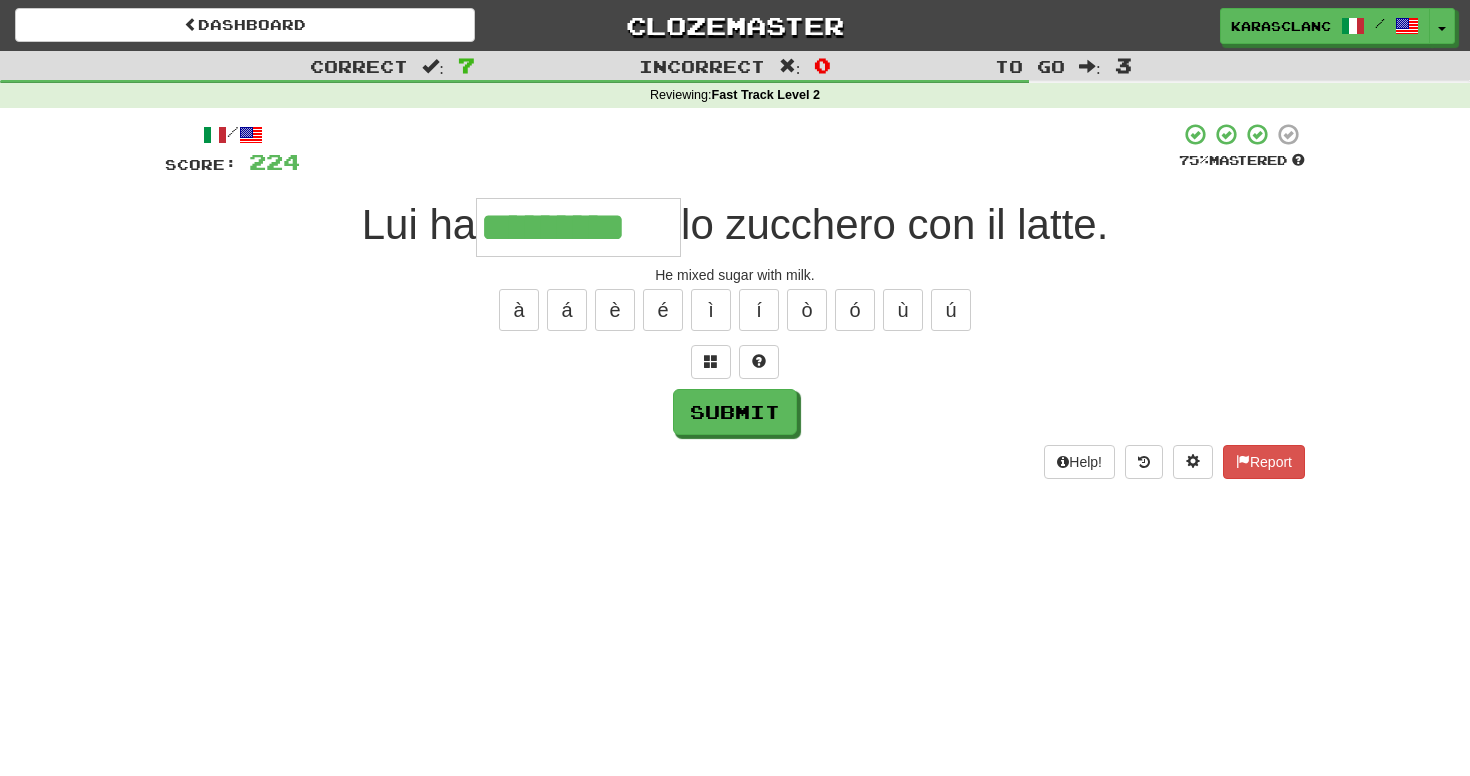 type on "*********" 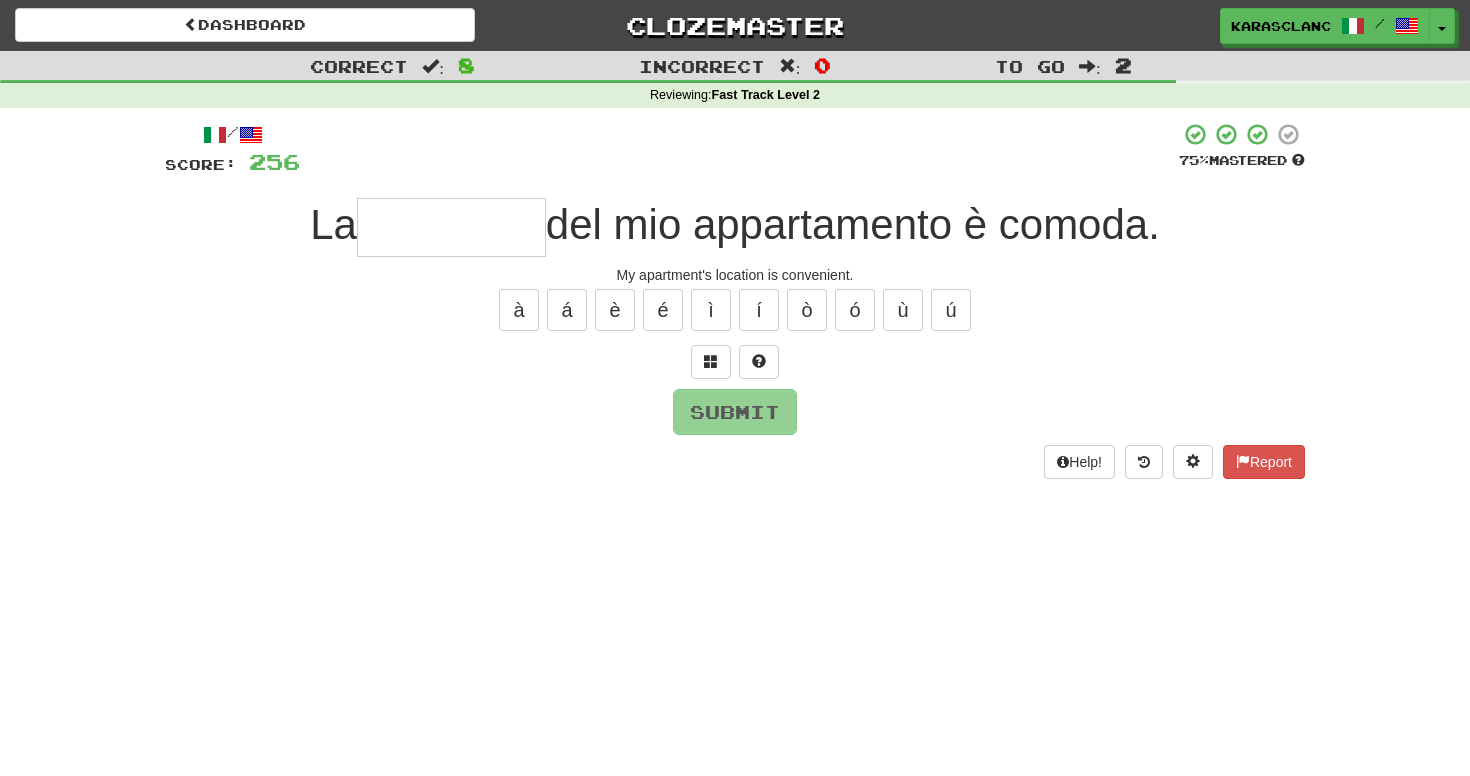 type on "*" 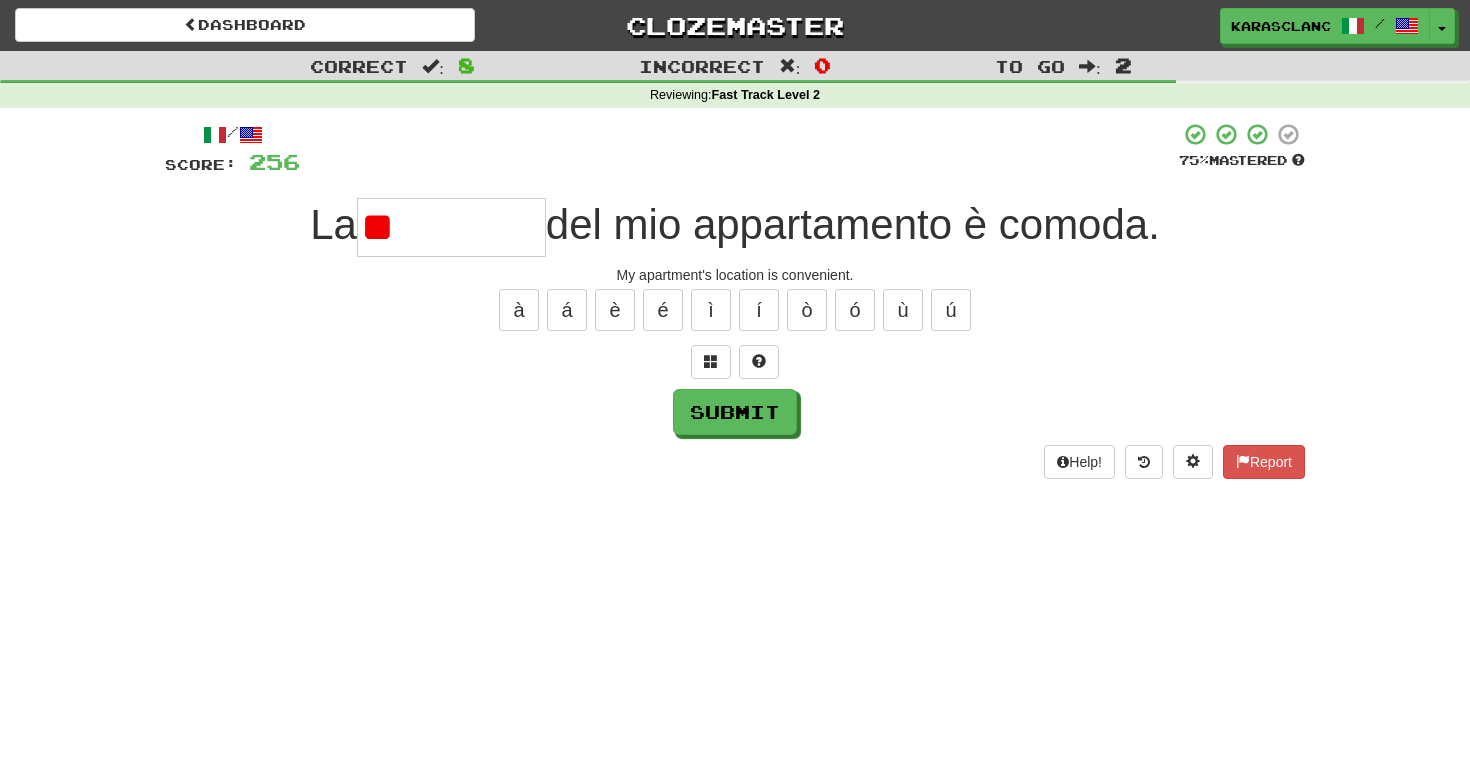 type on "*" 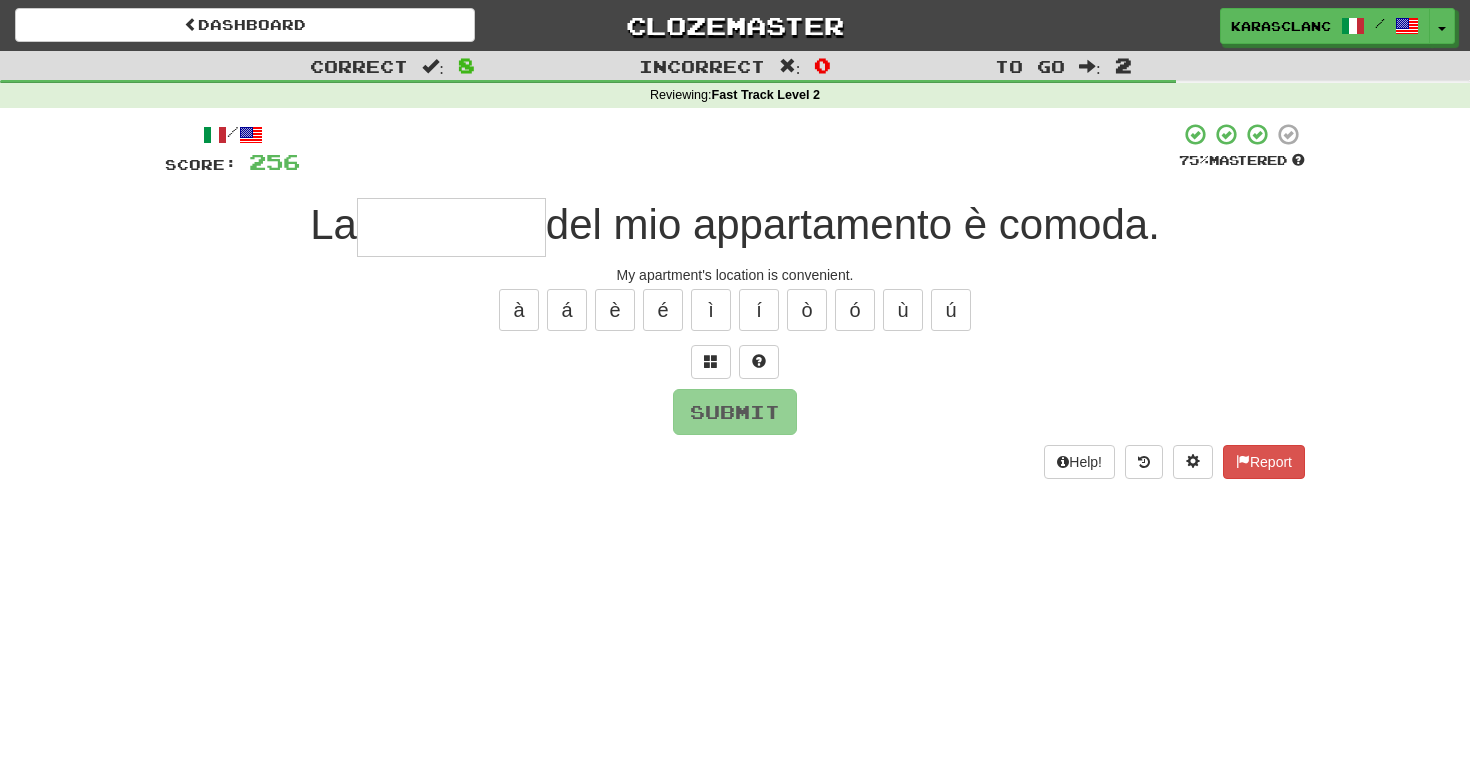type on "*" 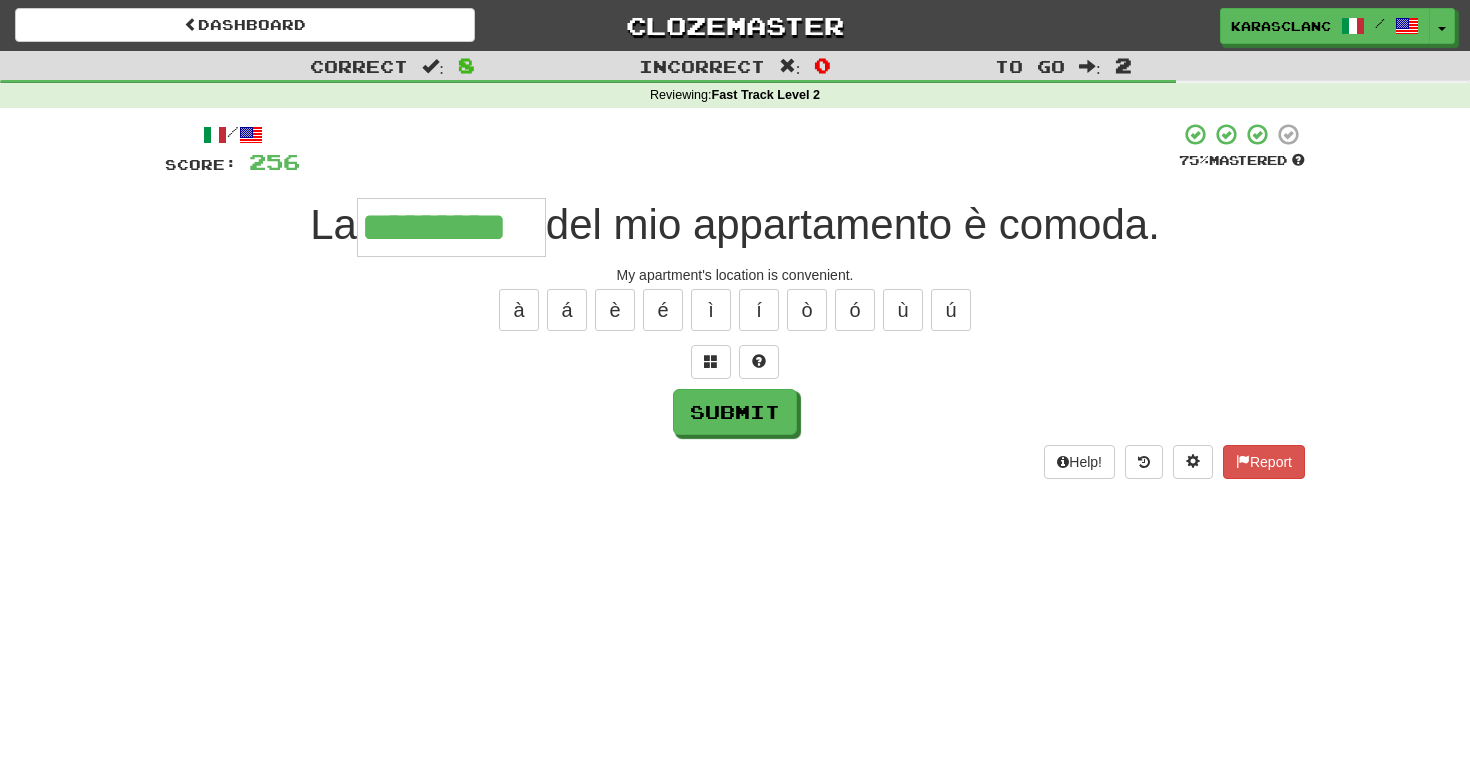 type on "*********" 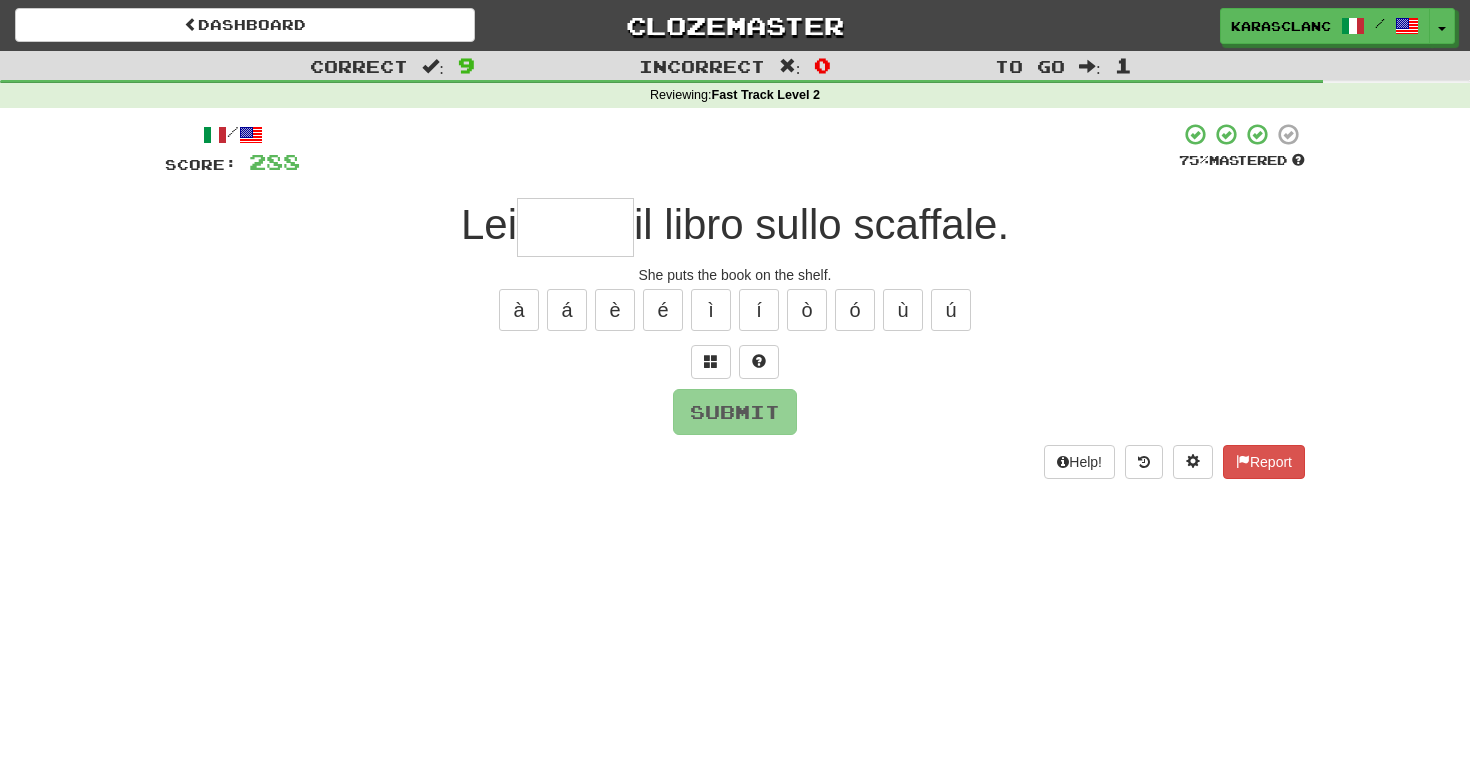 type on "*" 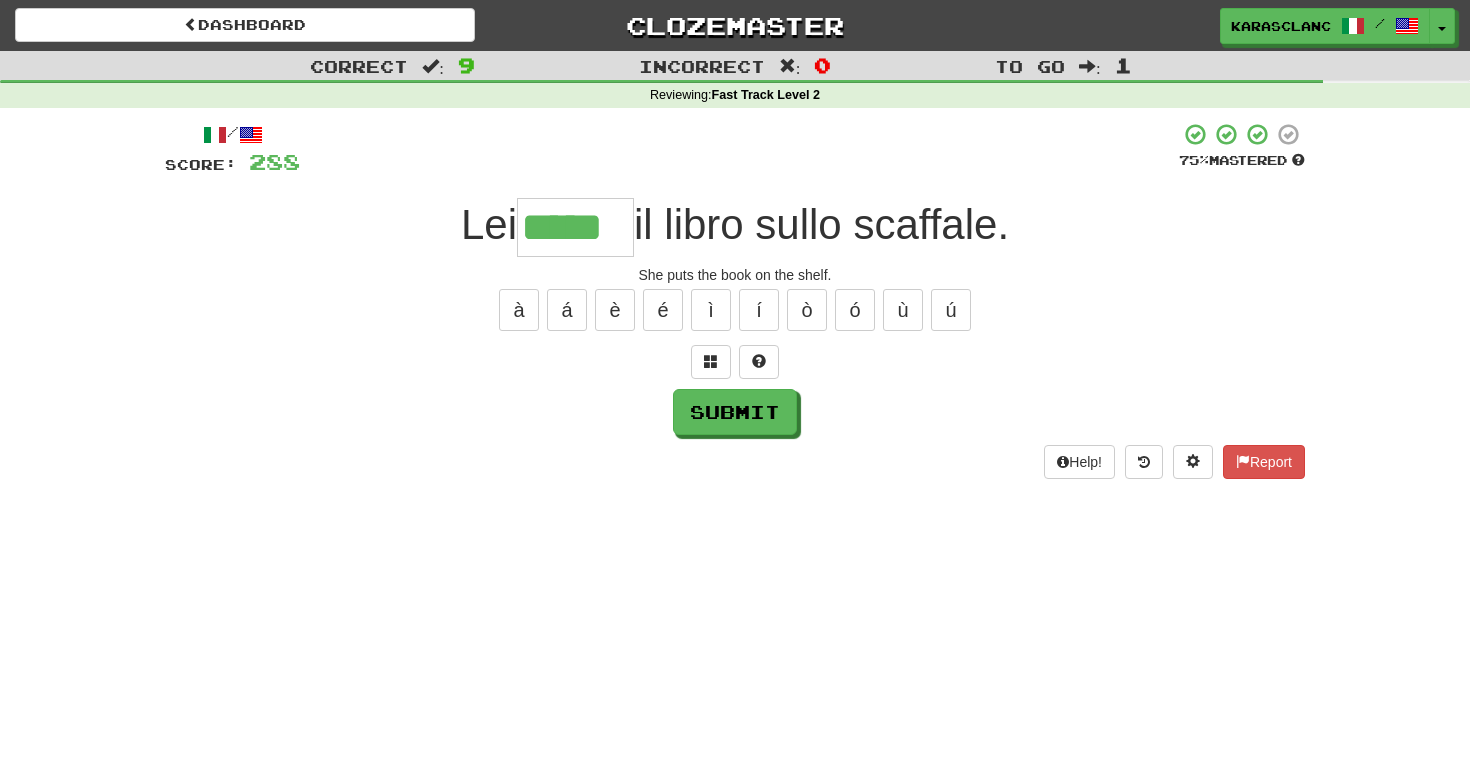 type on "*****" 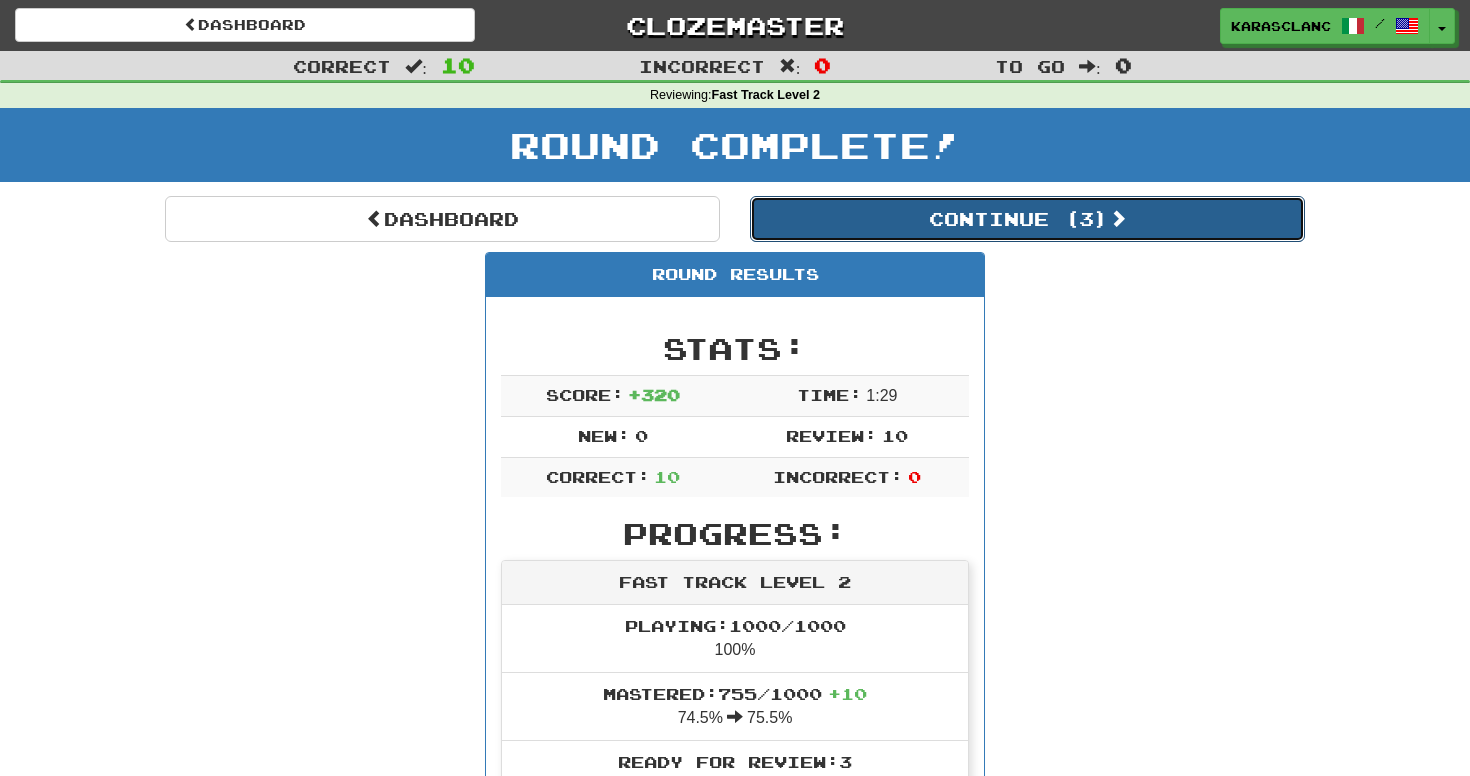 click on "Continue ( 3 )" at bounding box center [1027, 219] 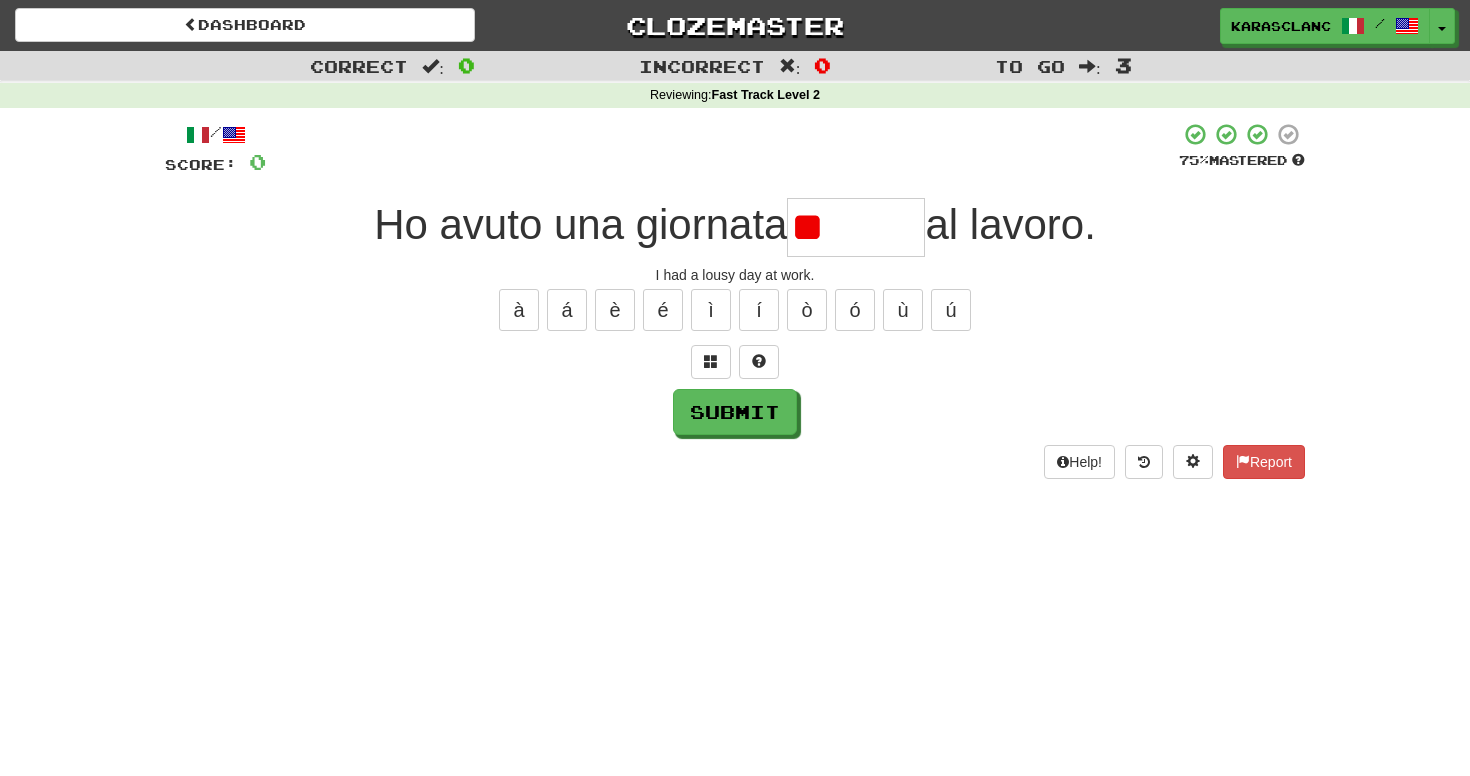 type on "*" 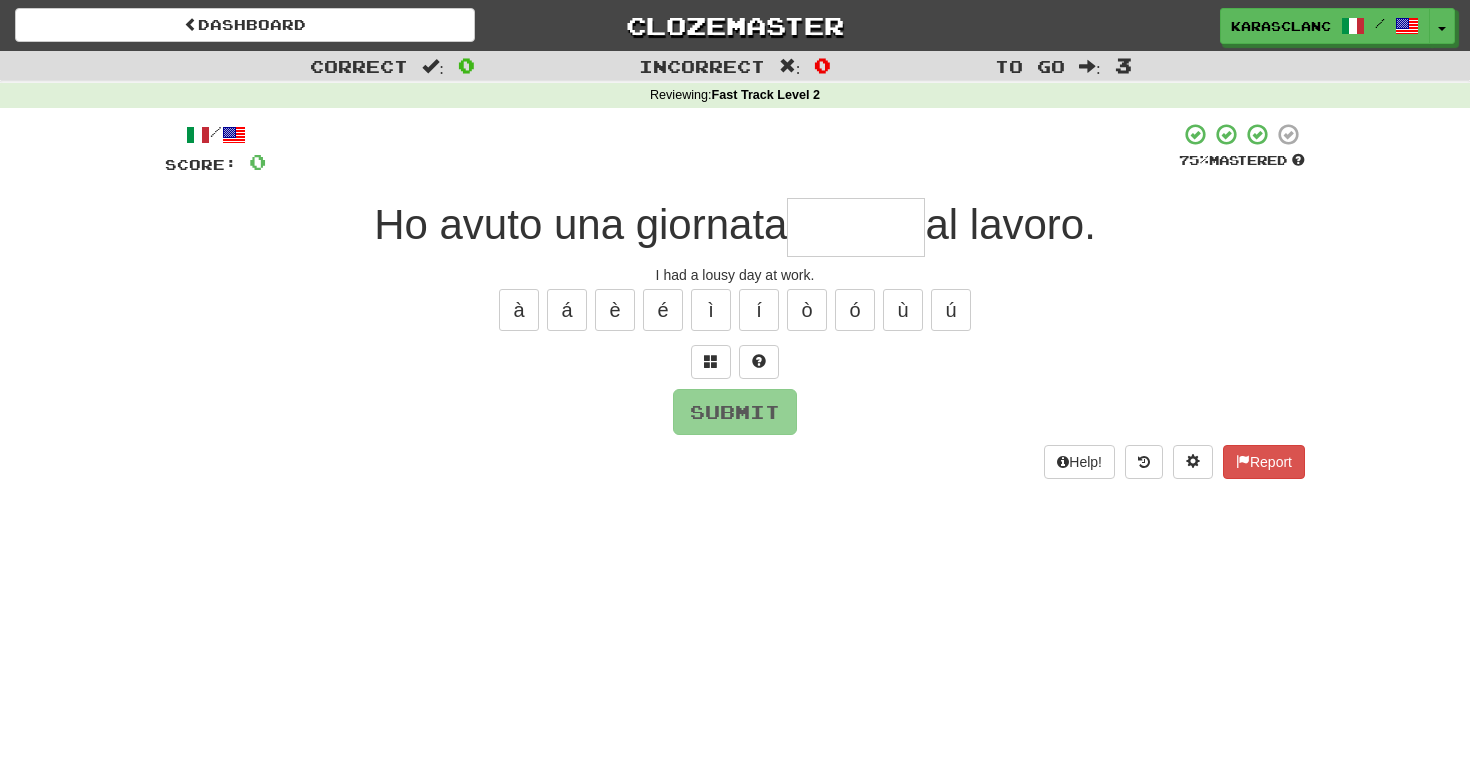 type on "*" 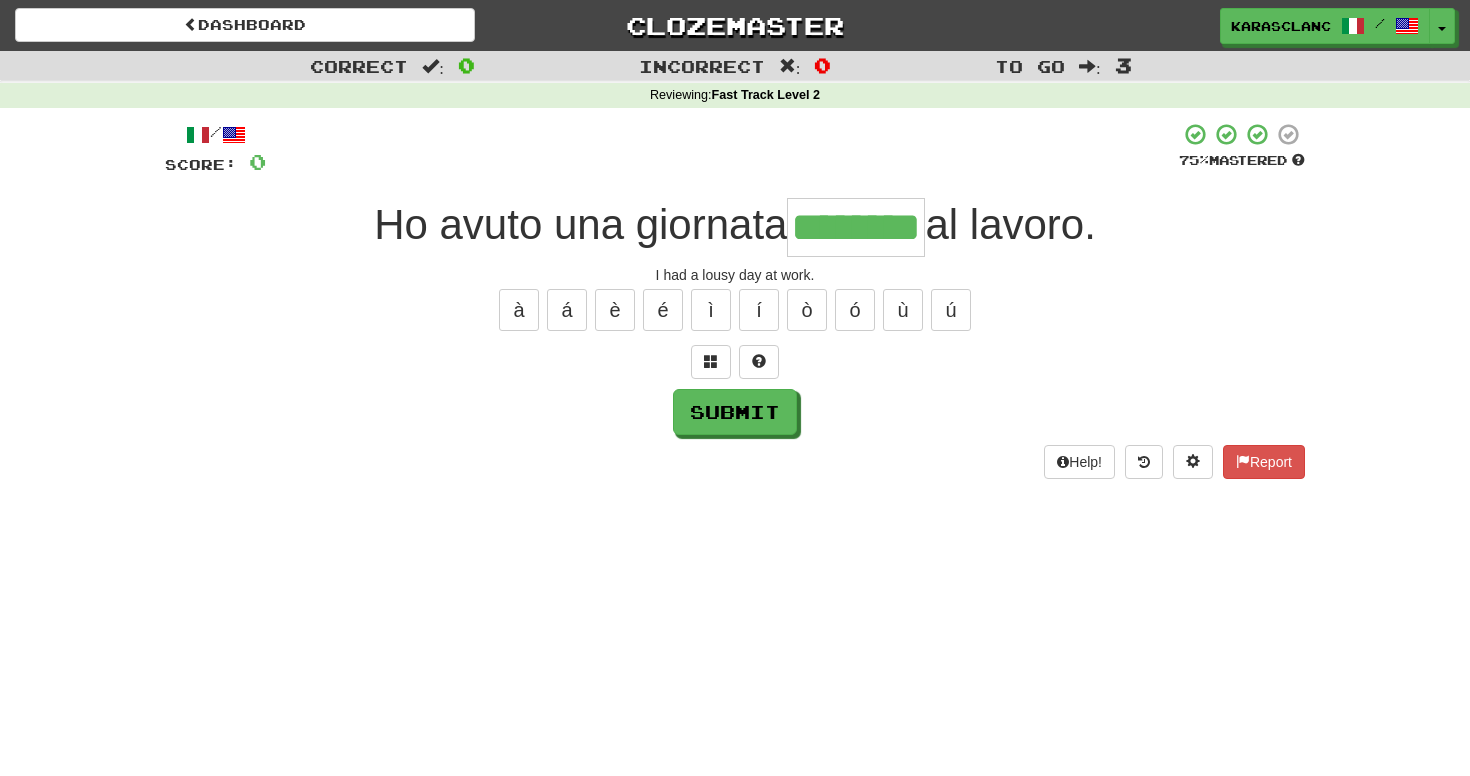 type on "********" 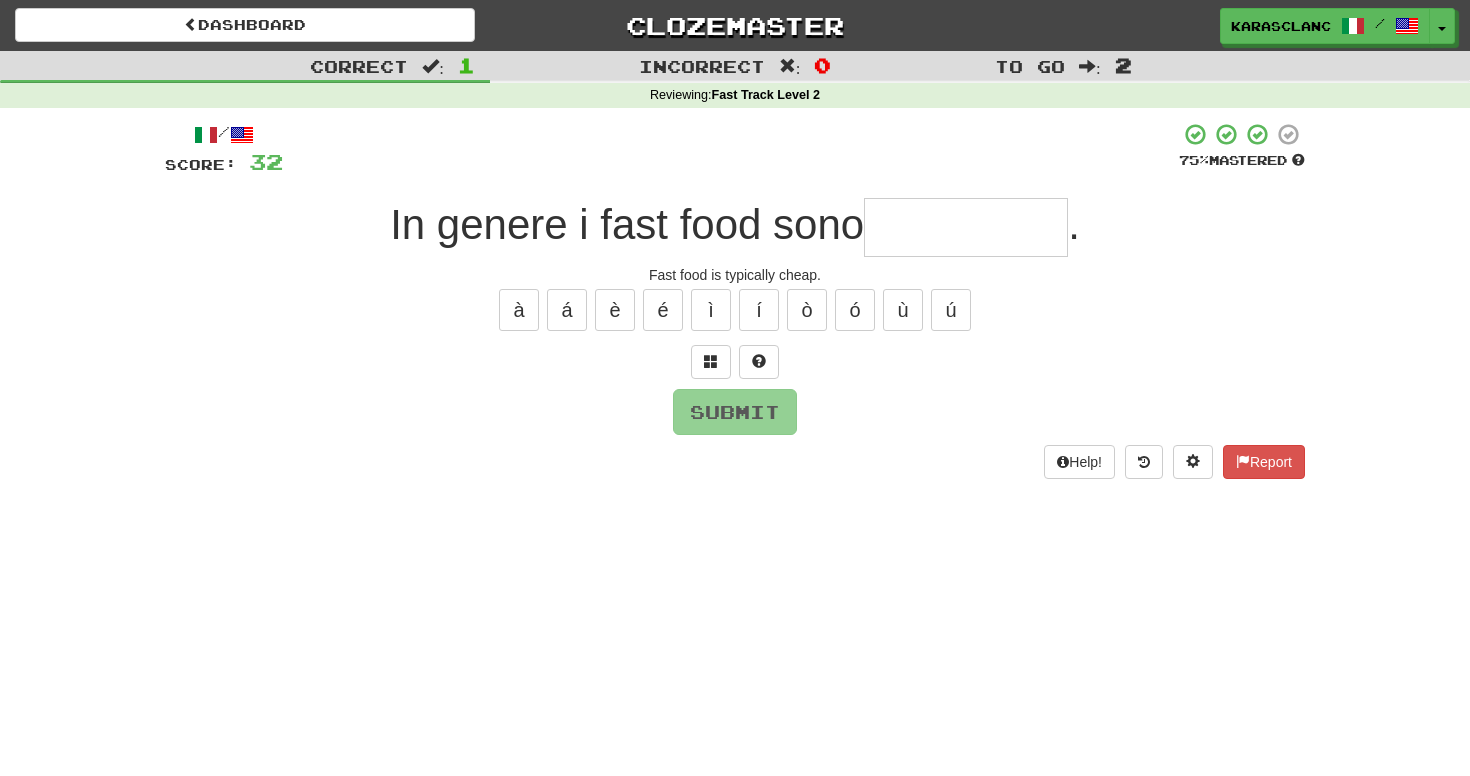 type on "*" 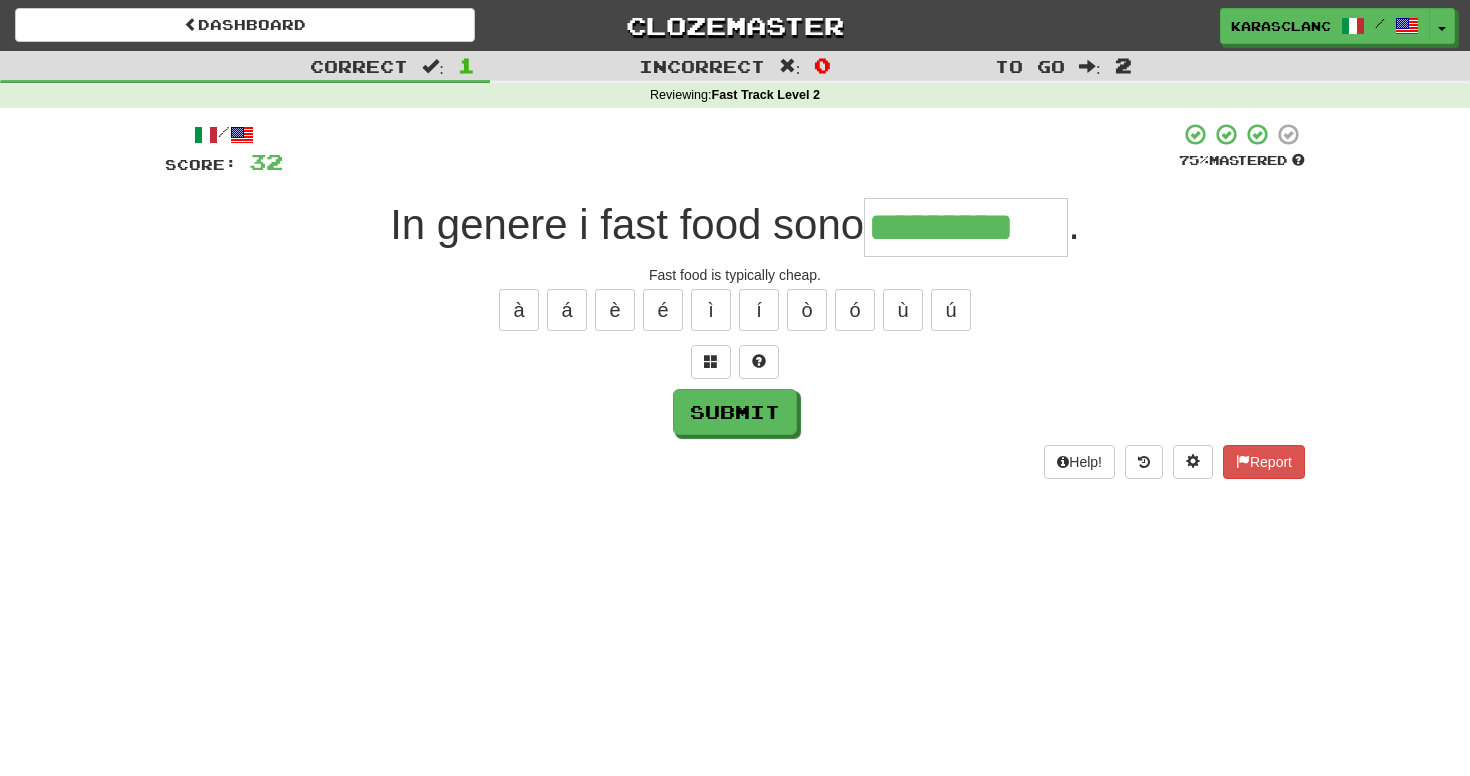 type on "*********" 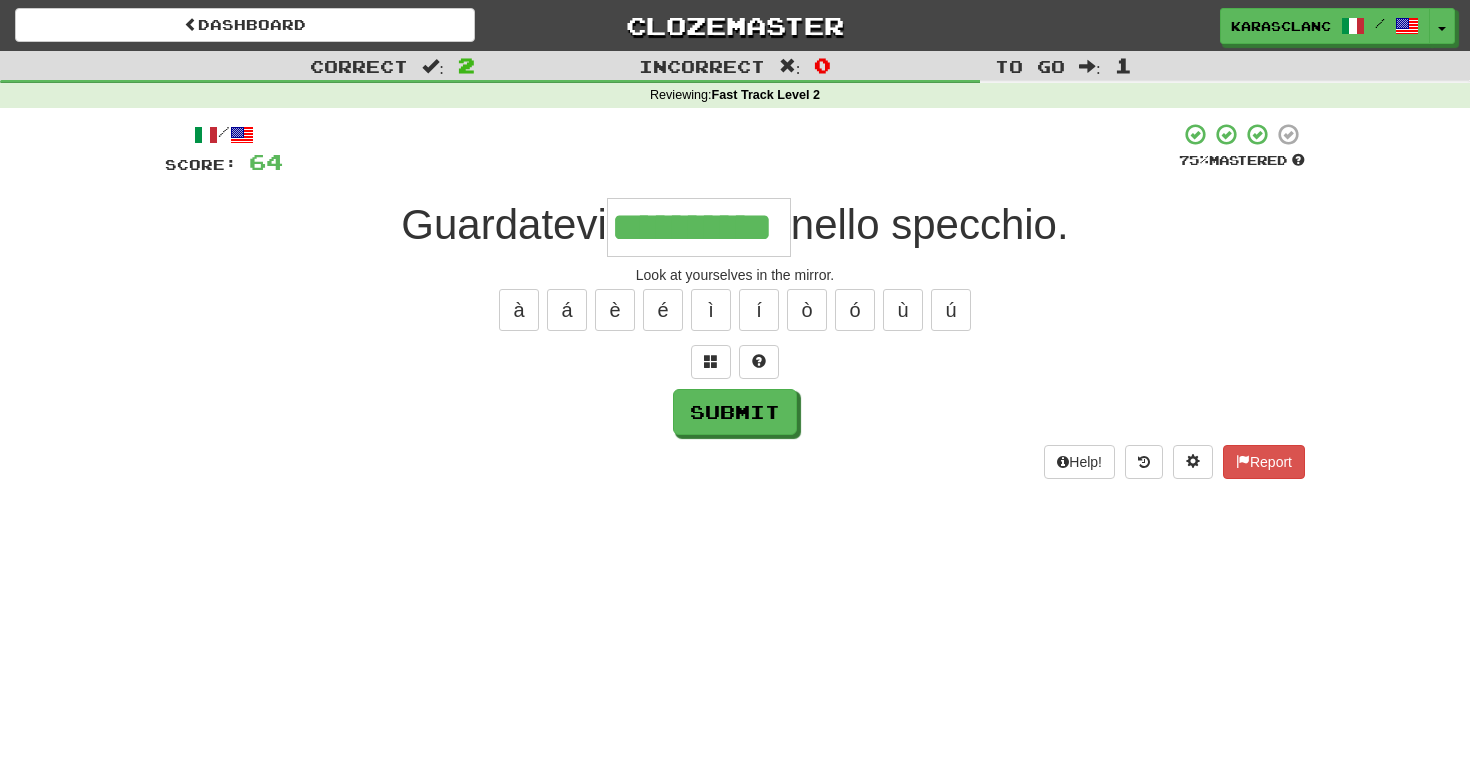 type on "**********" 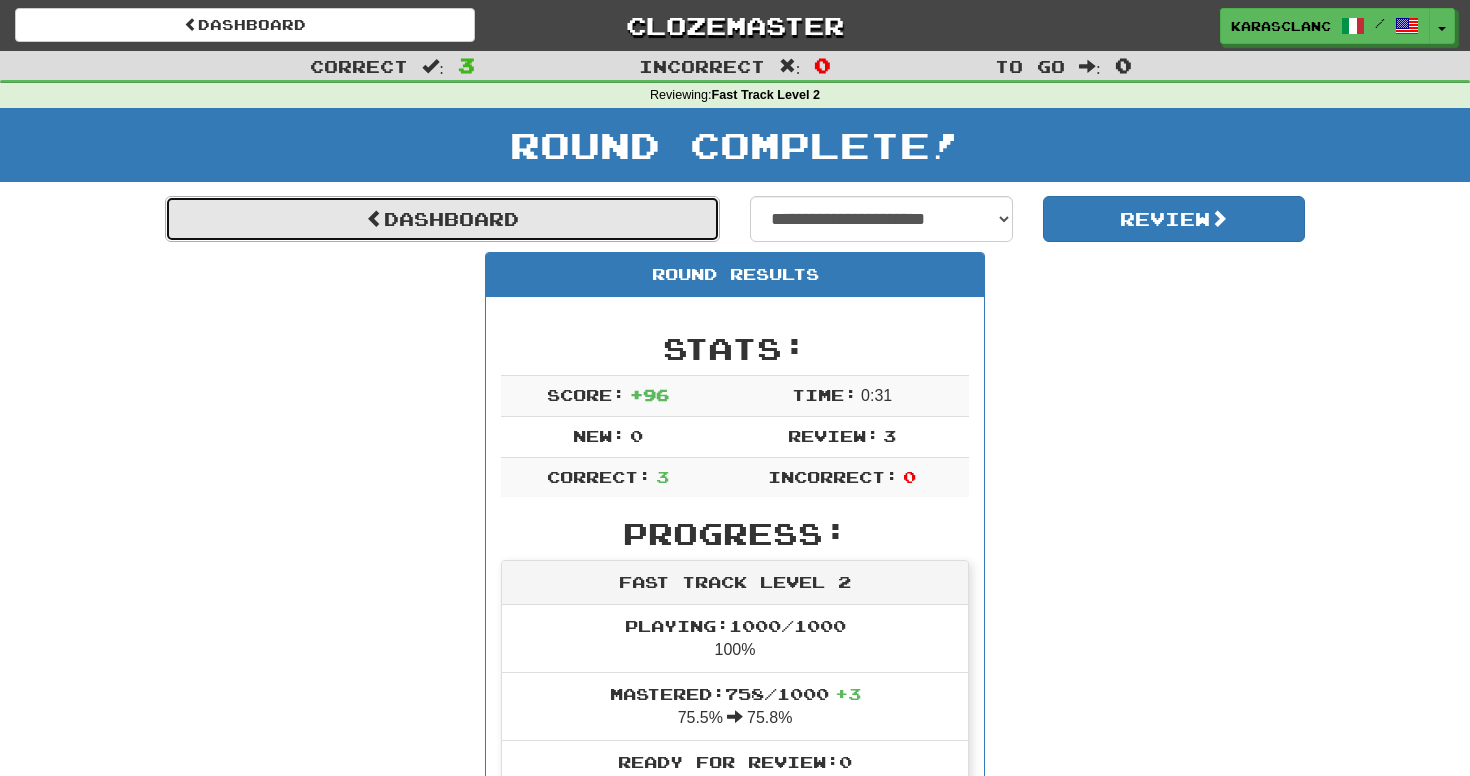 click on "Dashboard" at bounding box center (442, 219) 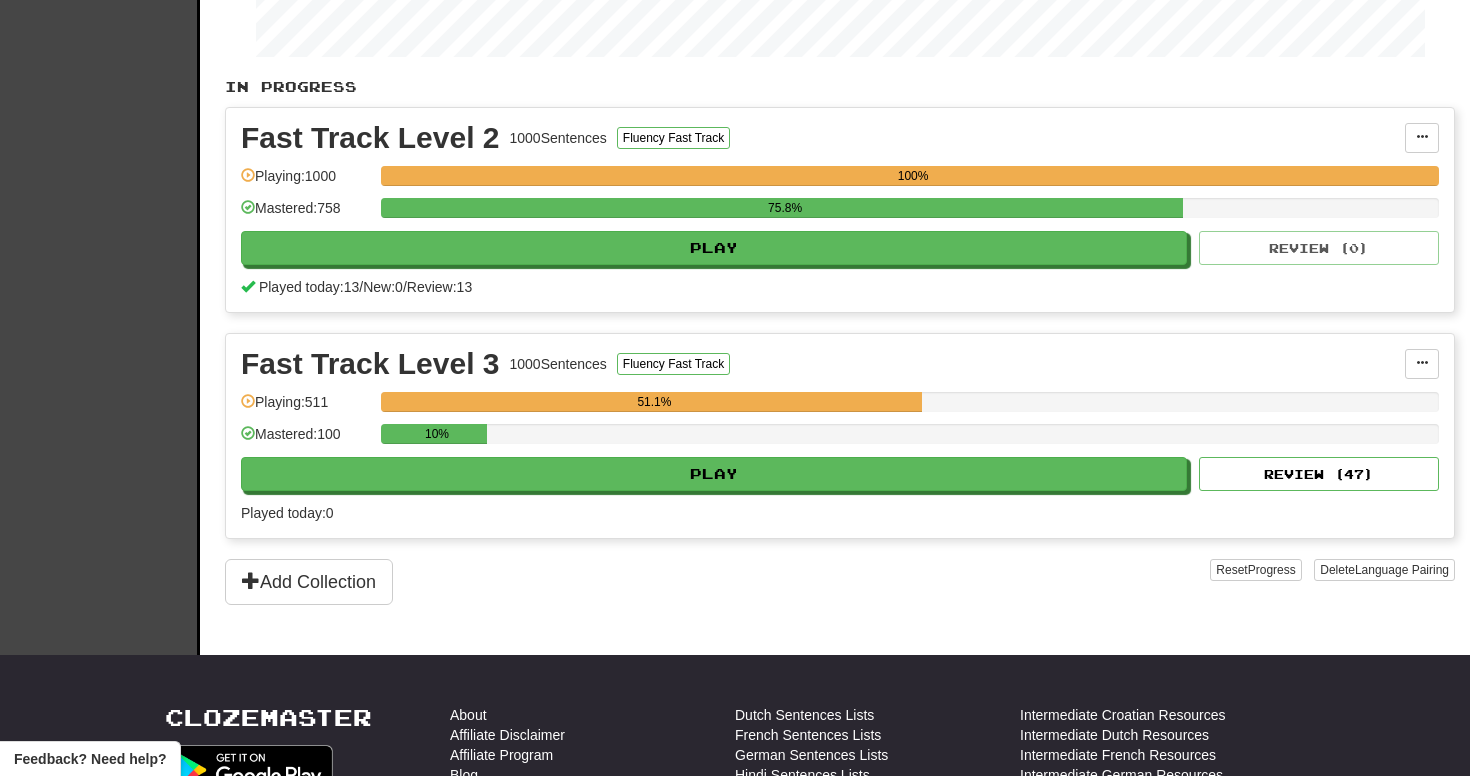 scroll, scrollTop: 355, scrollLeft: 0, axis: vertical 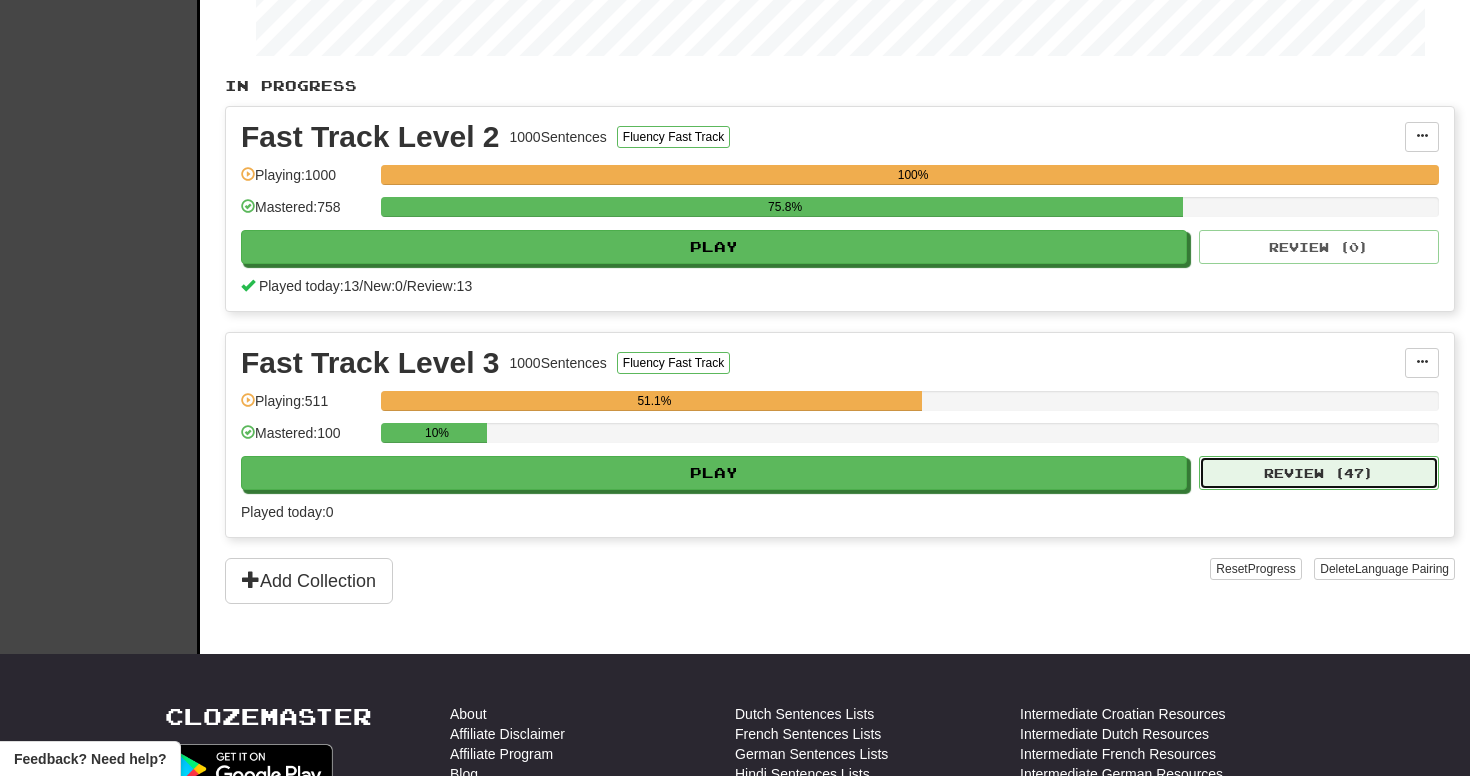 click on "Review ( 47 )" at bounding box center [1319, 473] 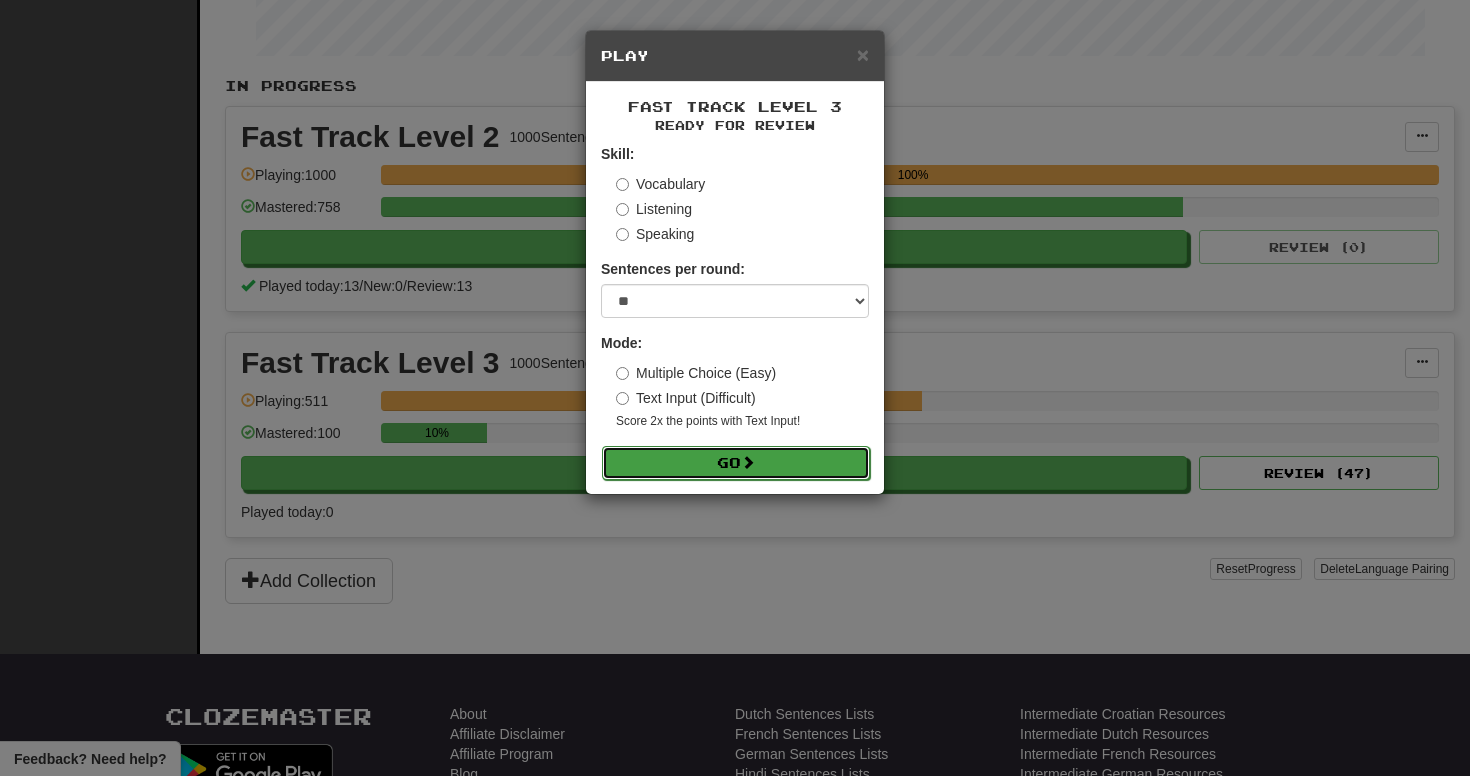 click on "Go" at bounding box center (736, 463) 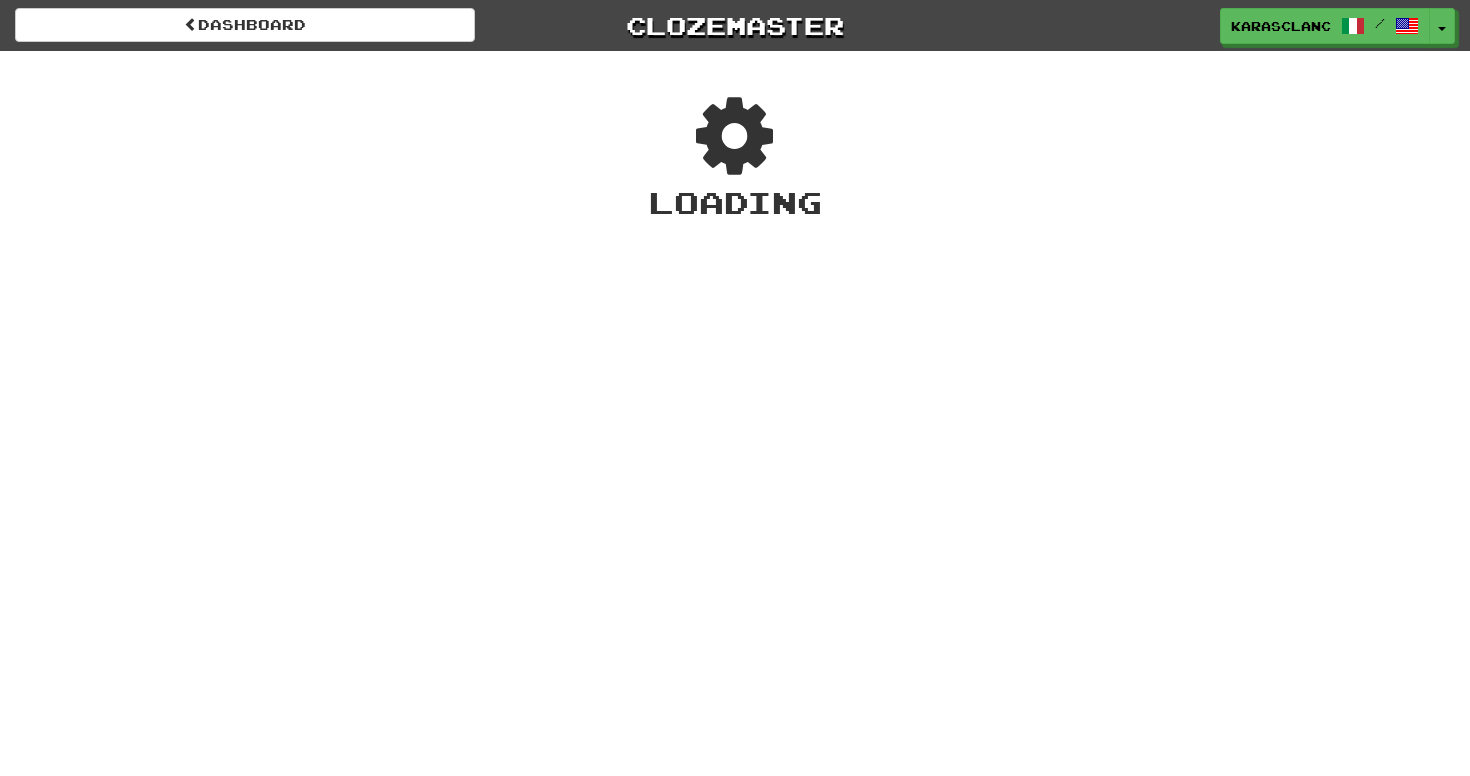 scroll, scrollTop: 0, scrollLeft: 0, axis: both 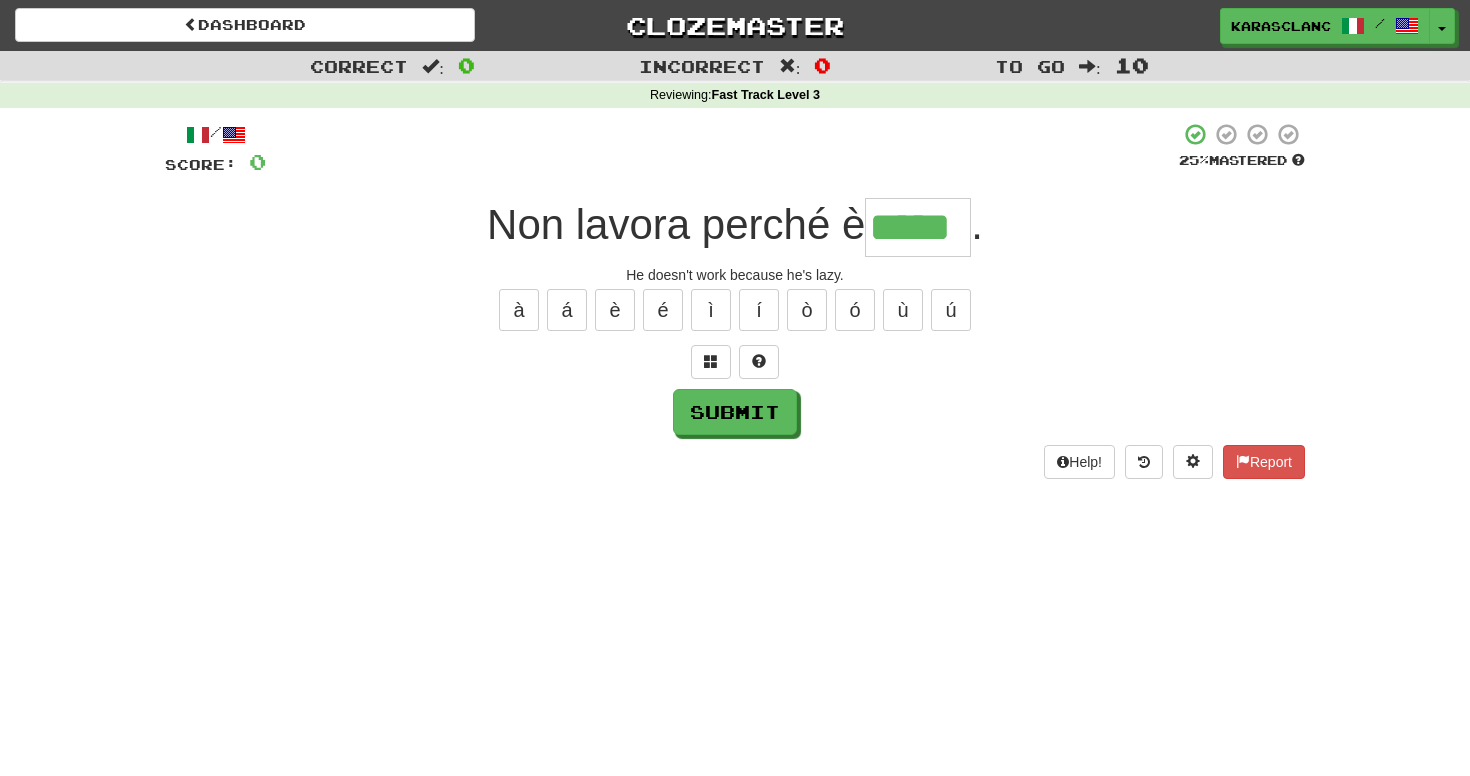 type on "*****" 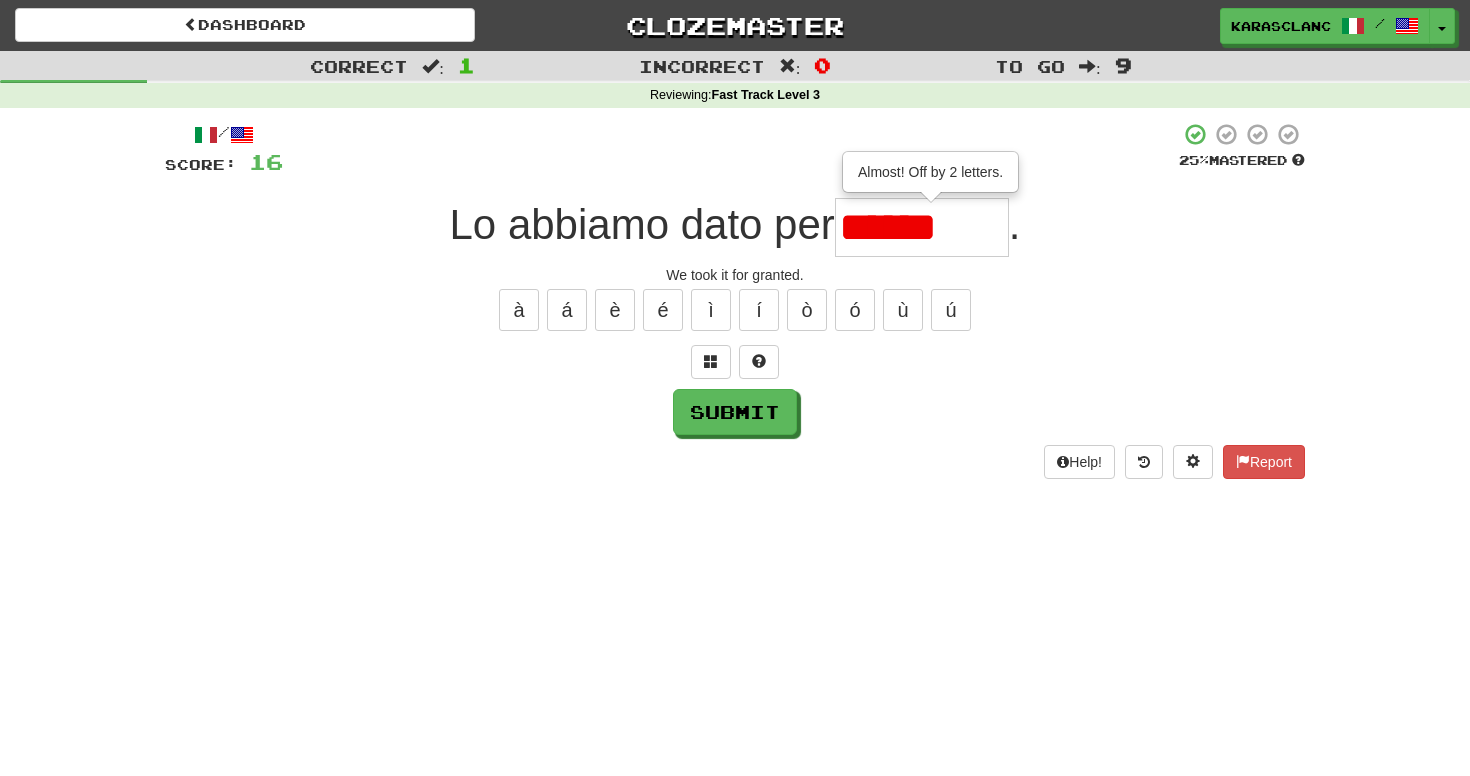 type on "********" 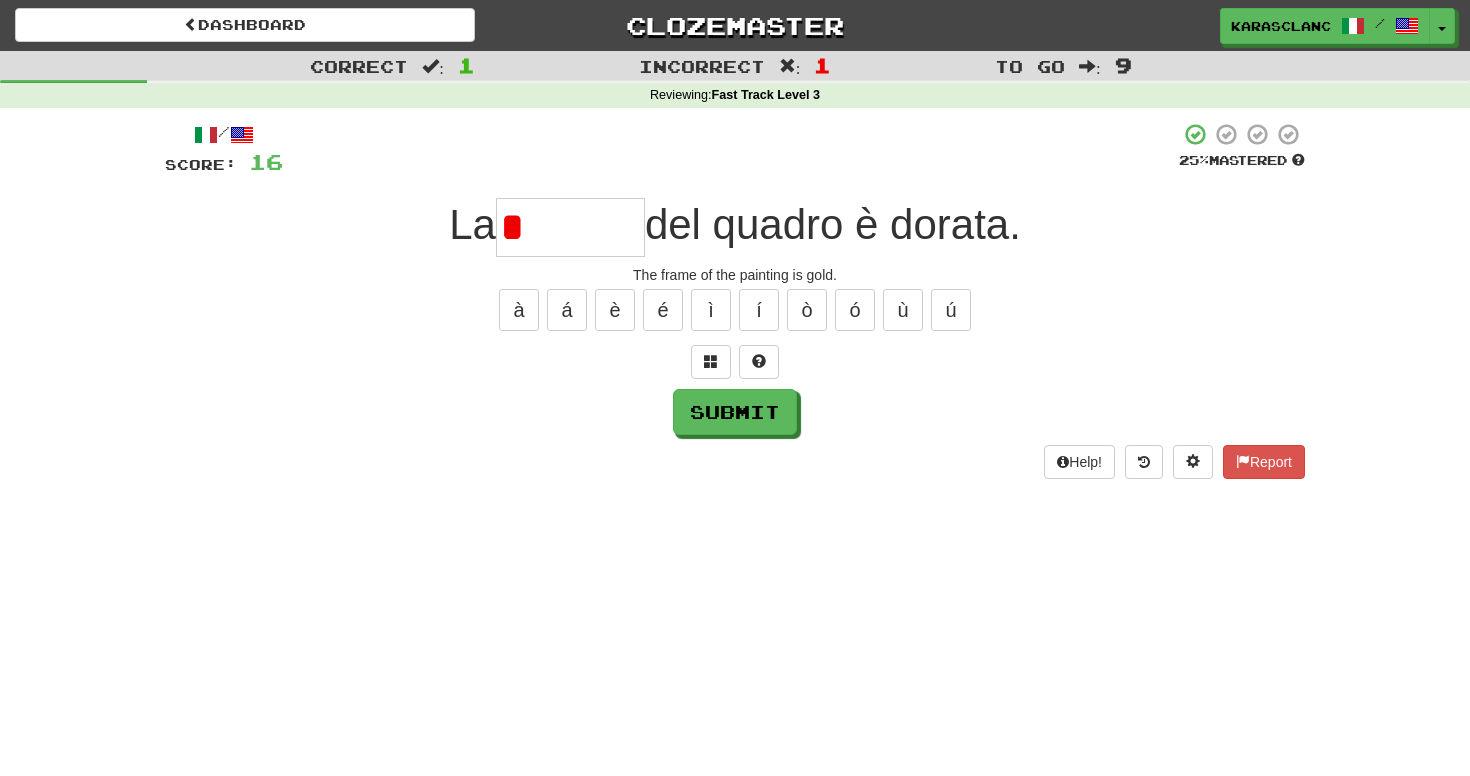 type on "*******" 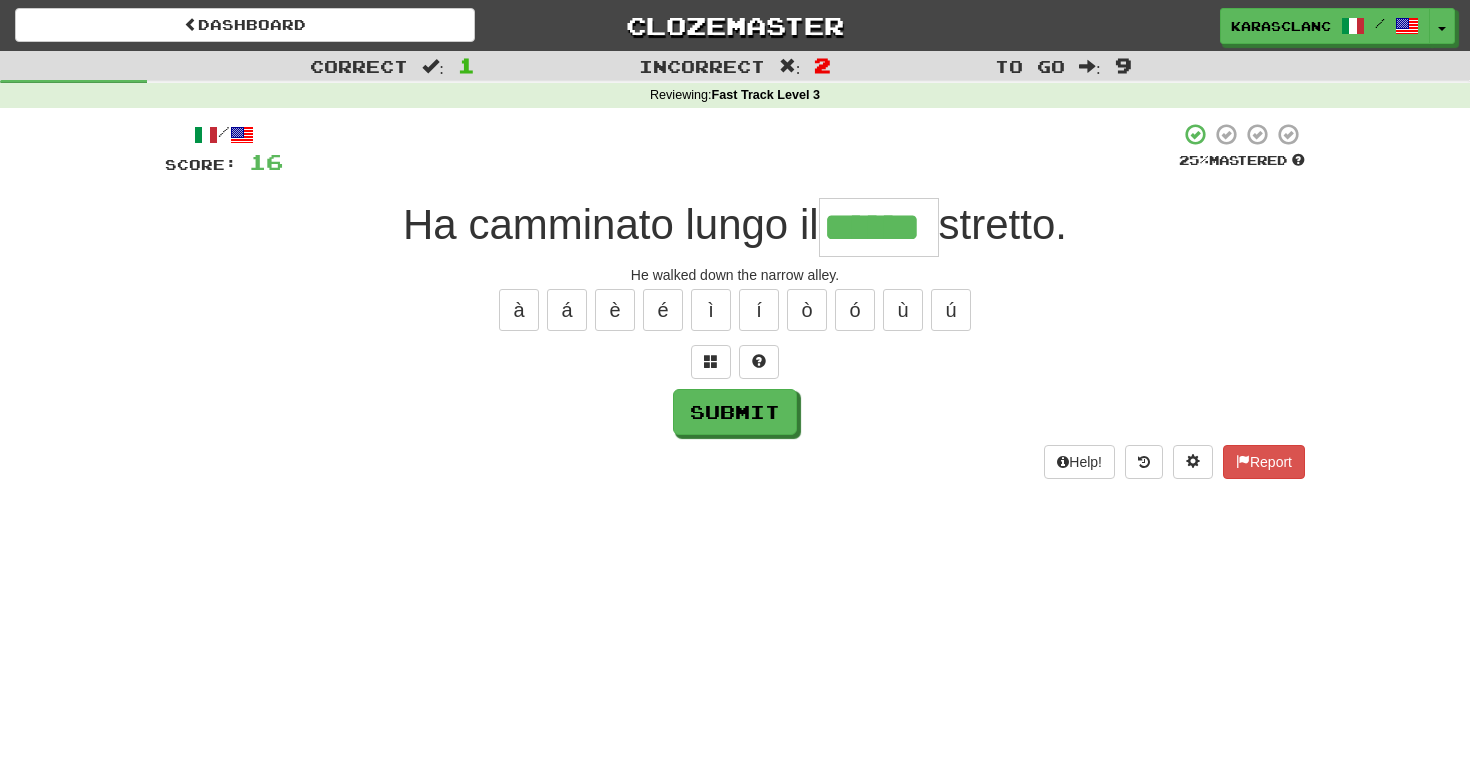 type on "******" 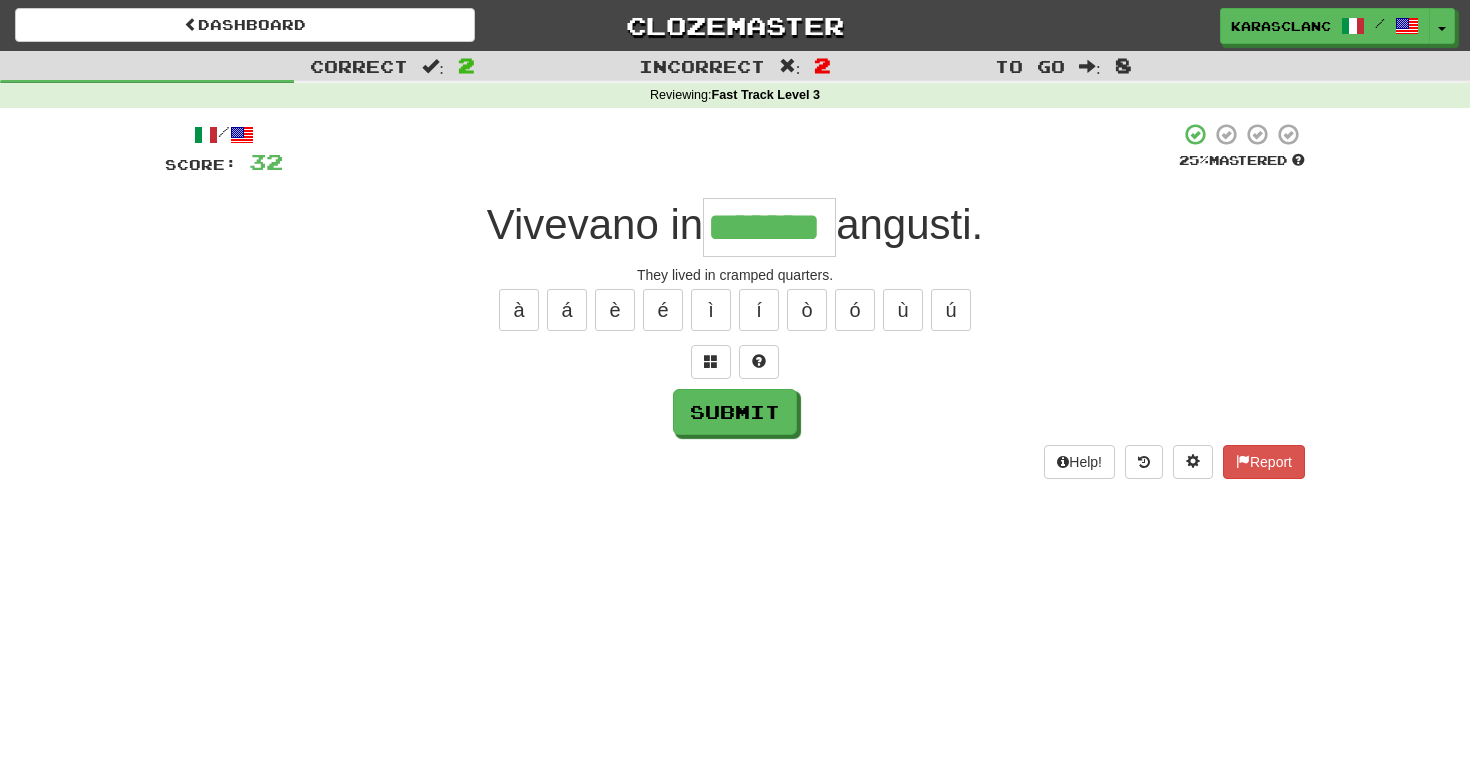 type on "*******" 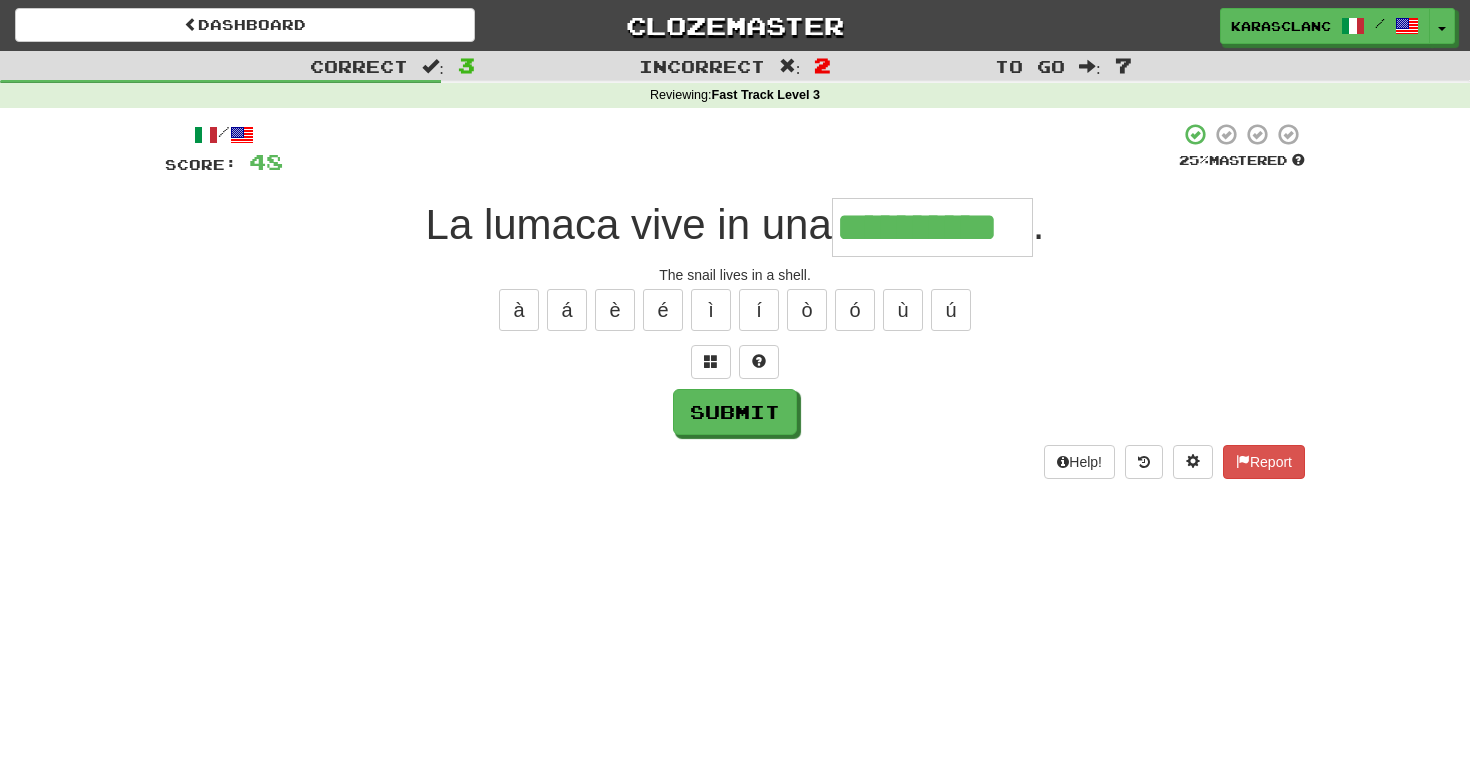 type on "**********" 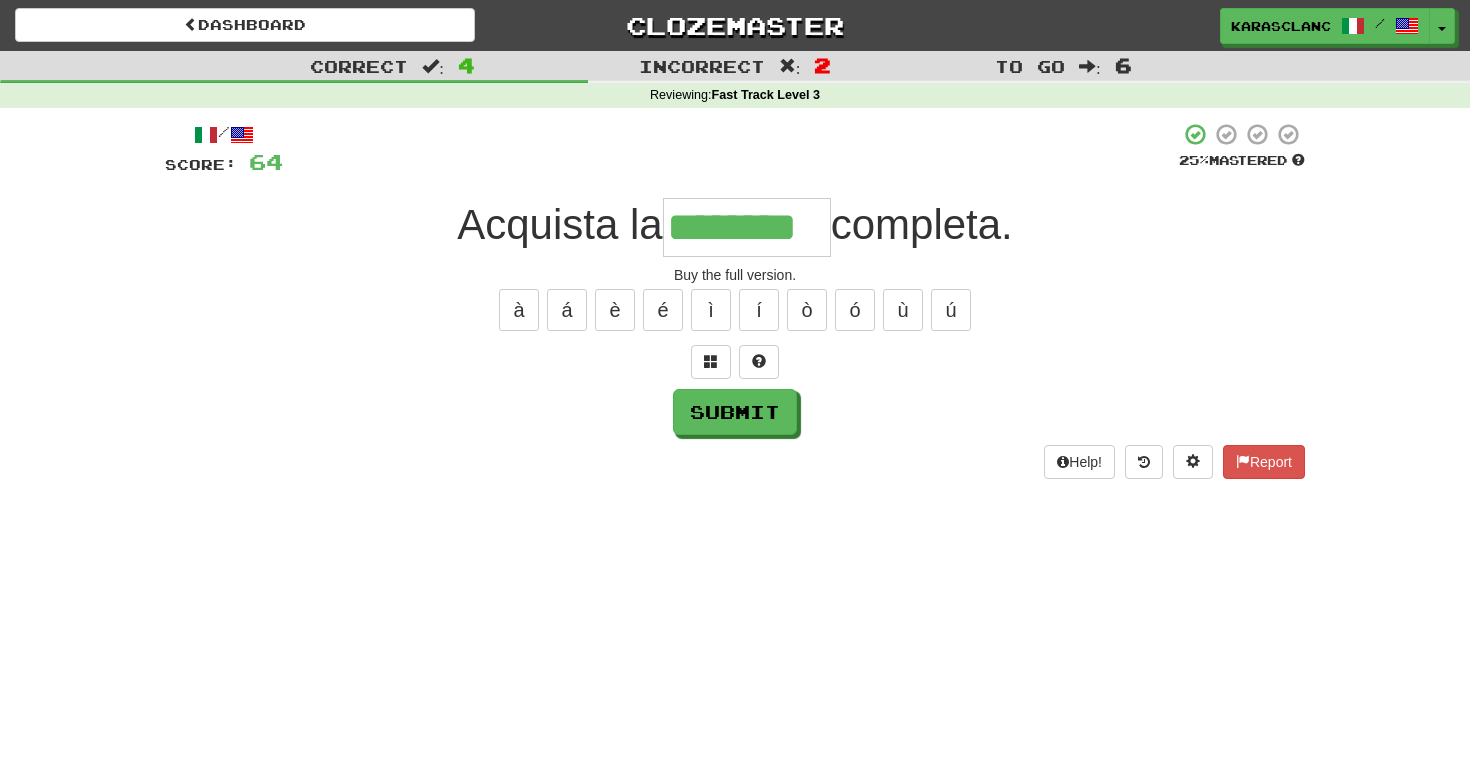 type on "********" 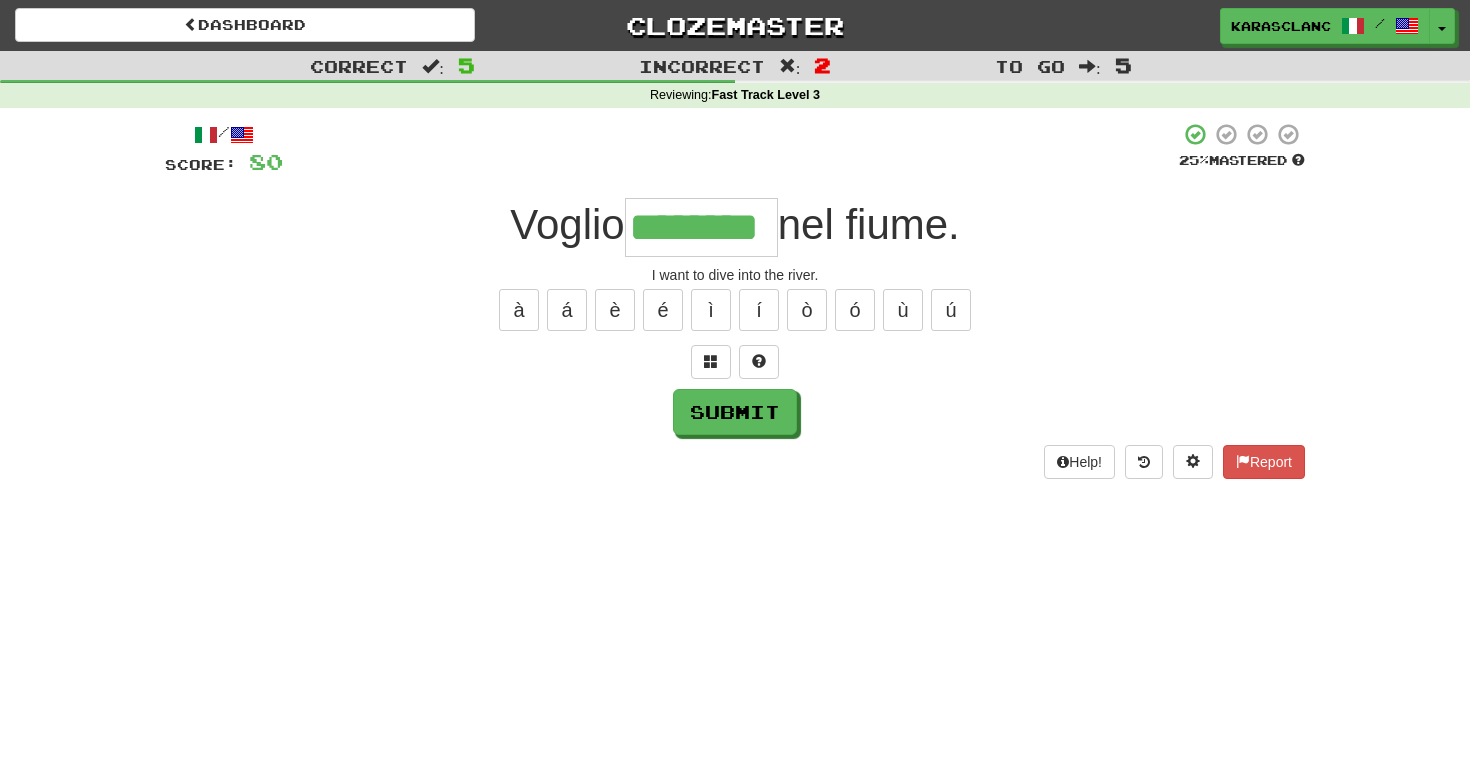 type on "********" 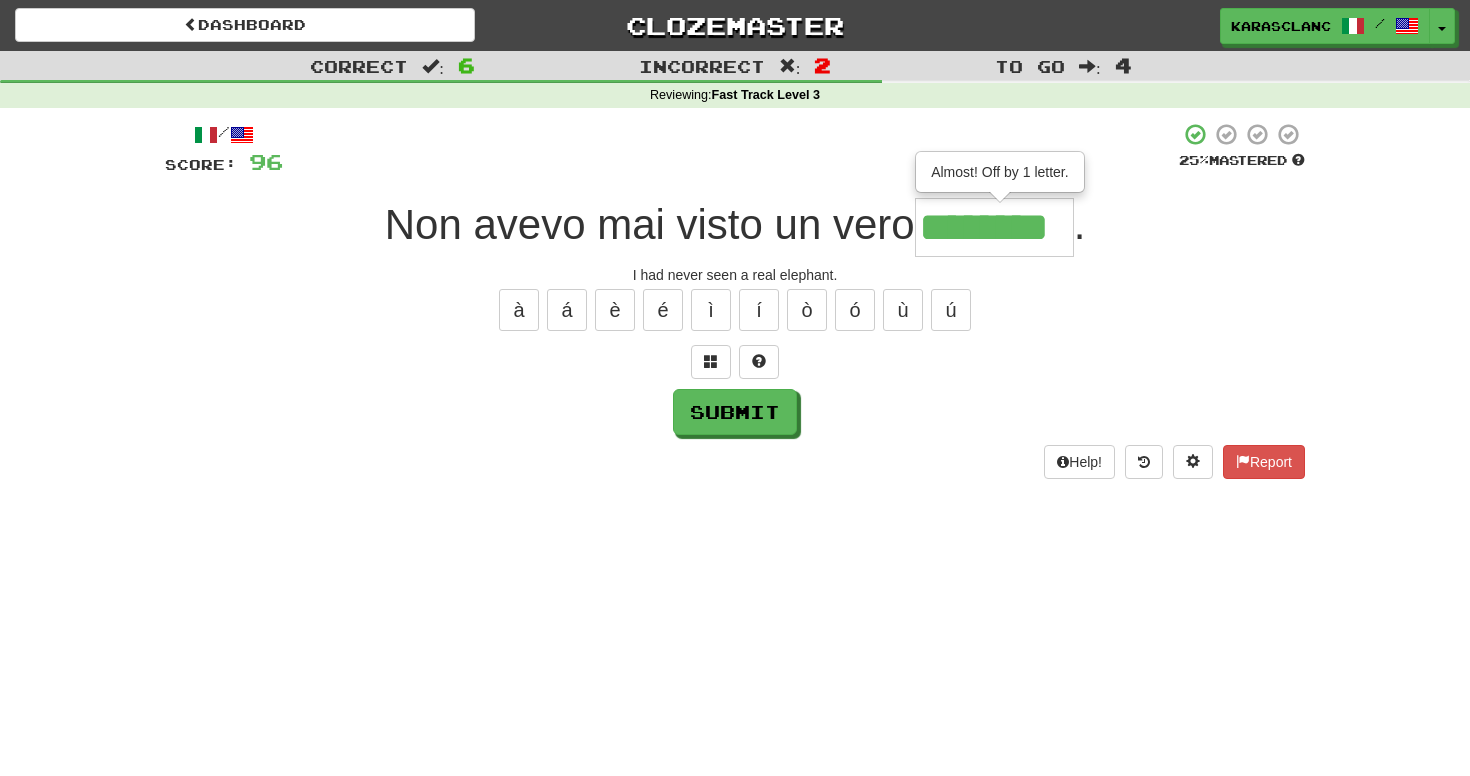 type on "********" 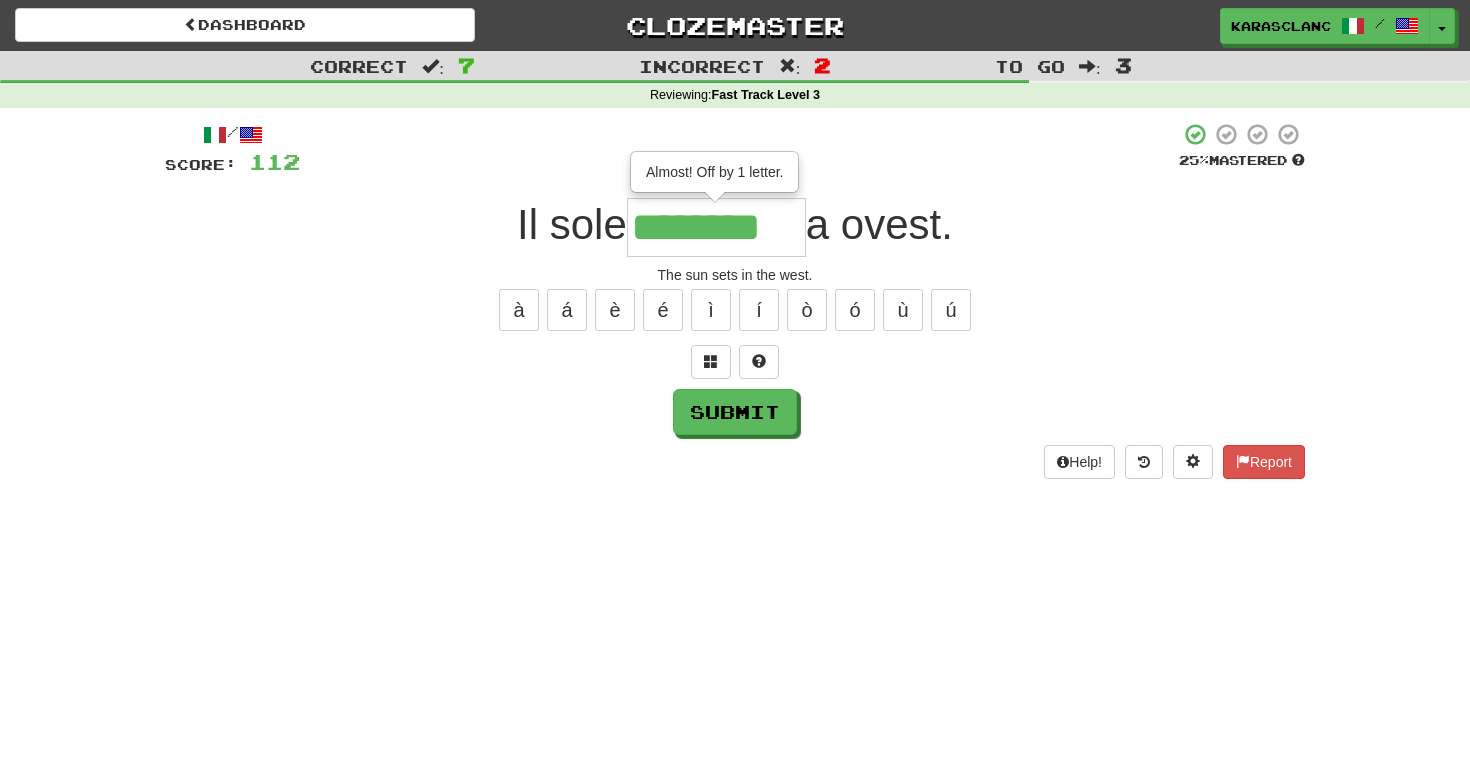 type on "********" 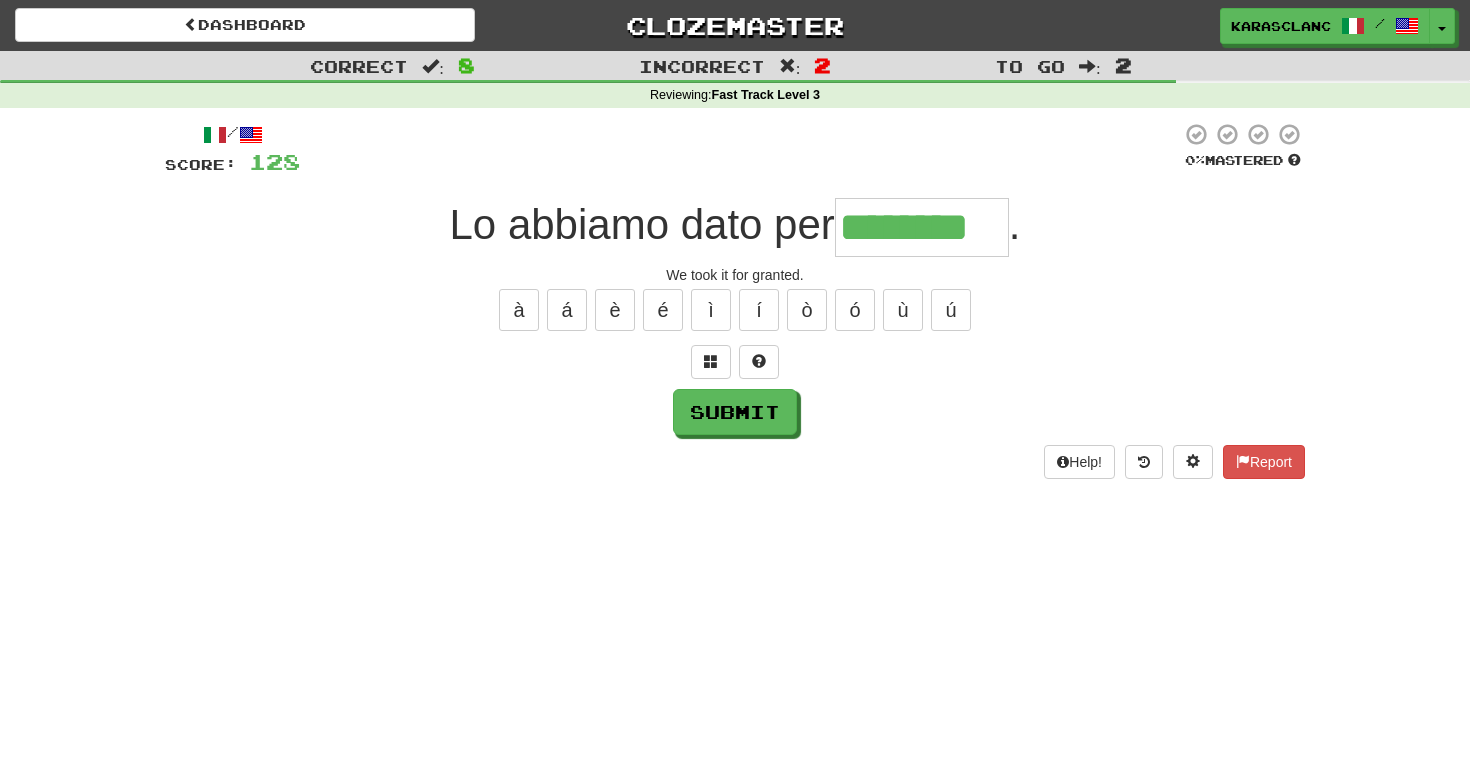 type on "********" 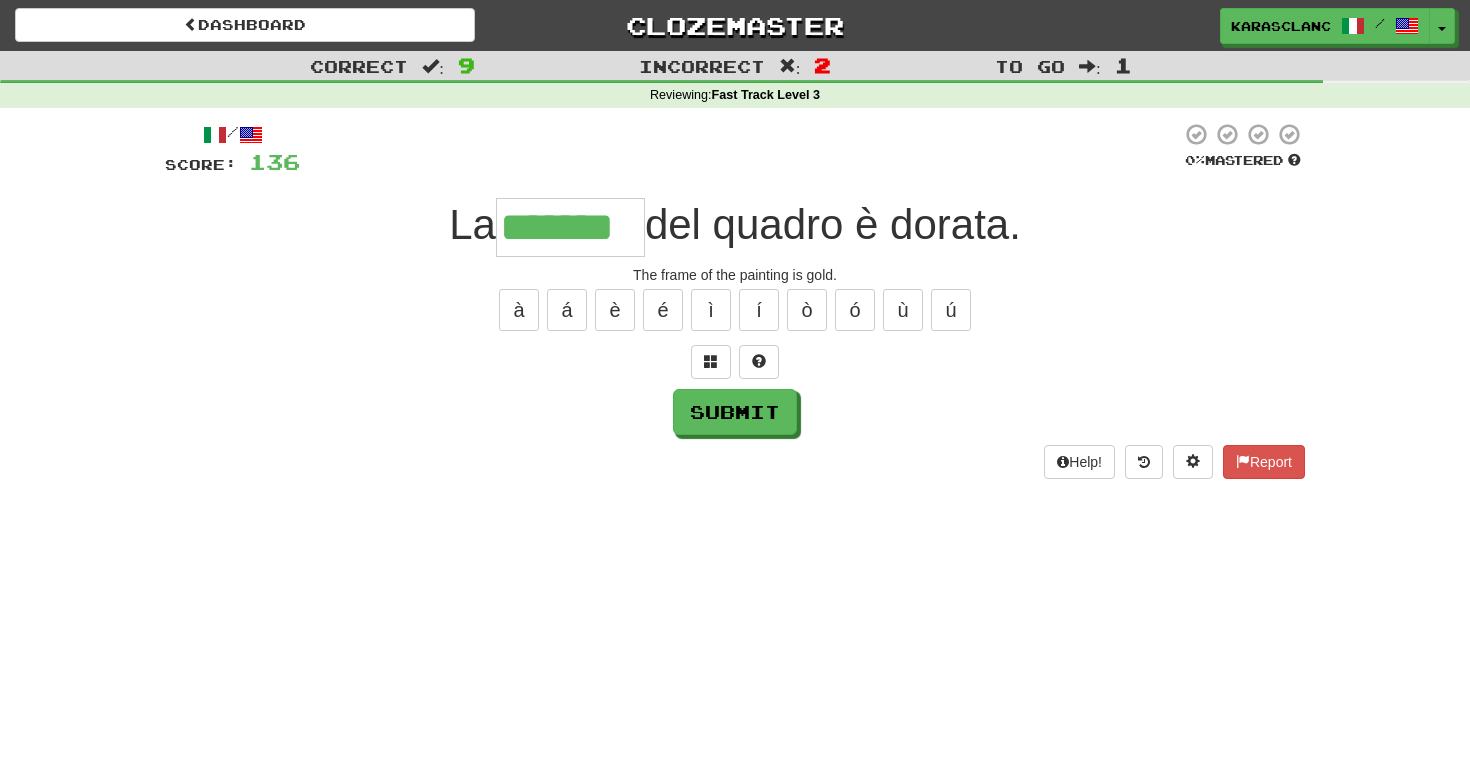 type on "*******" 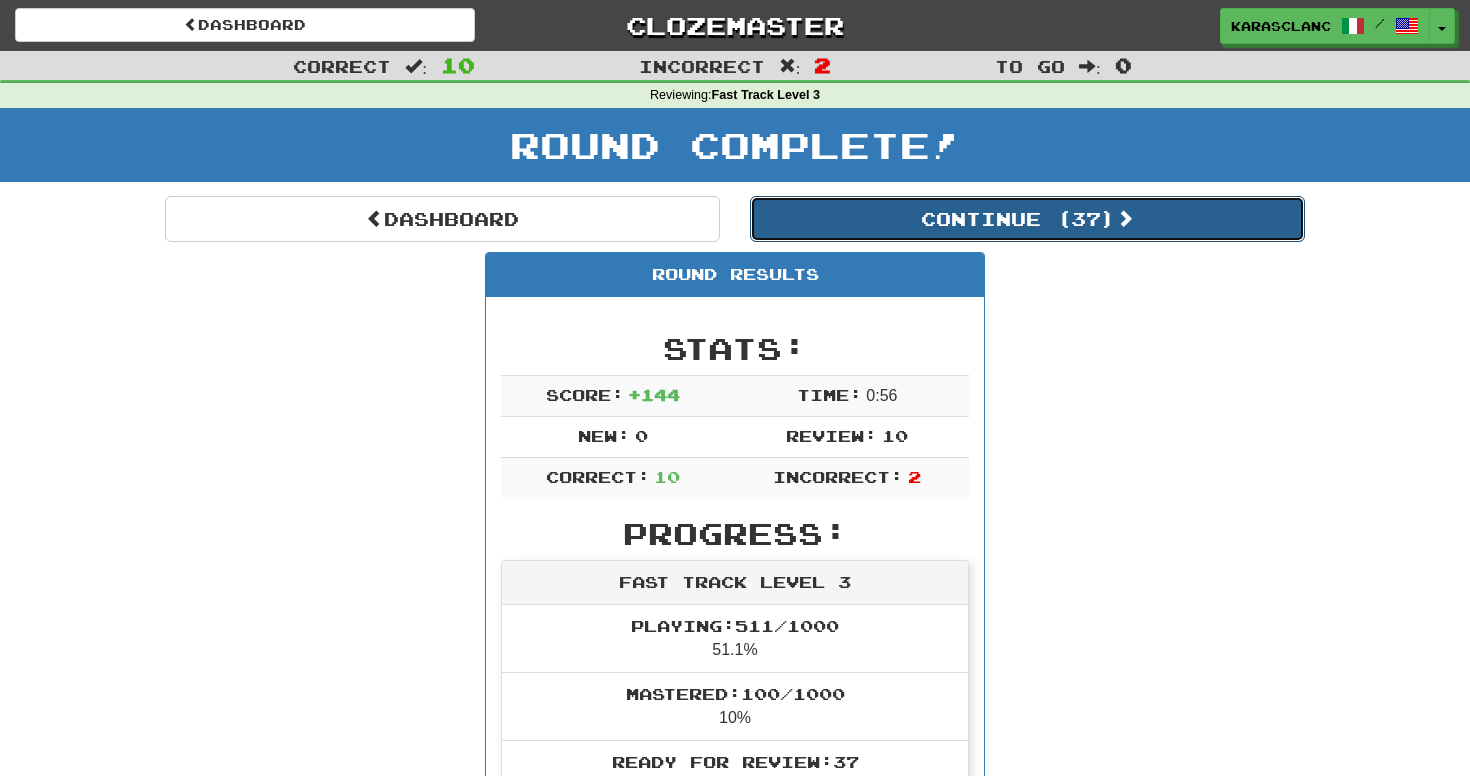 click on "Continue ( 37 )" at bounding box center (1027, 219) 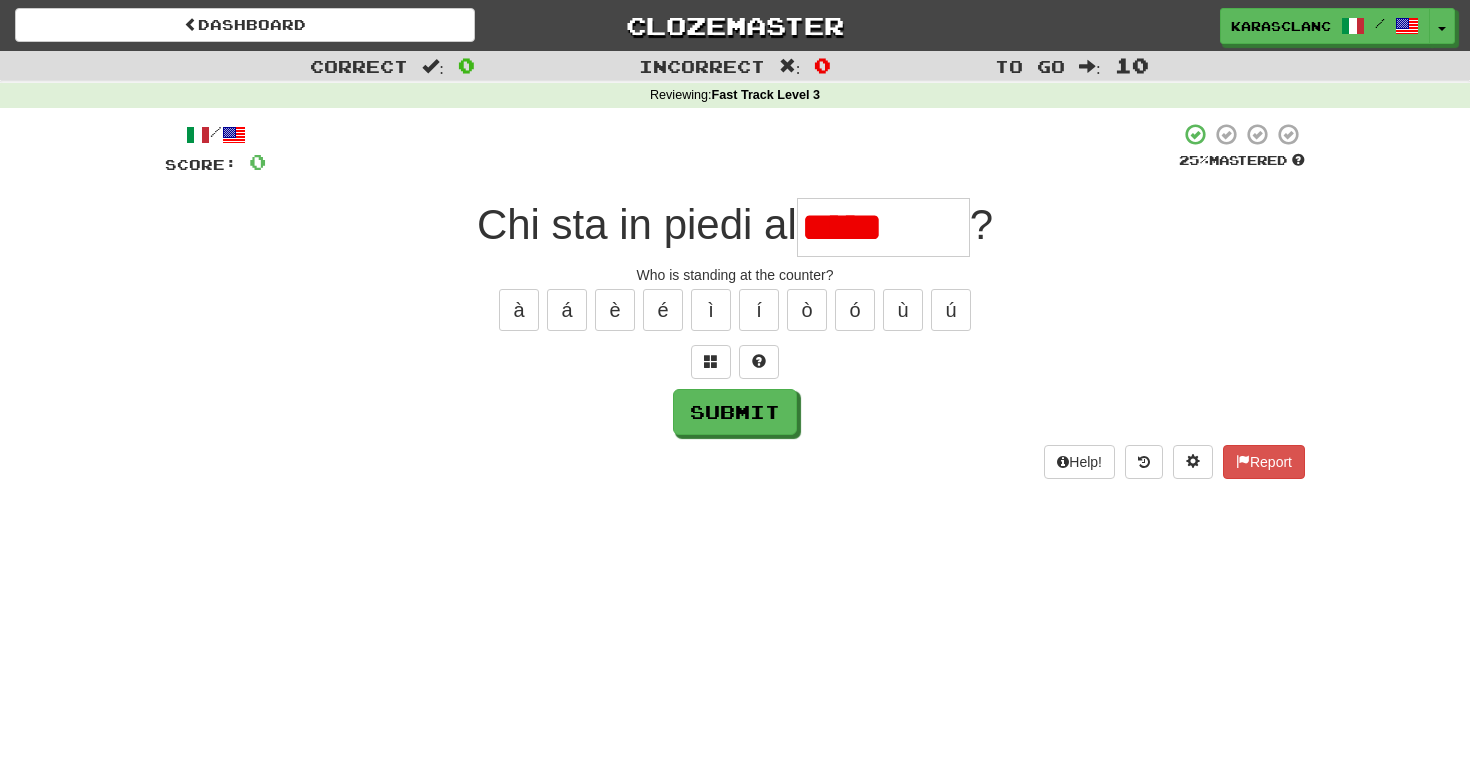 type on "*******" 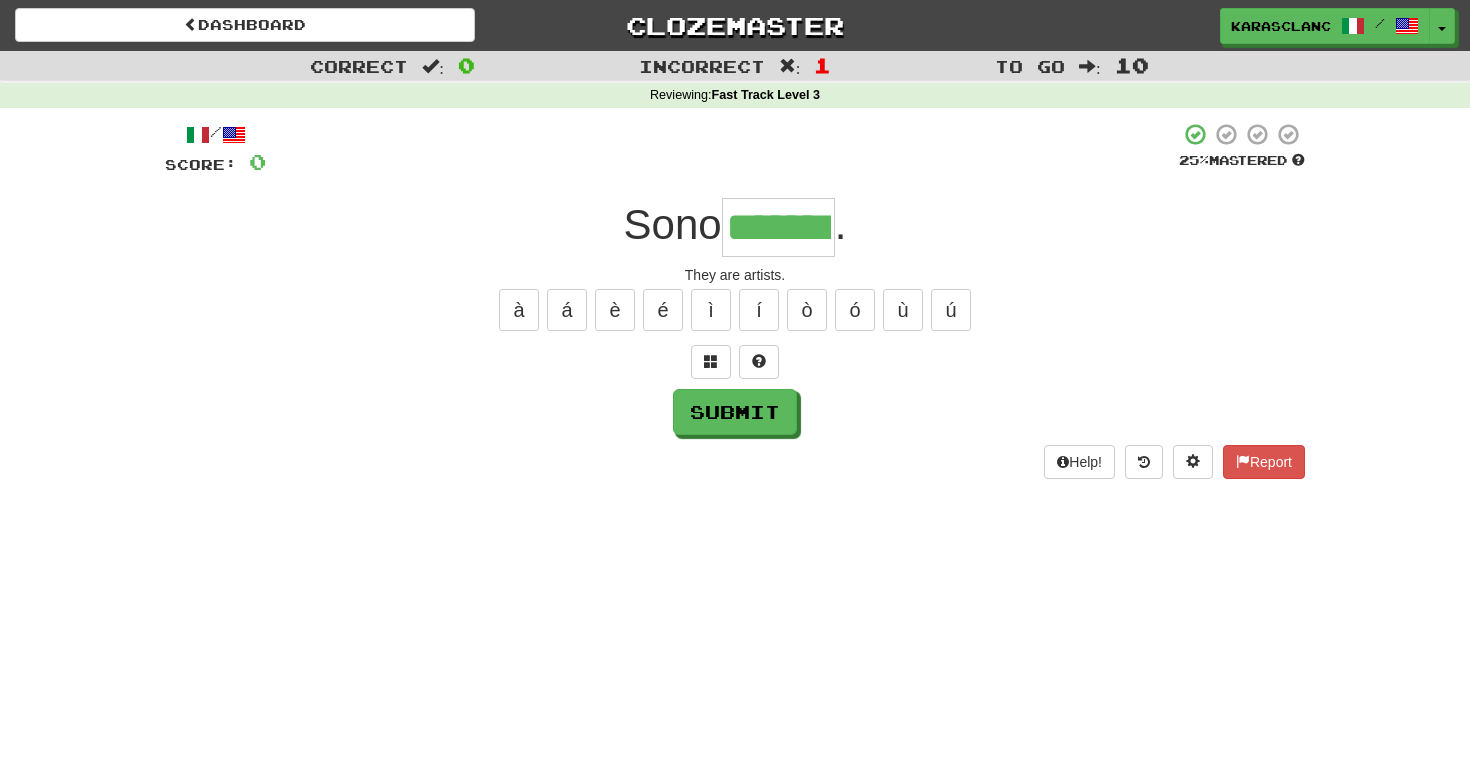 type on "*******" 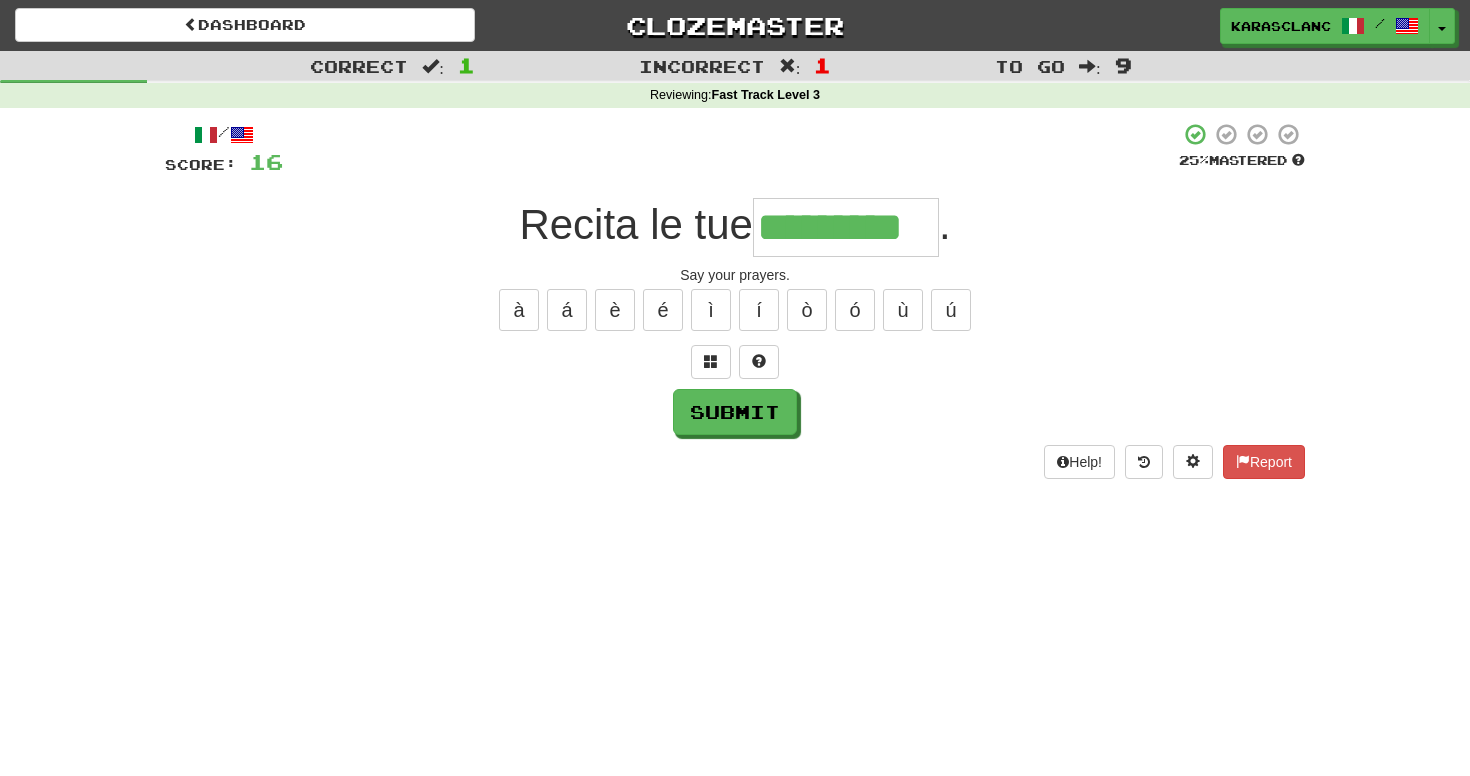 type on "*********" 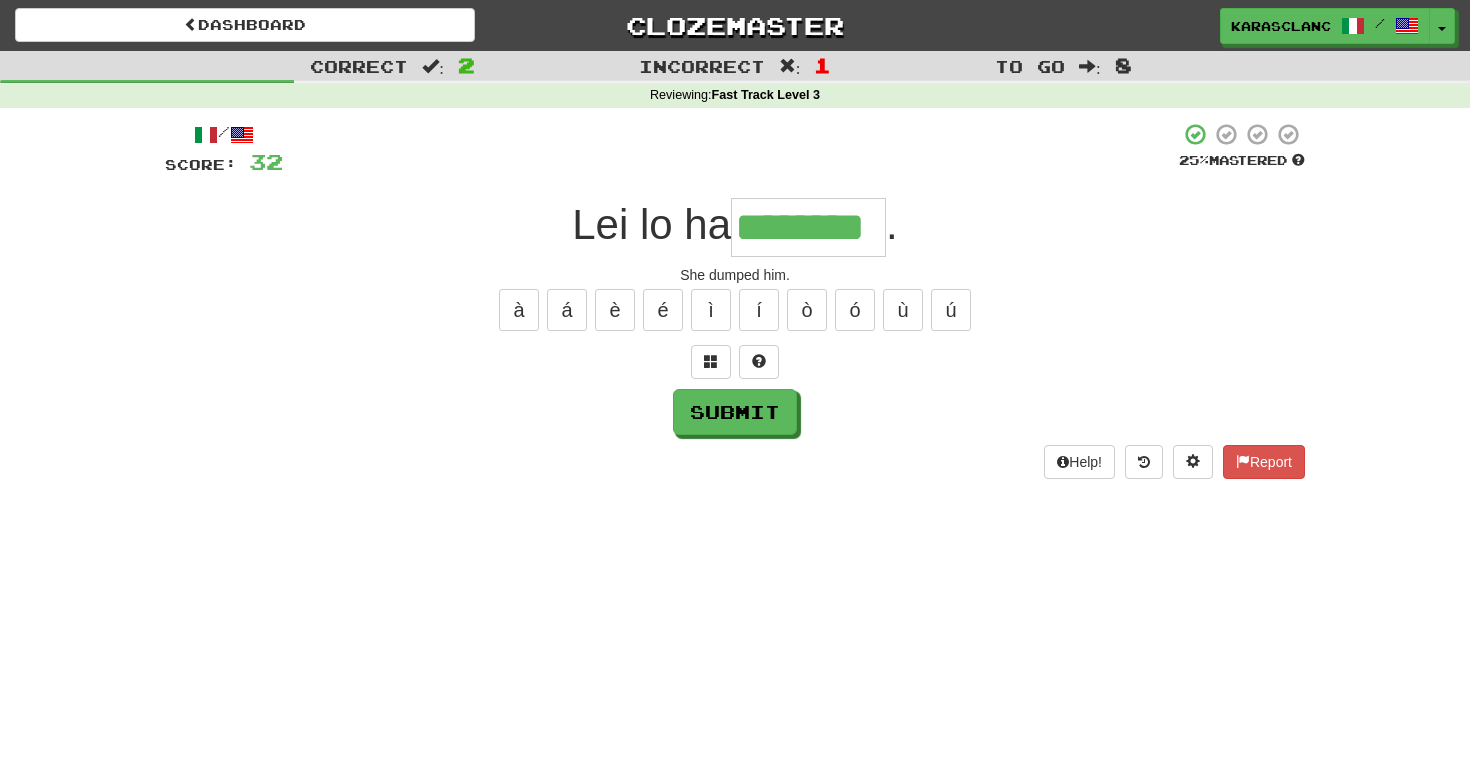 type on "********" 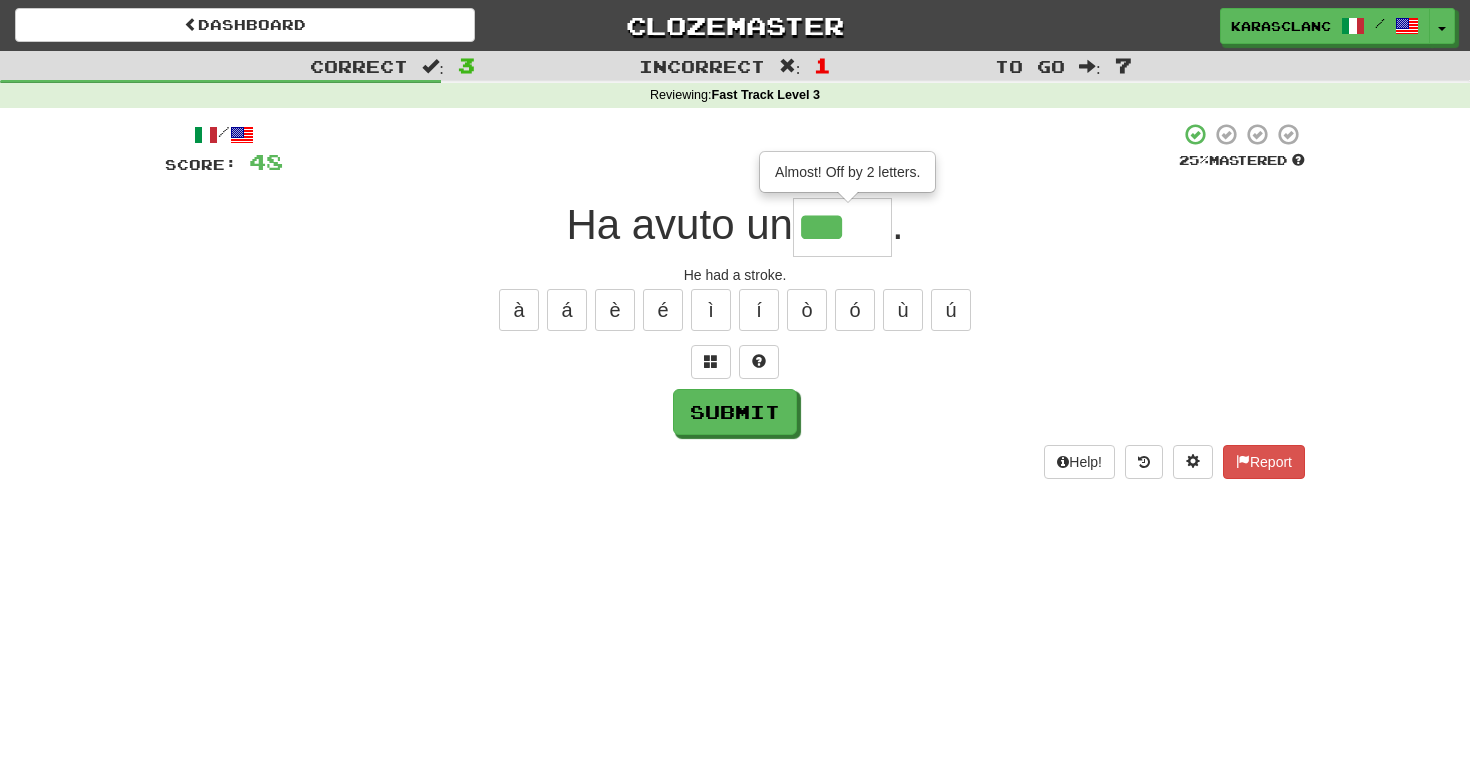 type on "*****" 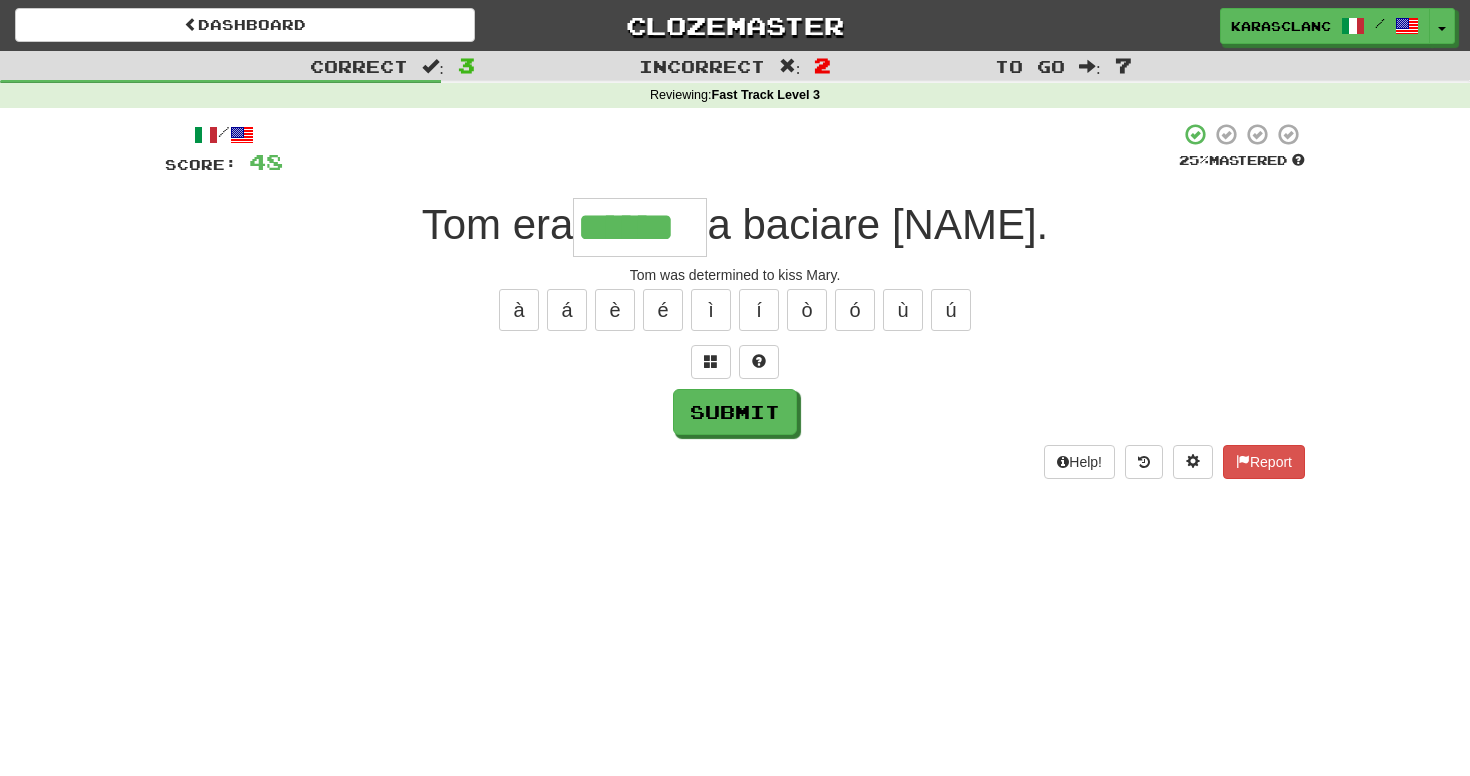 type on "******" 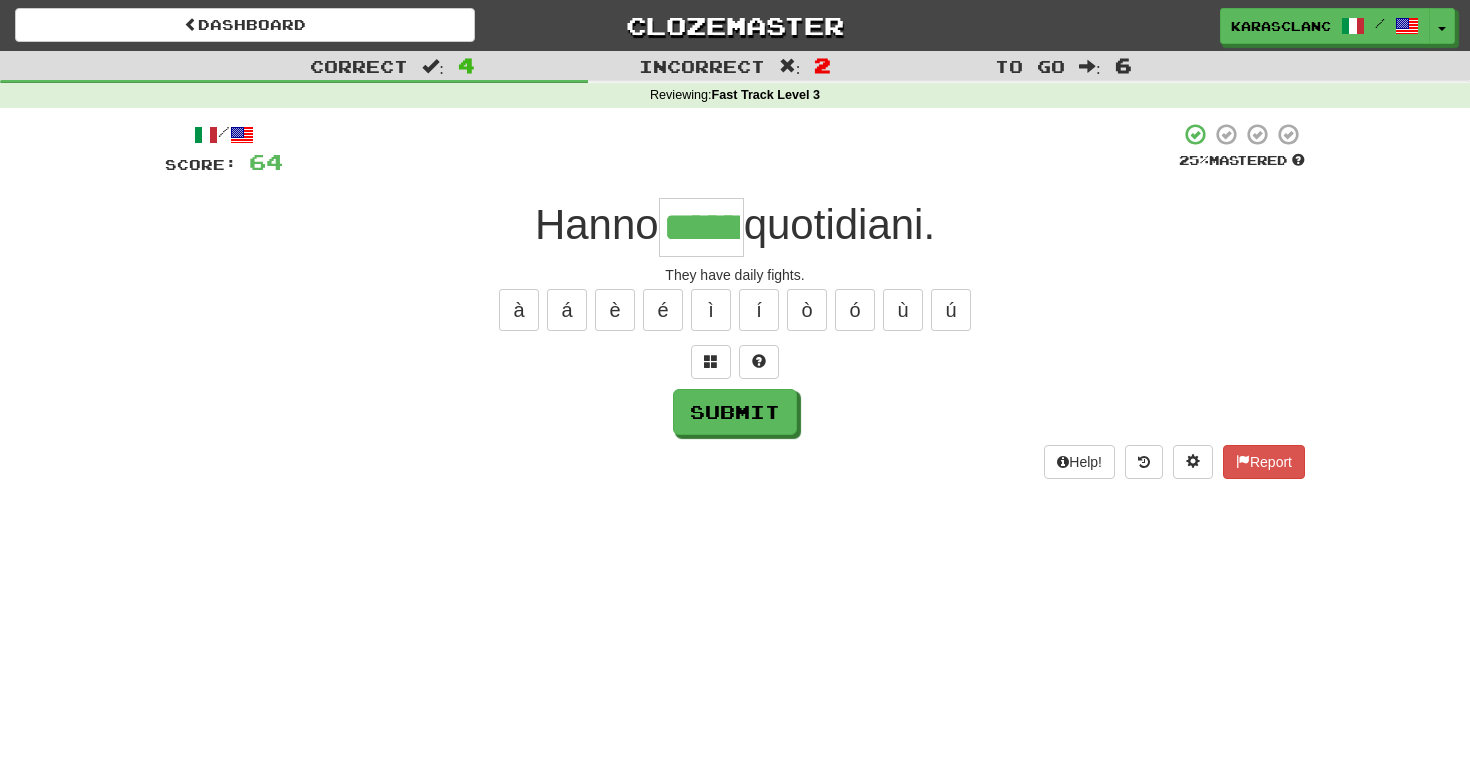 type on "******" 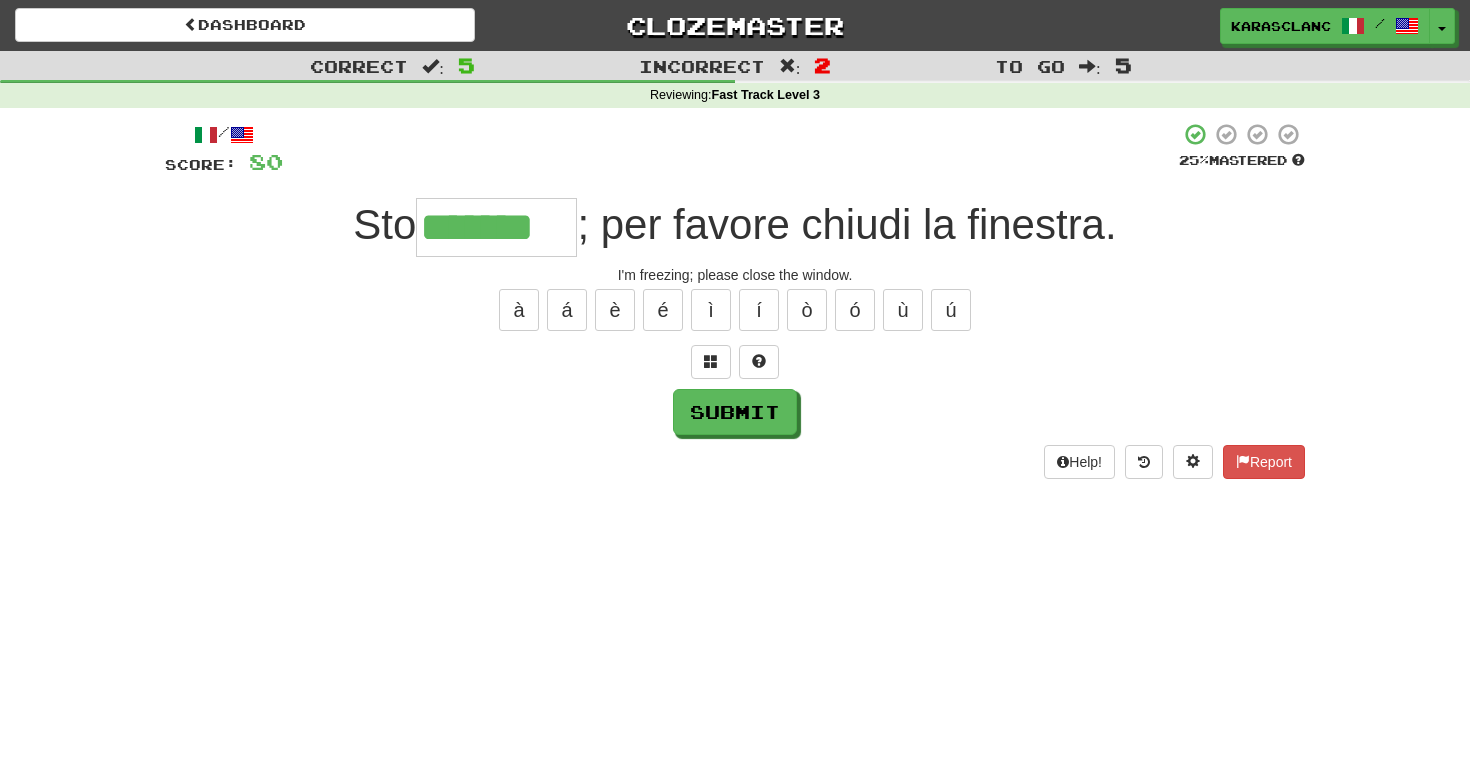 type on "*******" 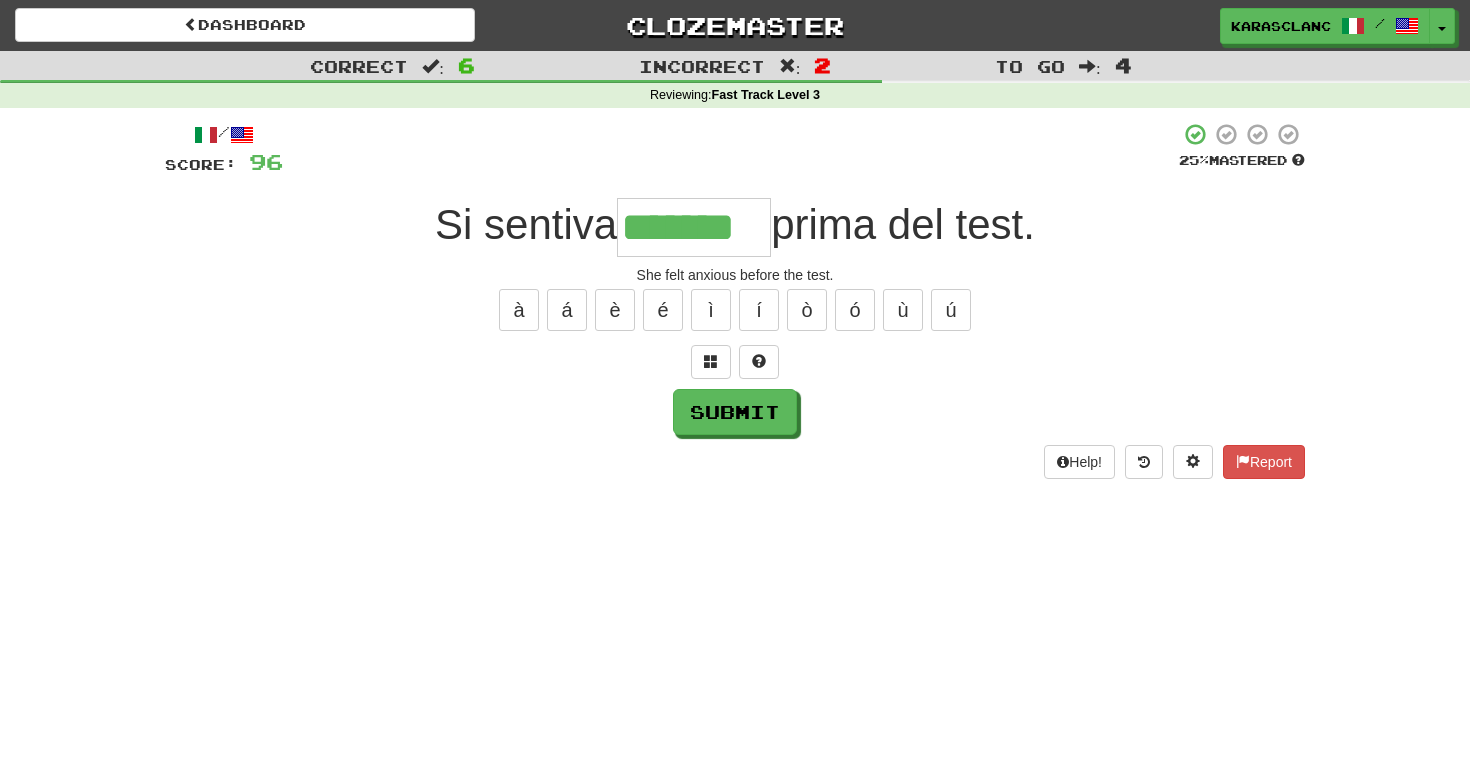 type on "*******" 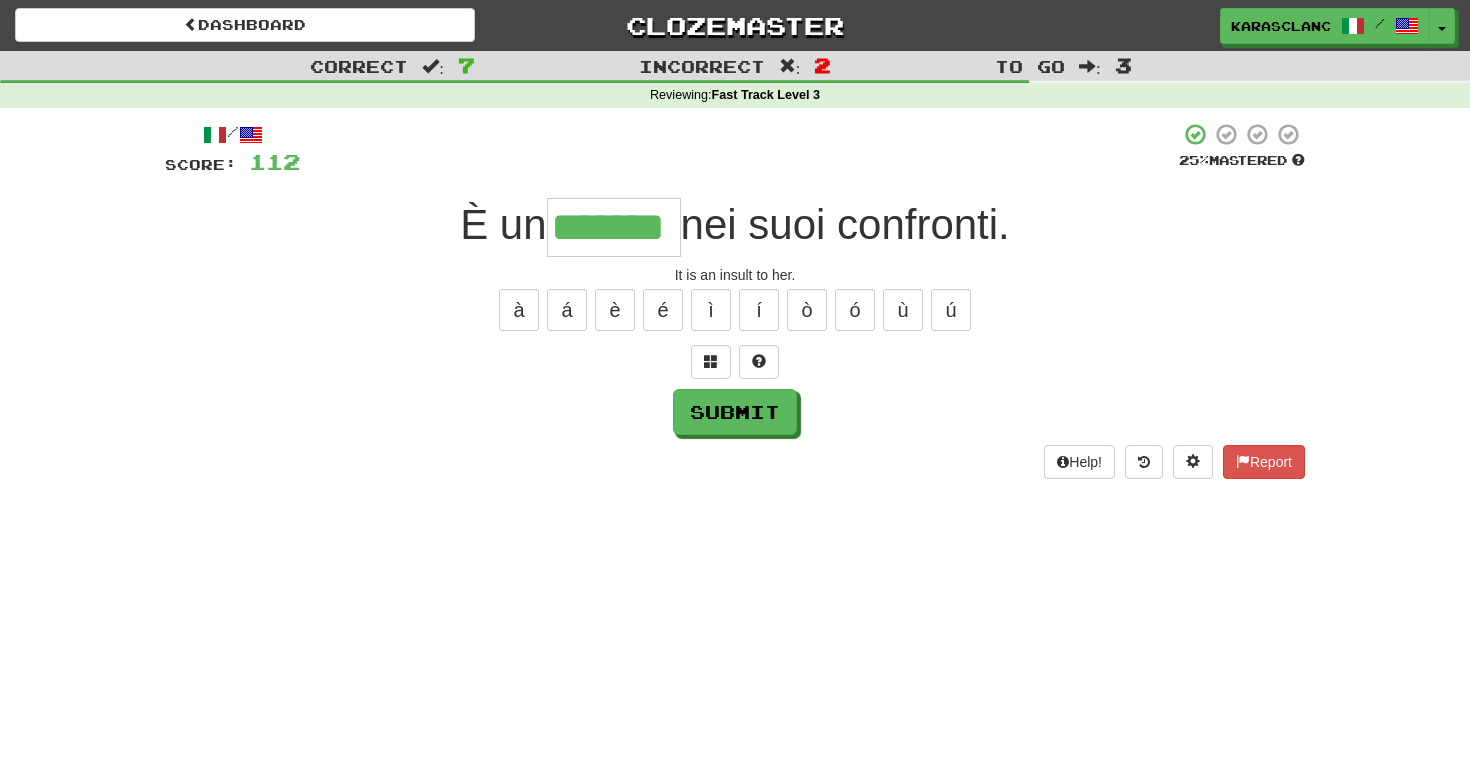 type on "*******" 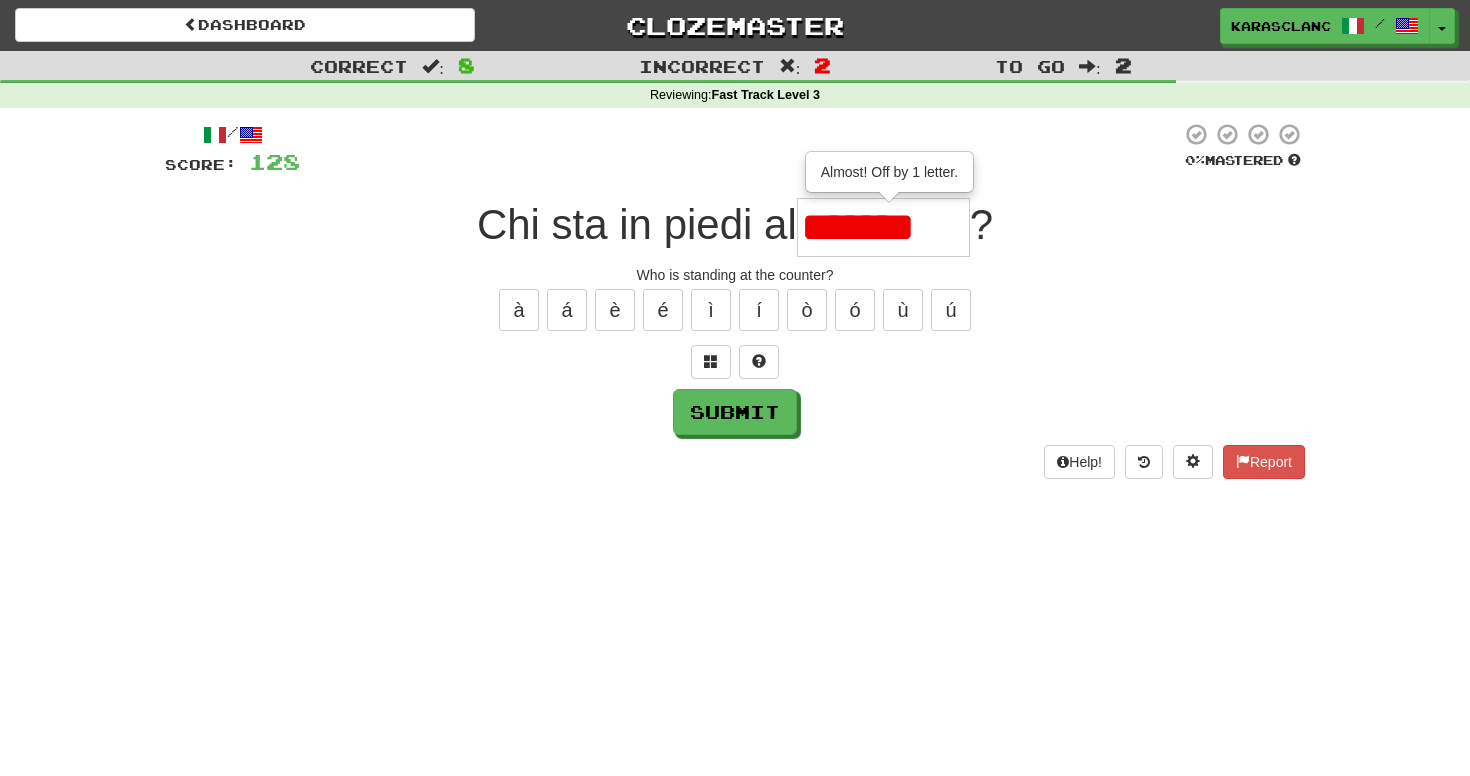 type on "*******" 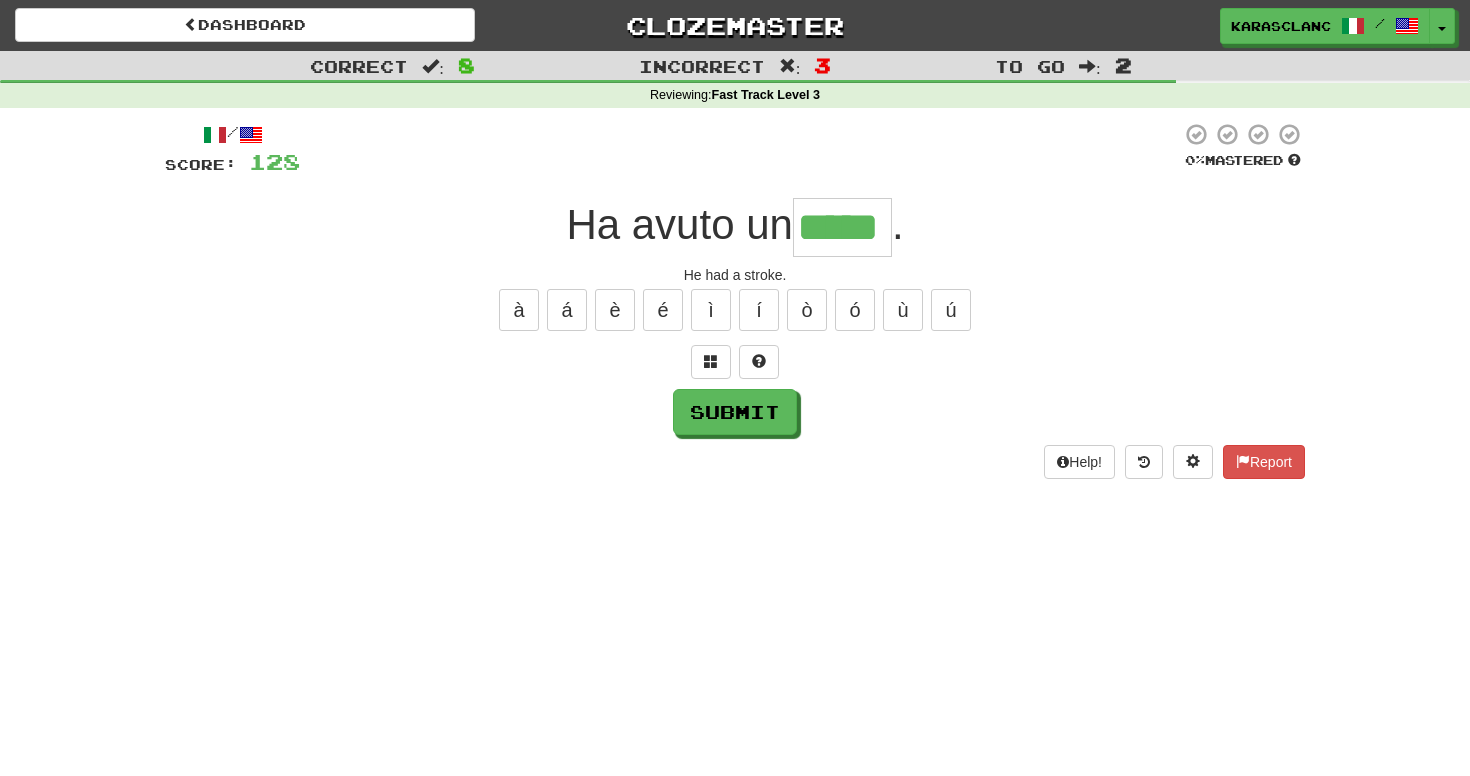 type on "*****" 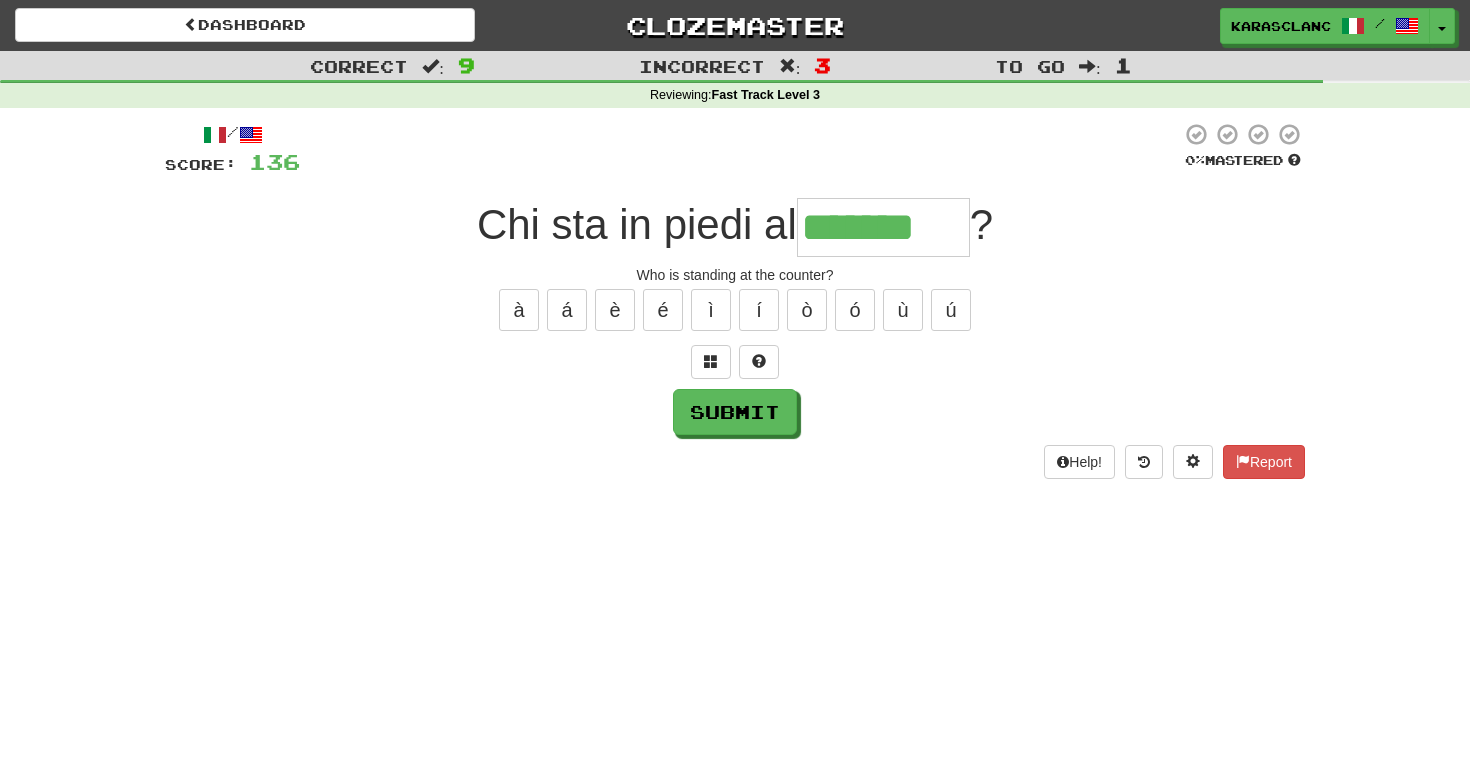 type on "*******" 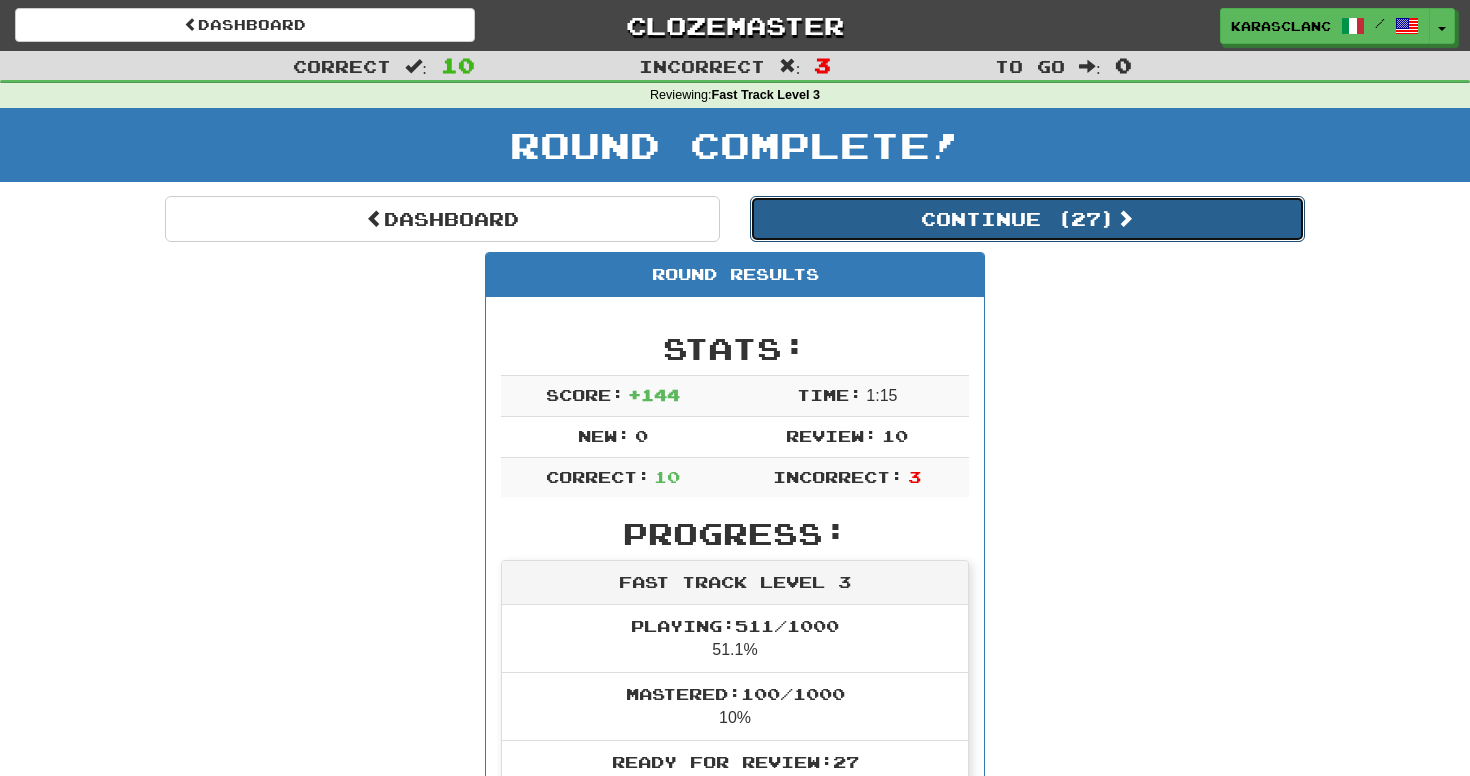 click on "Continue ( 27 )" at bounding box center [1027, 219] 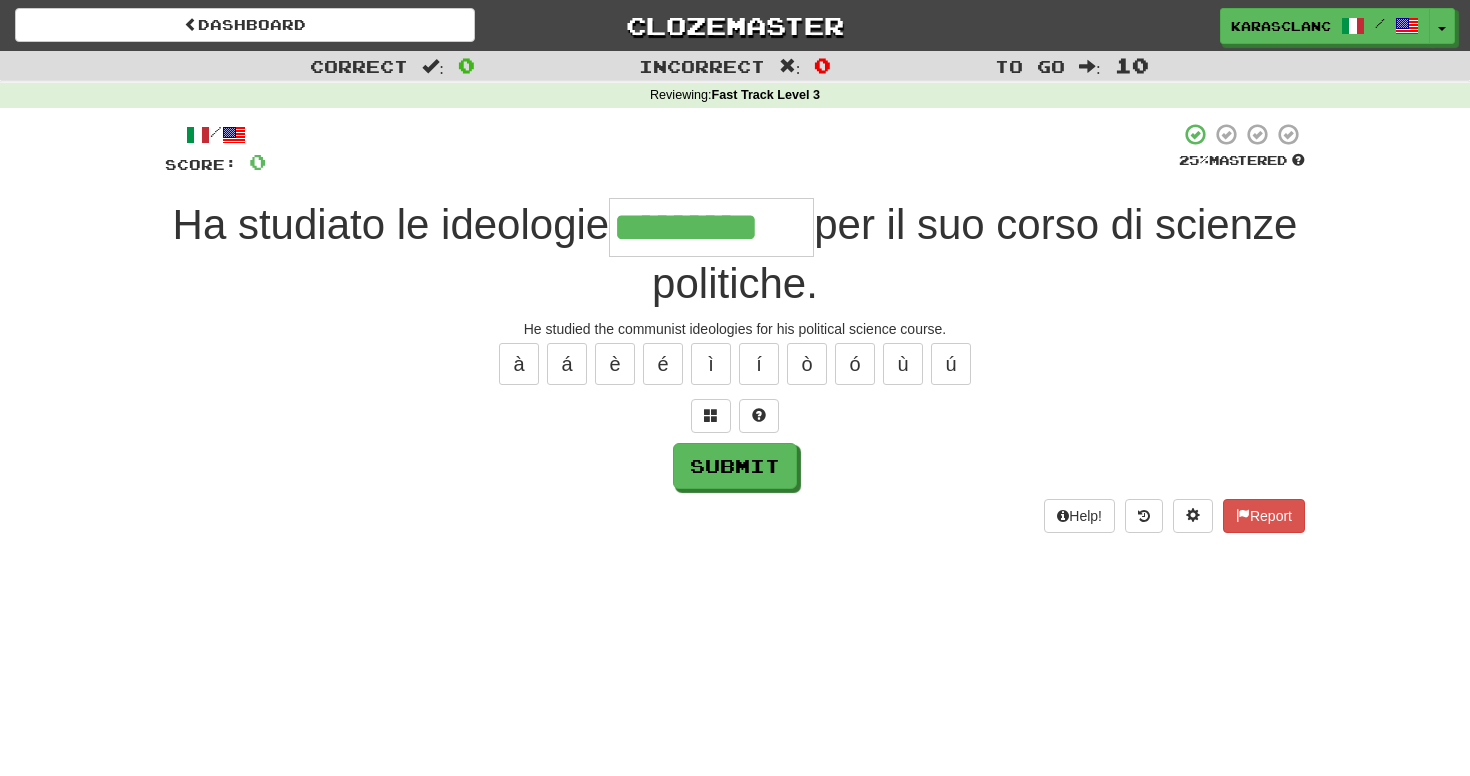 type on "*********" 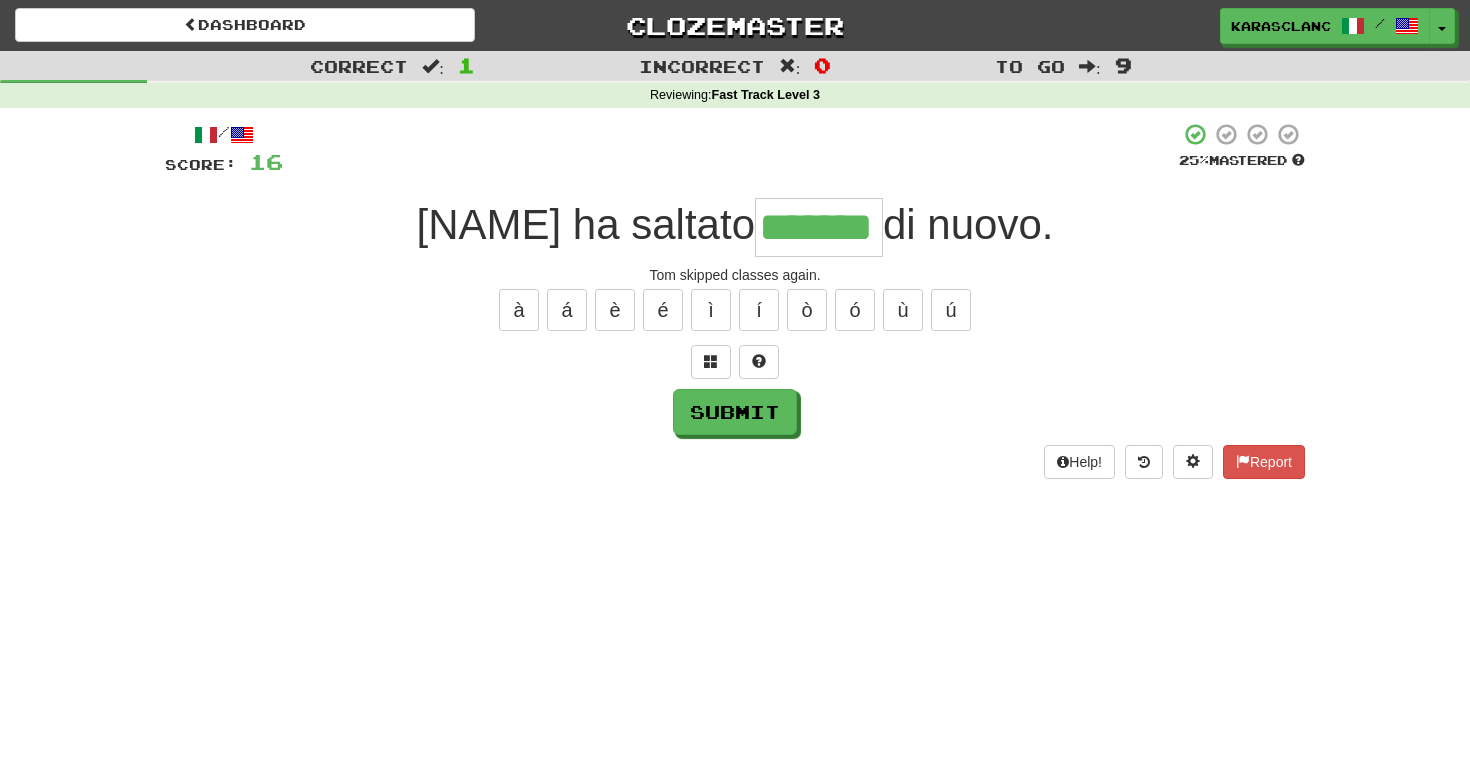type on "*******" 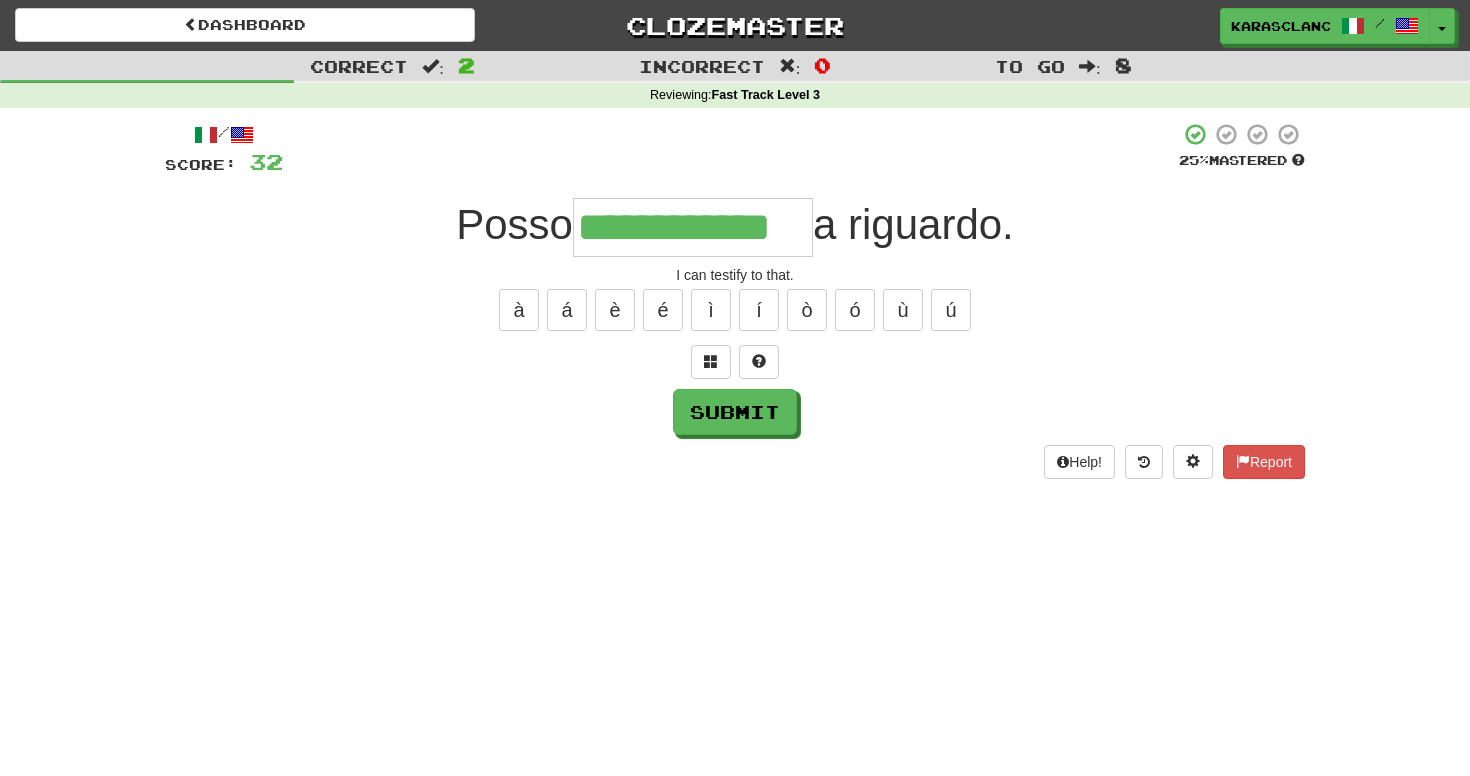 type on "**********" 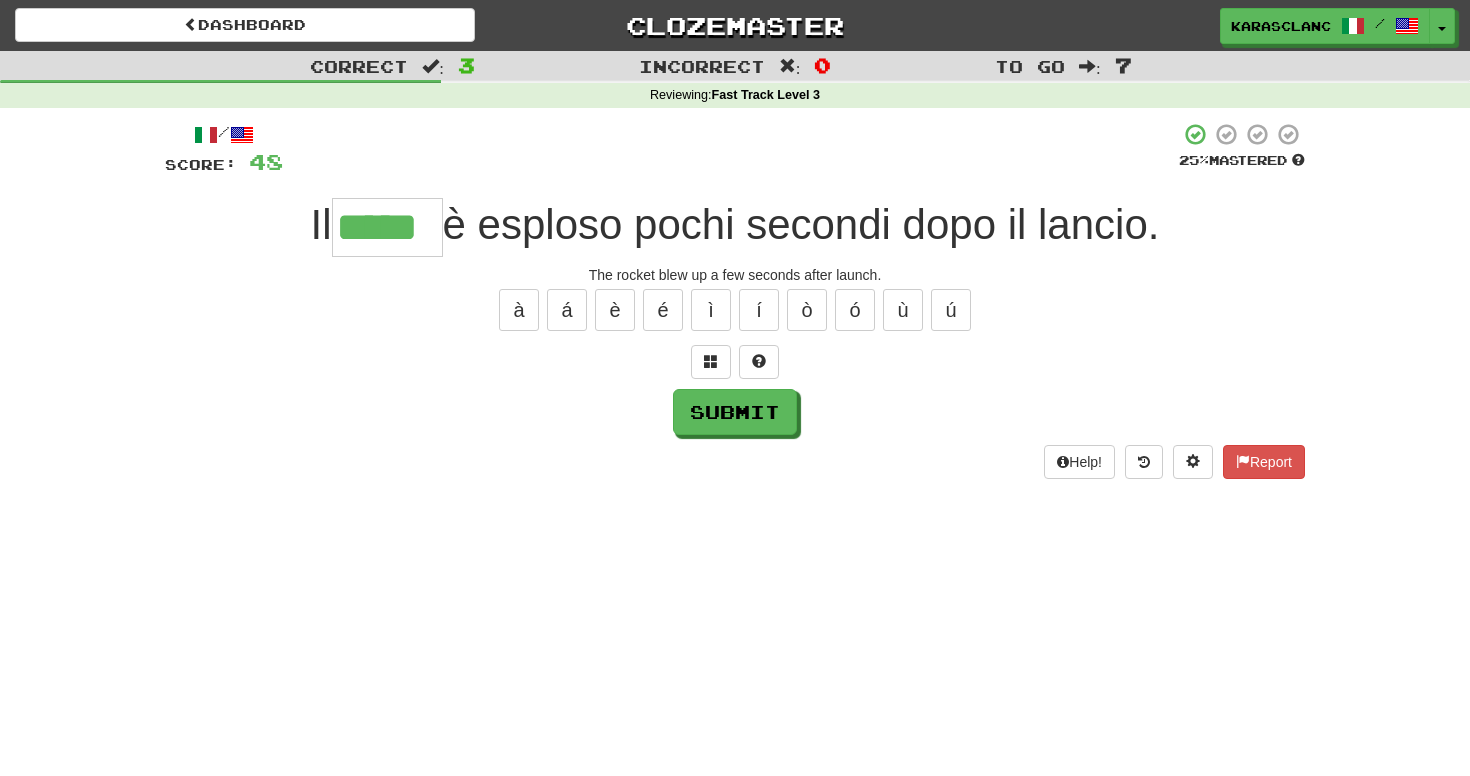 type on "*****" 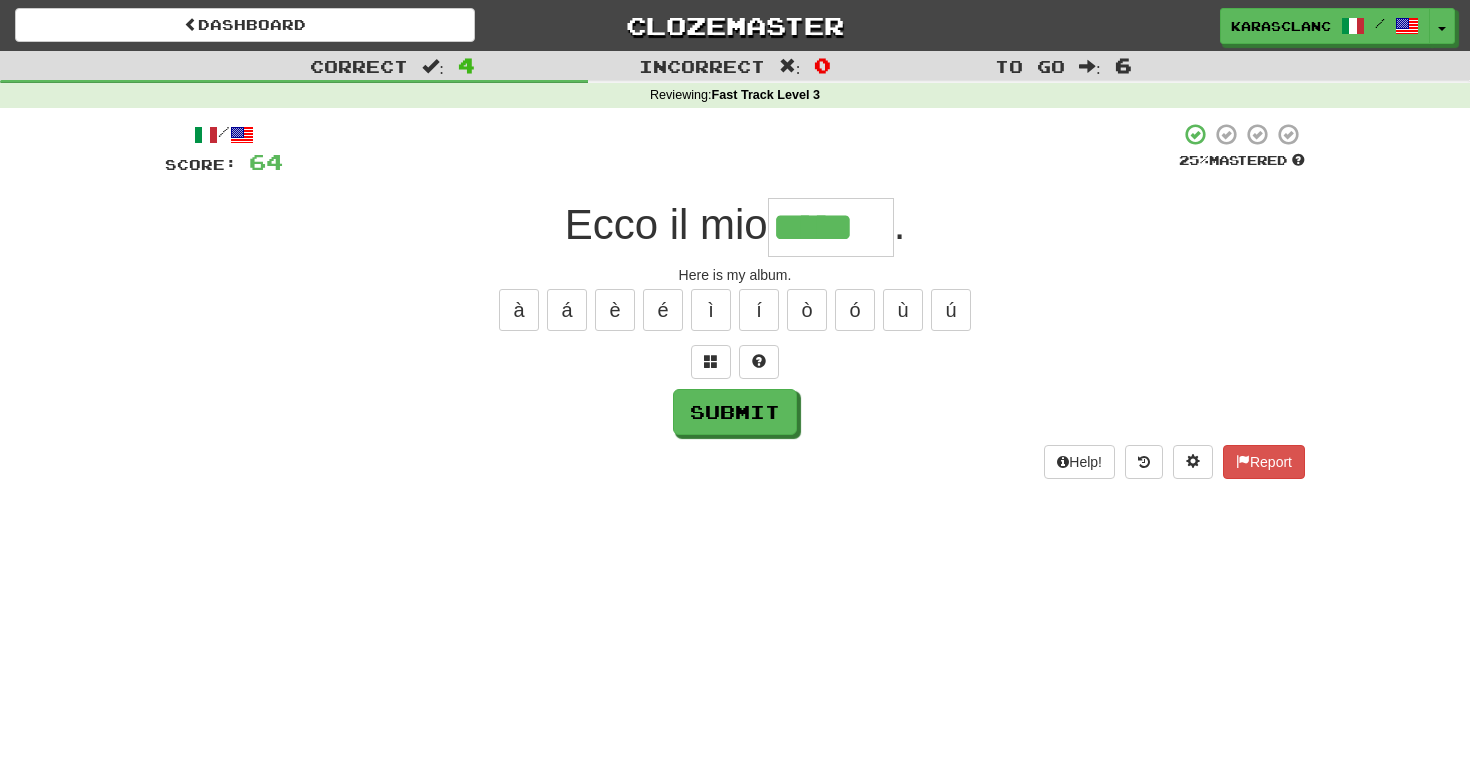 type on "*****" 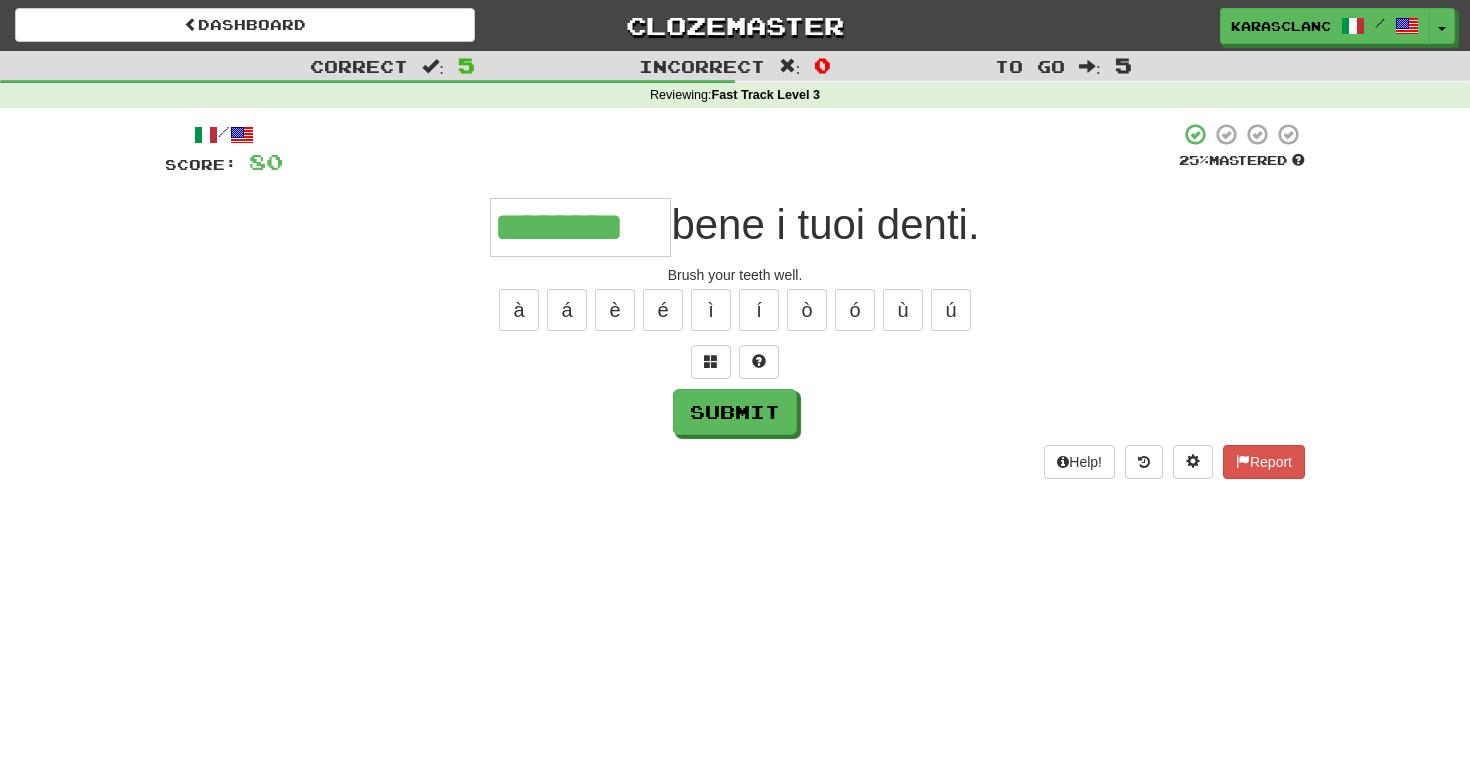 type on "********" 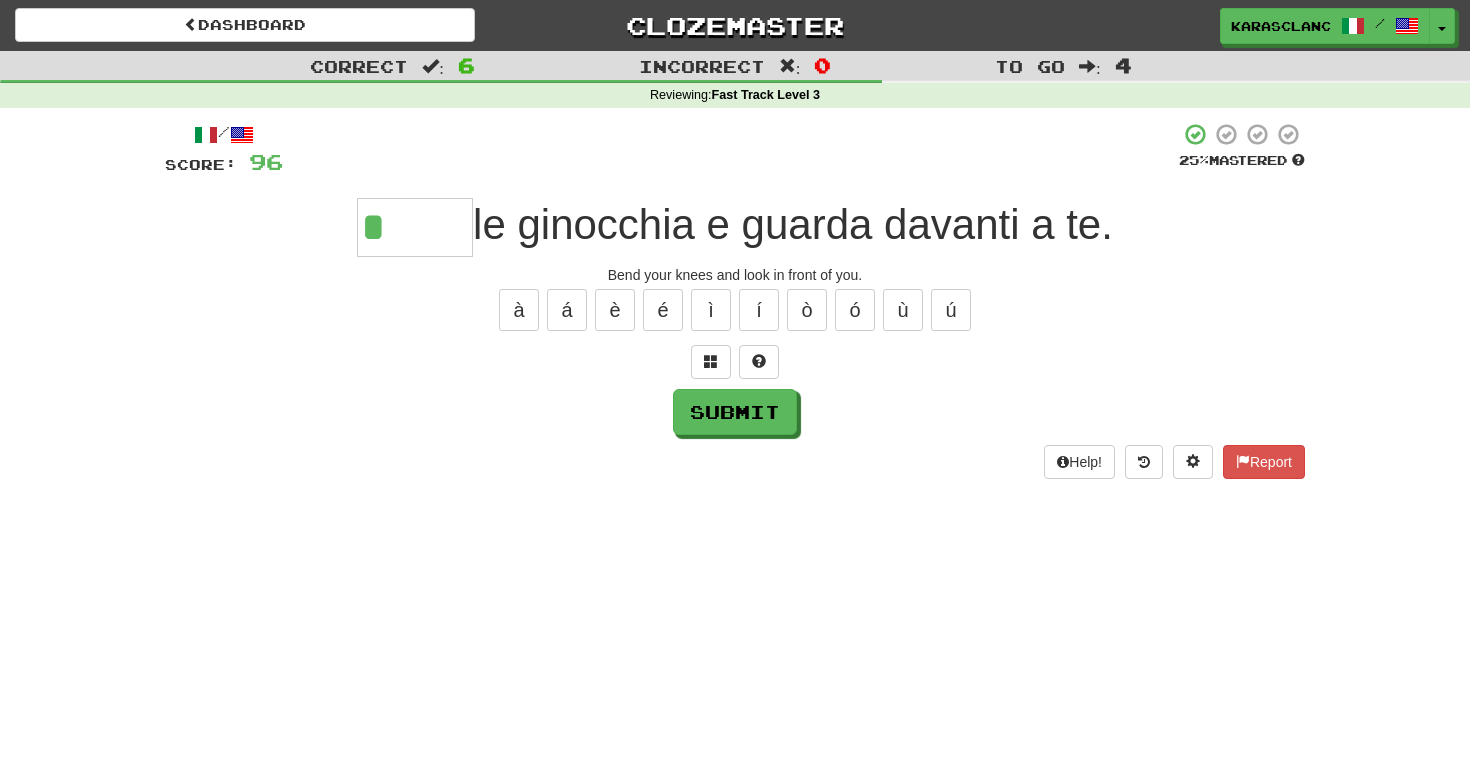 type on "*****" 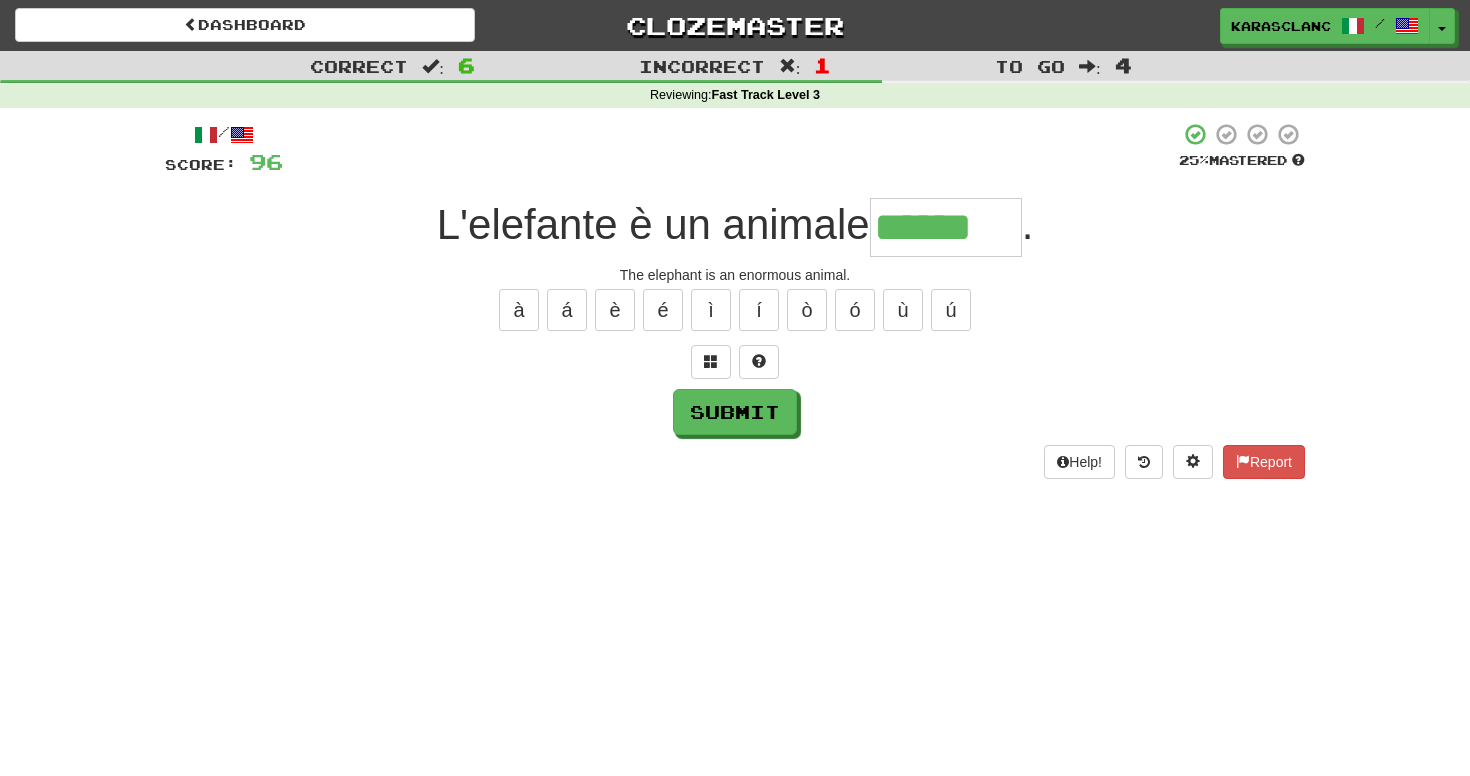 type on "******" 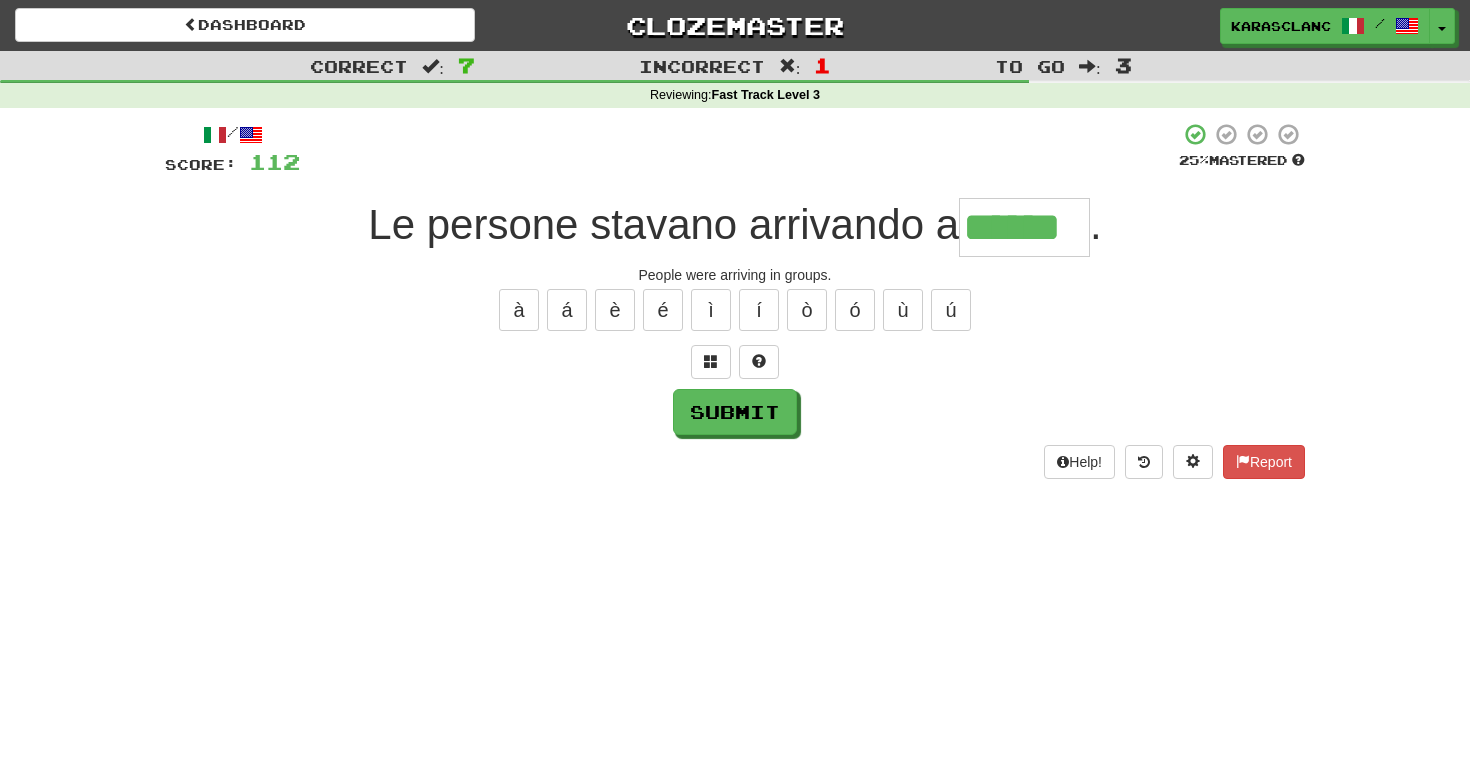 type on "******" 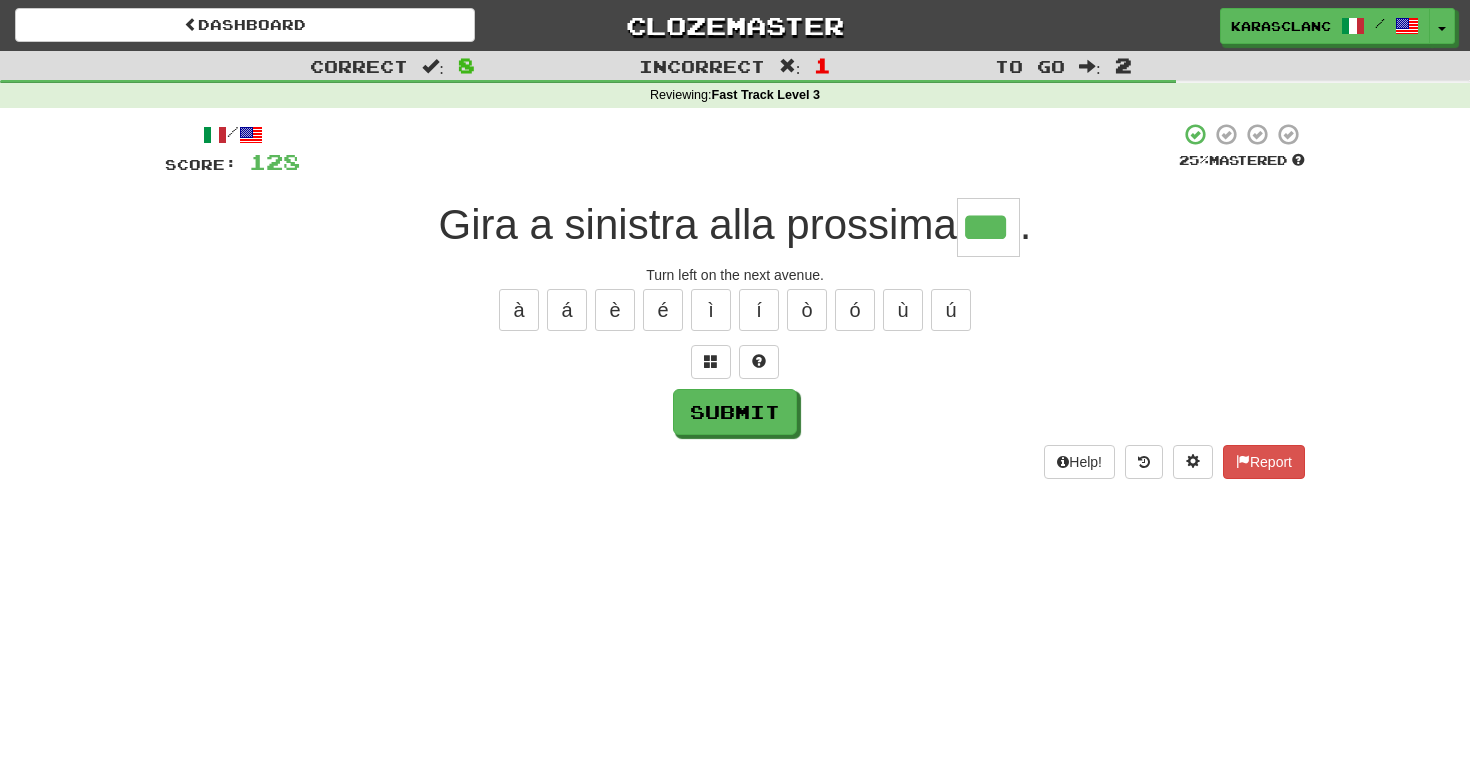 type on "***" 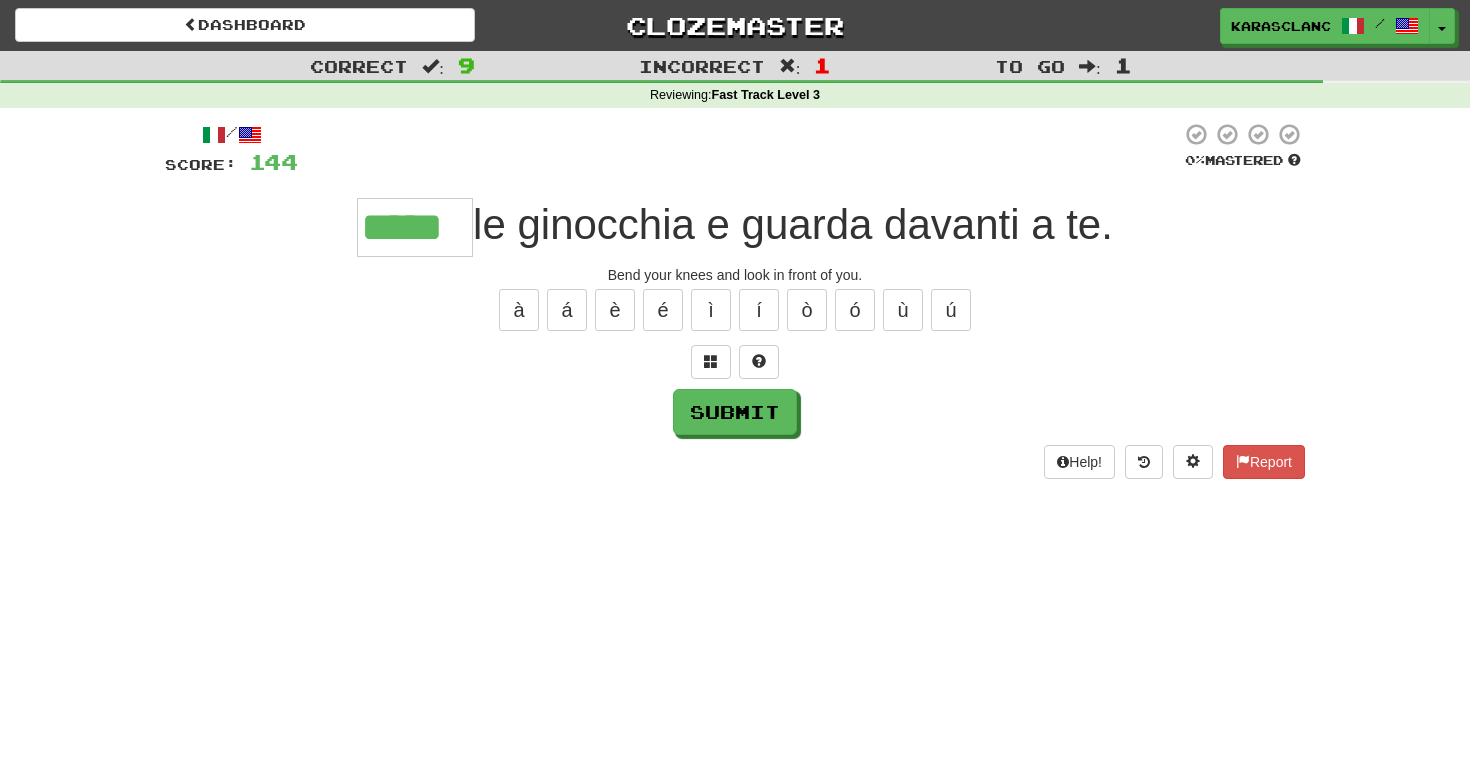 type on "*****" 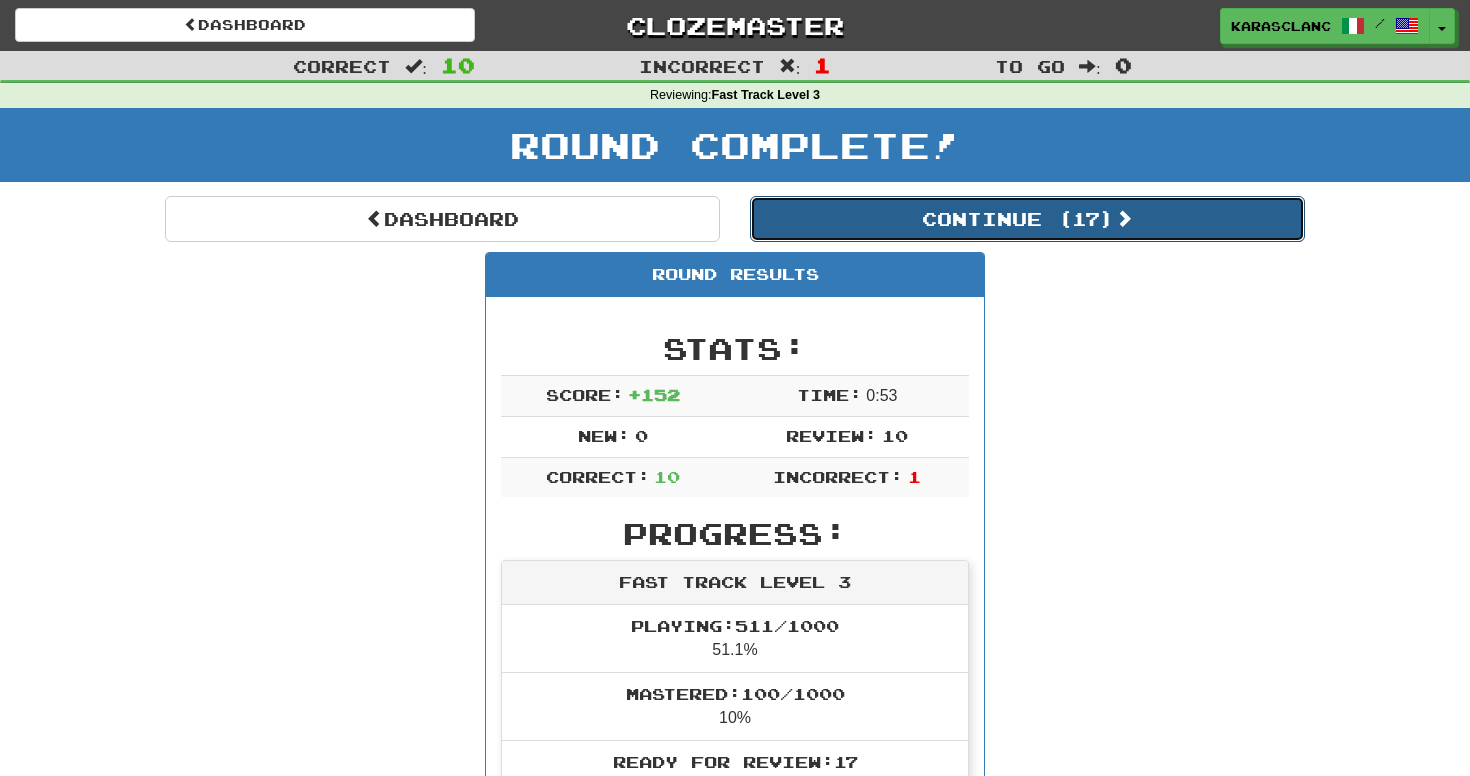 click on "Continue ( 17 )" at bounding box center [1027, 219] 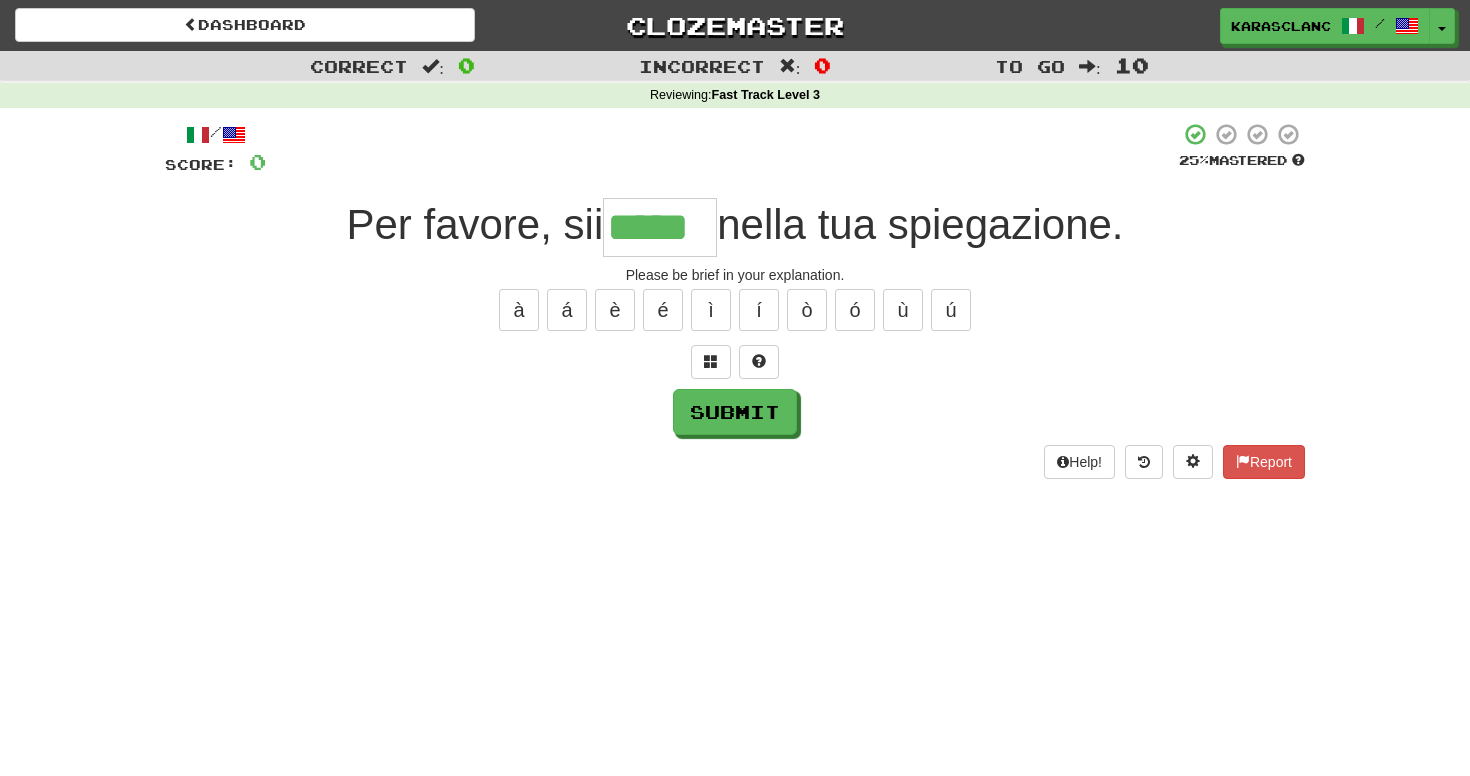 type on "*****" 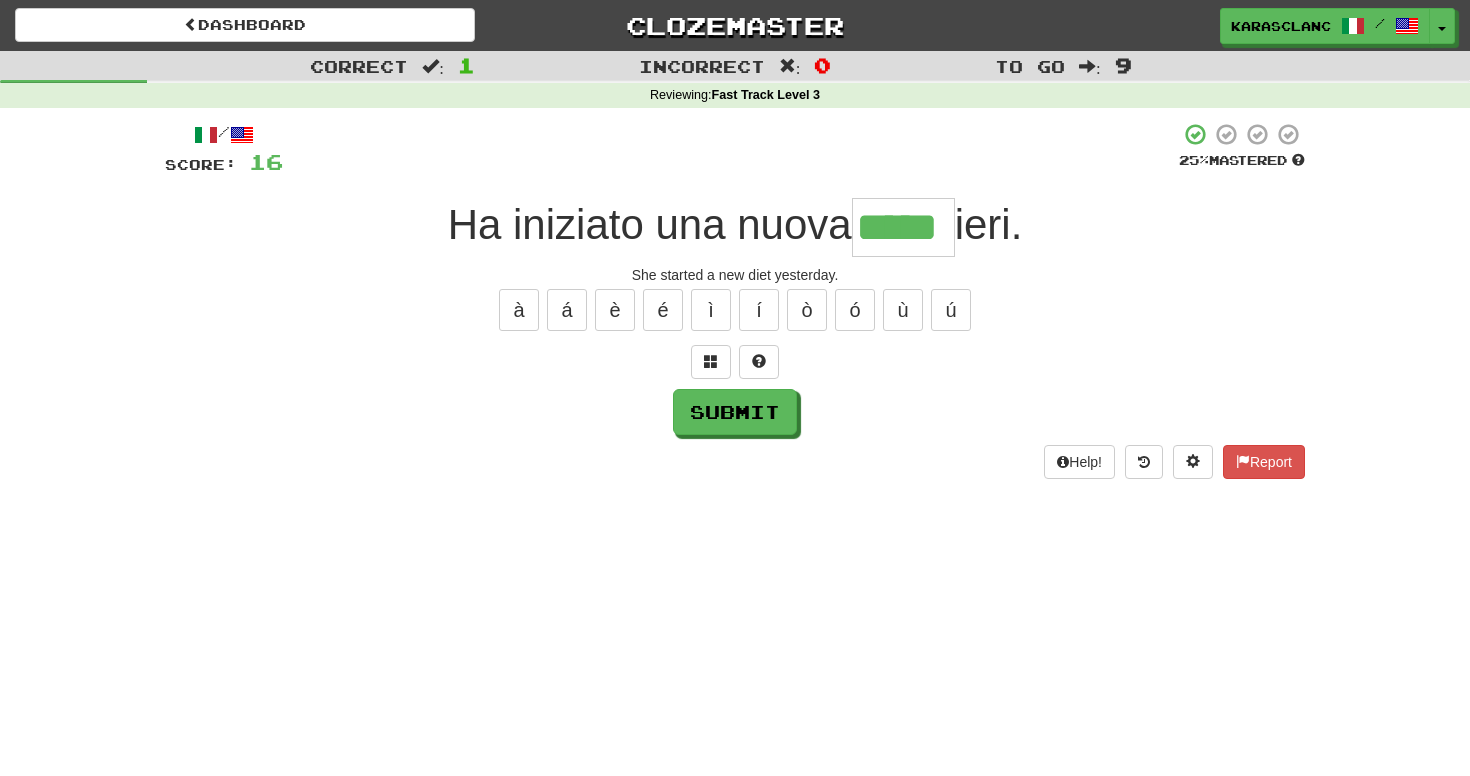 type on "*****" 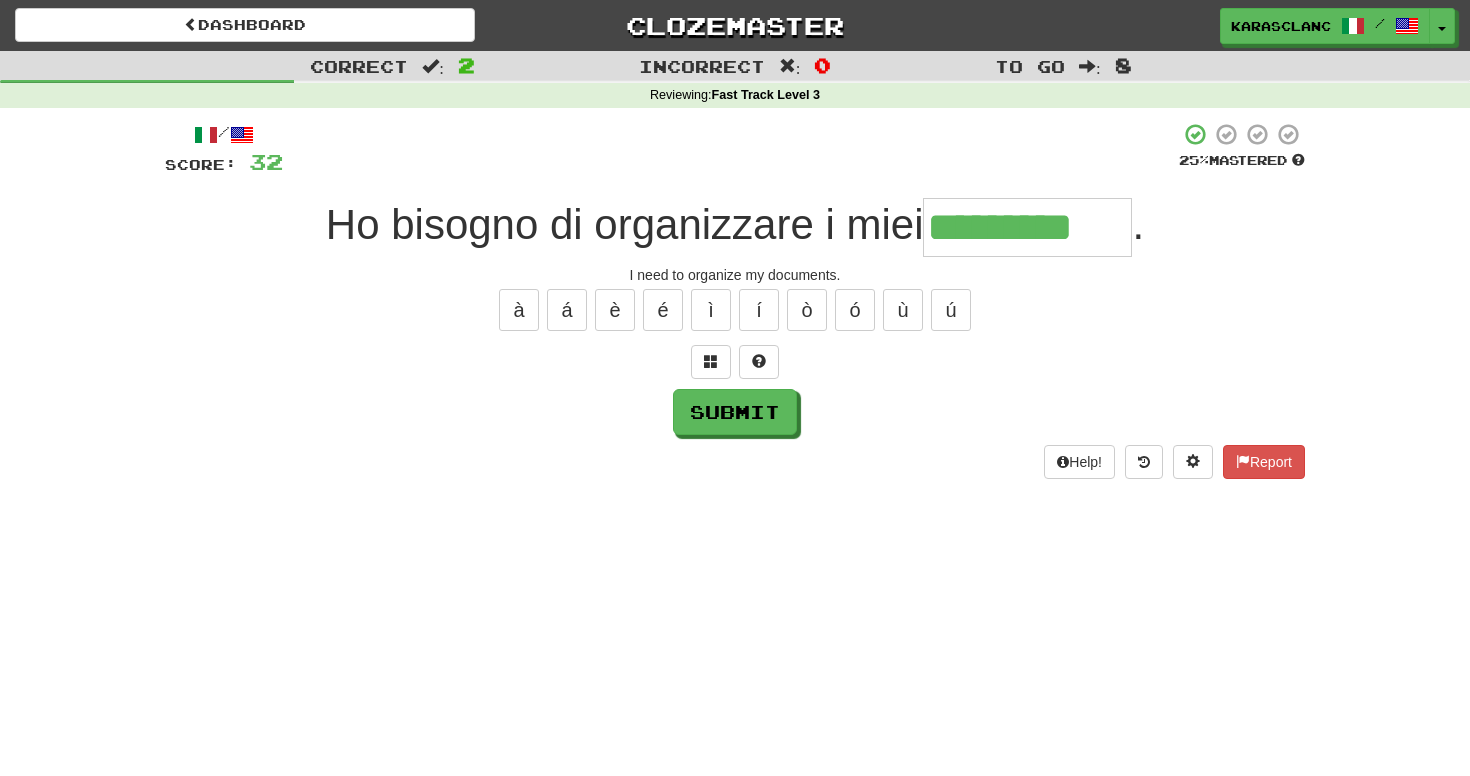 type on "*********" 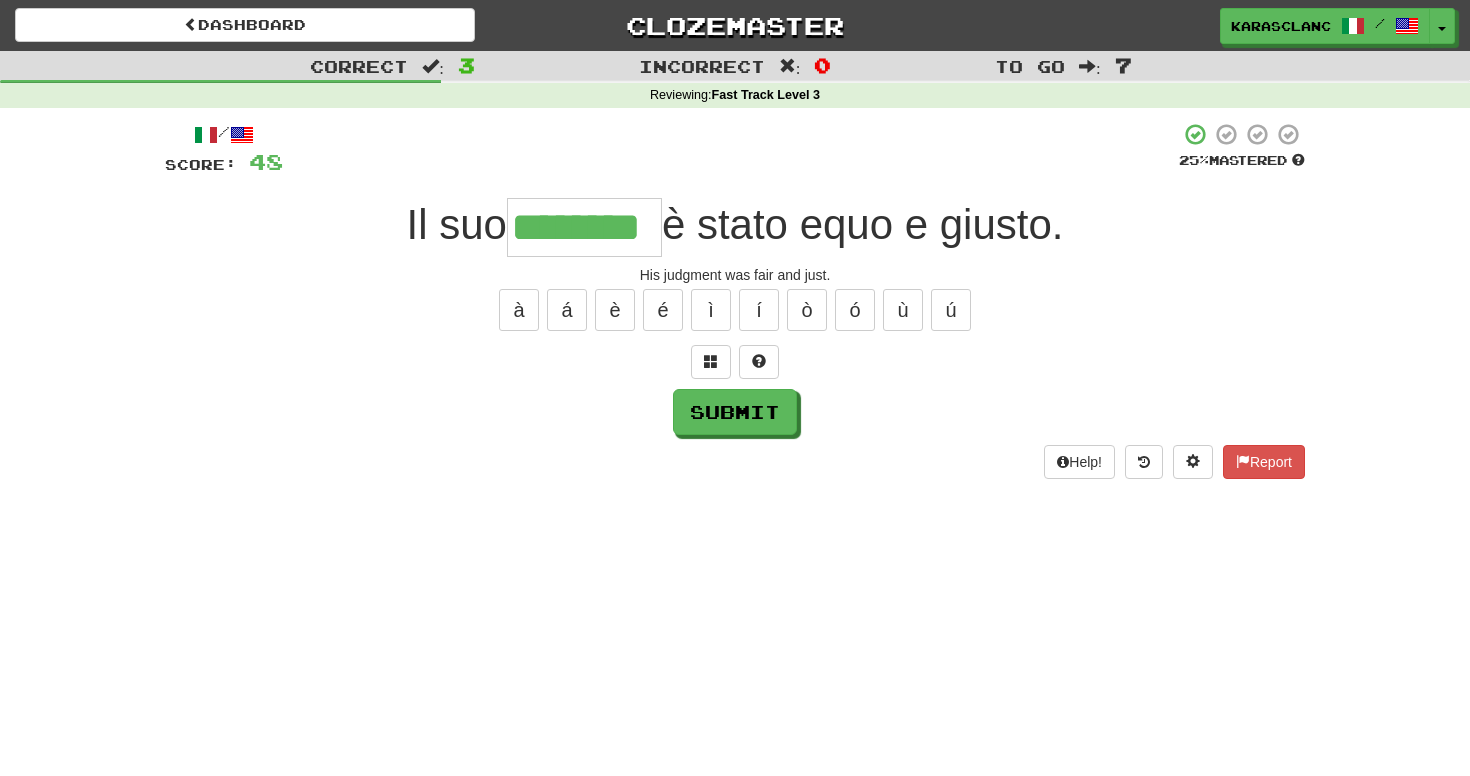 type on "********" 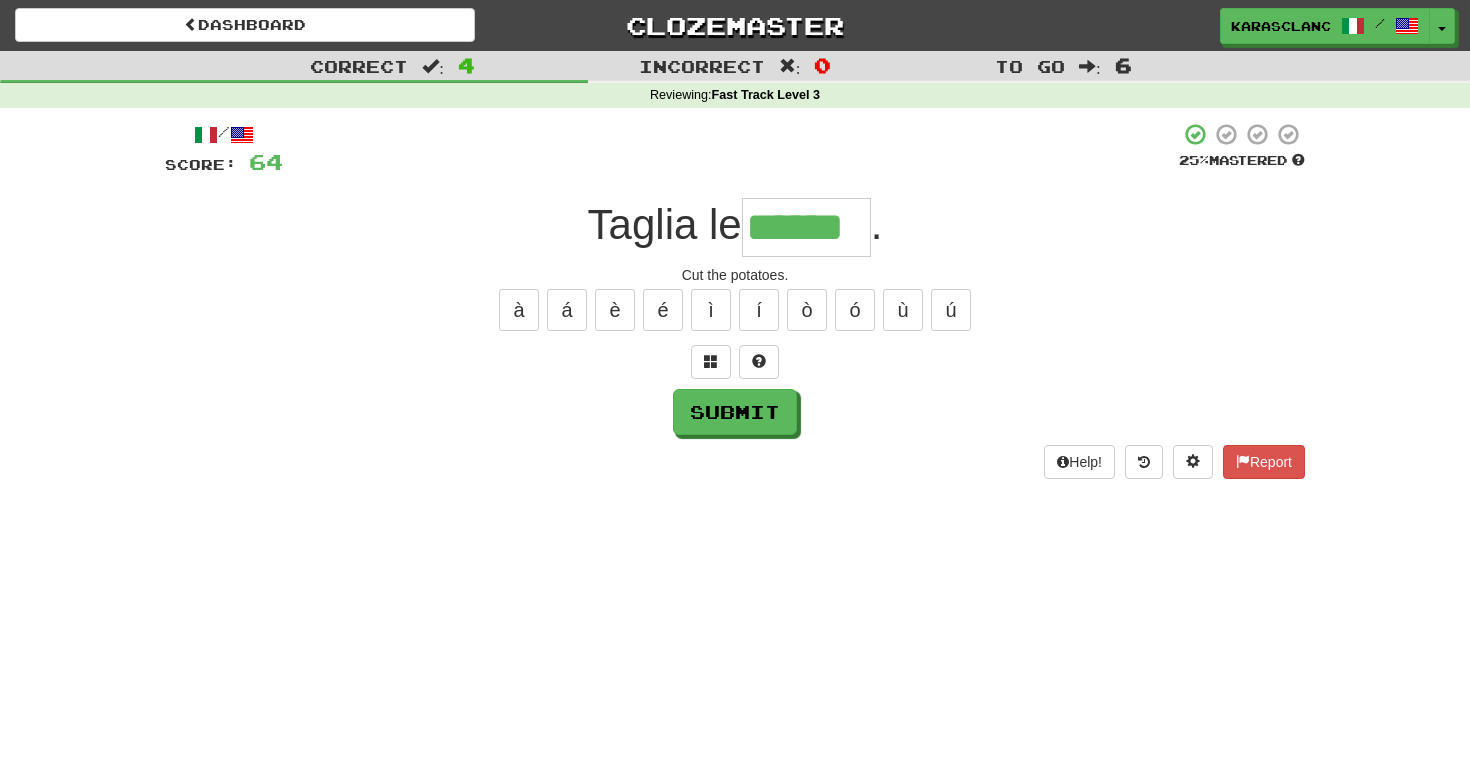 type on "******" 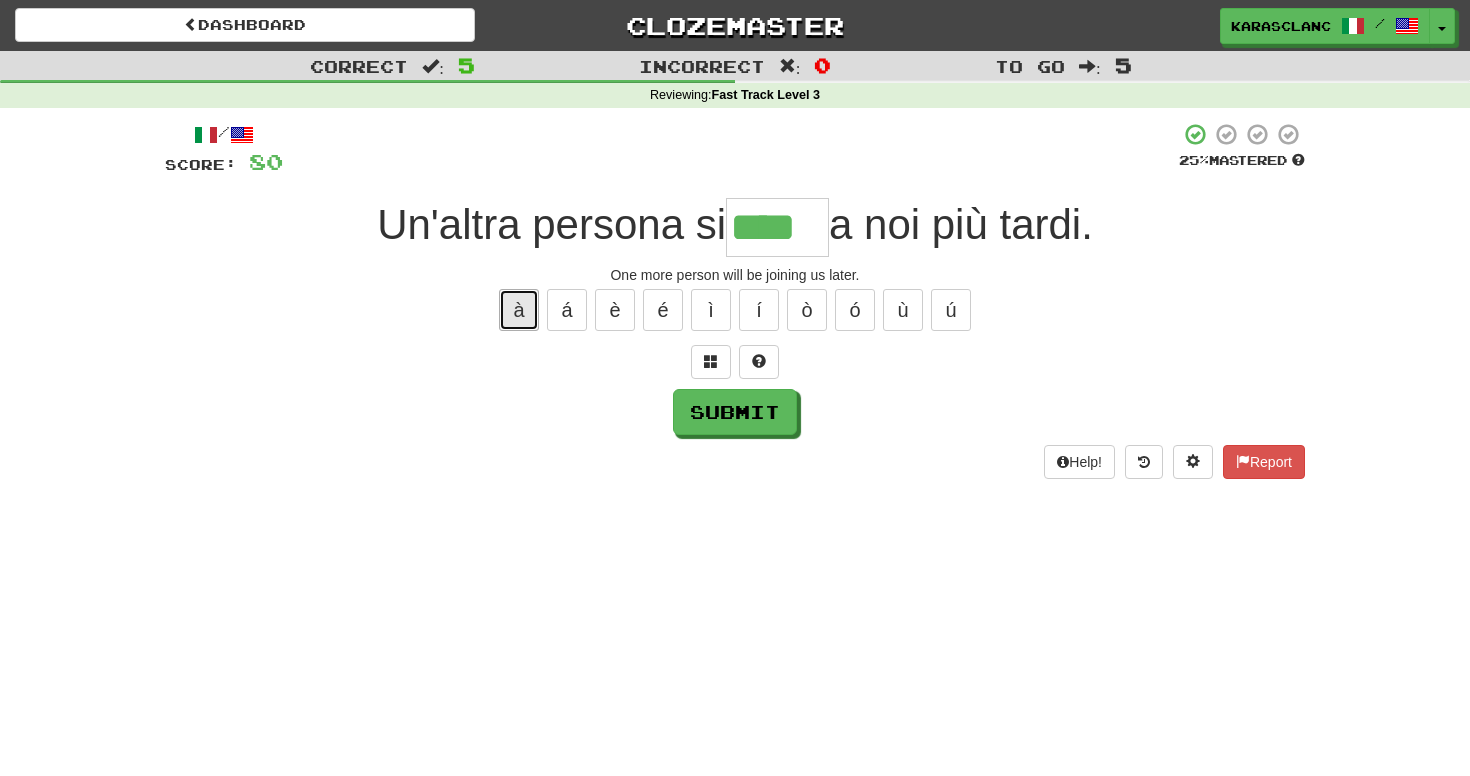 click on "à" at bounding box center [519, 310] 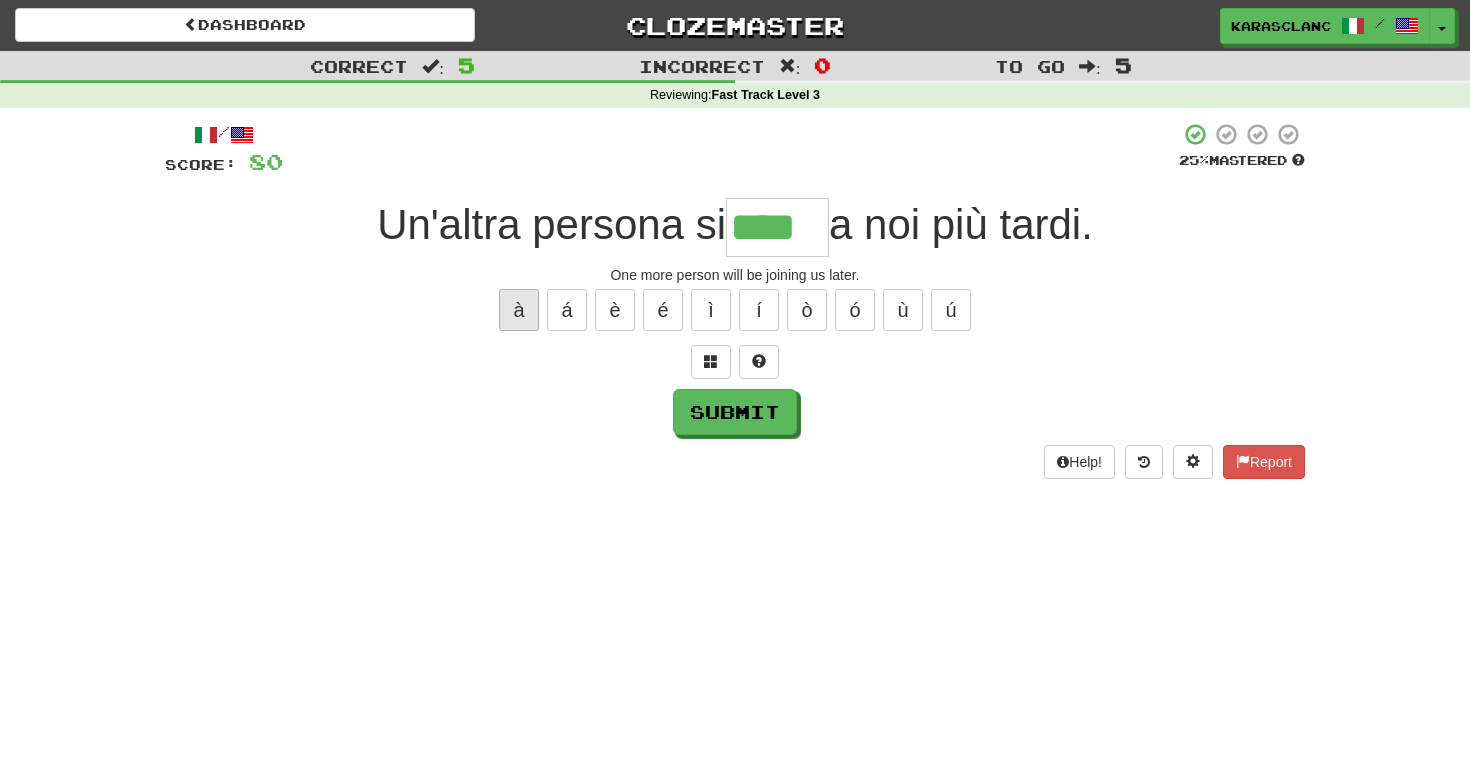 type on "*****" 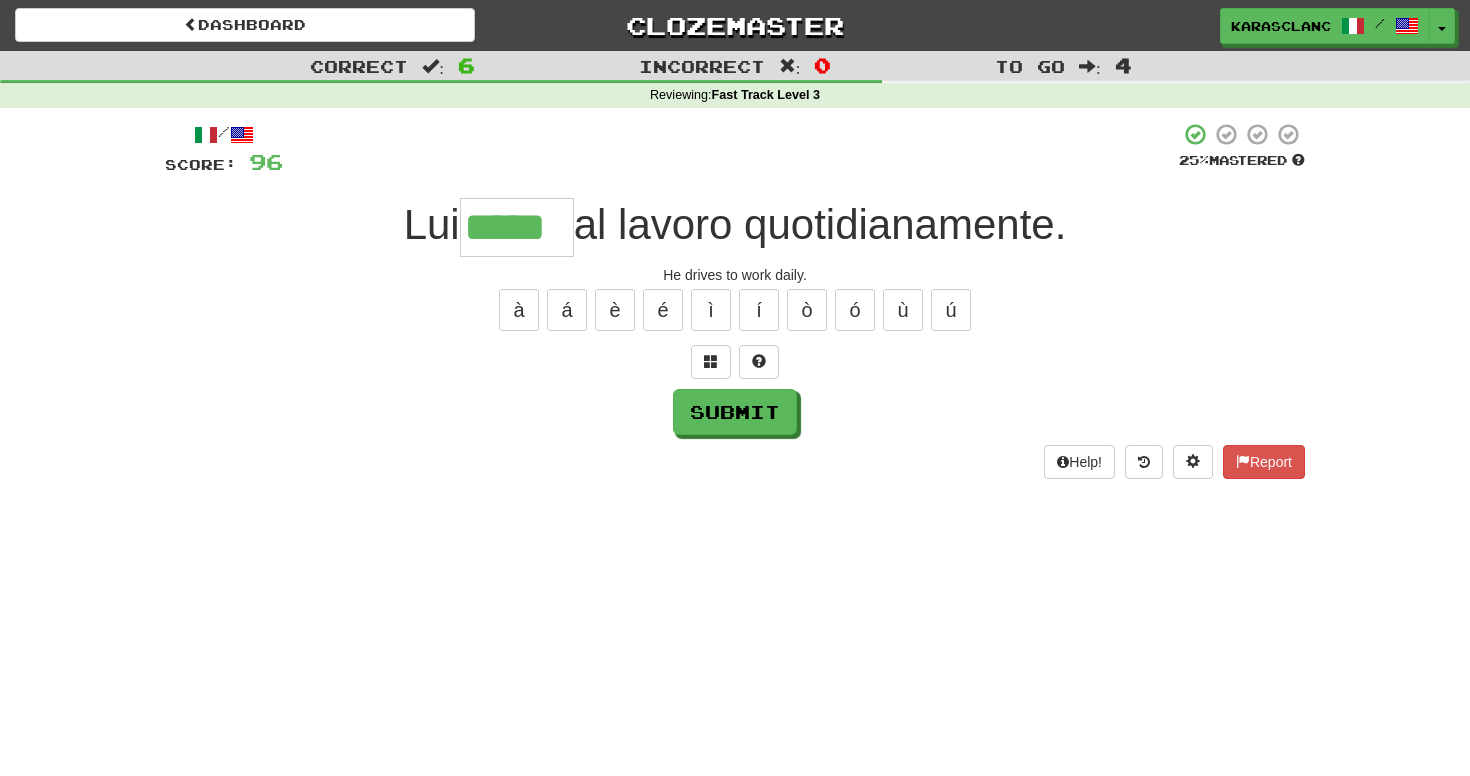 type on "*****" 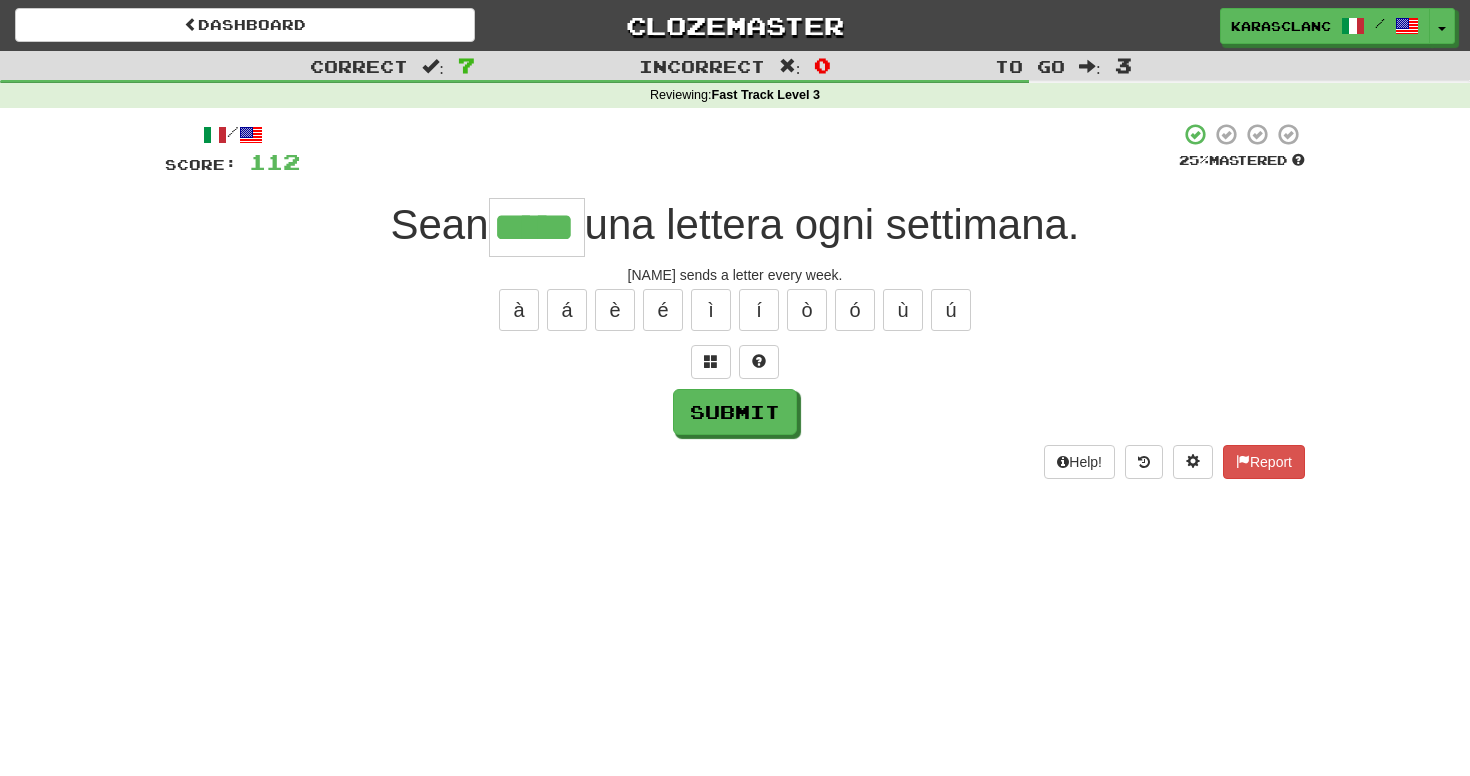 type on "*****" 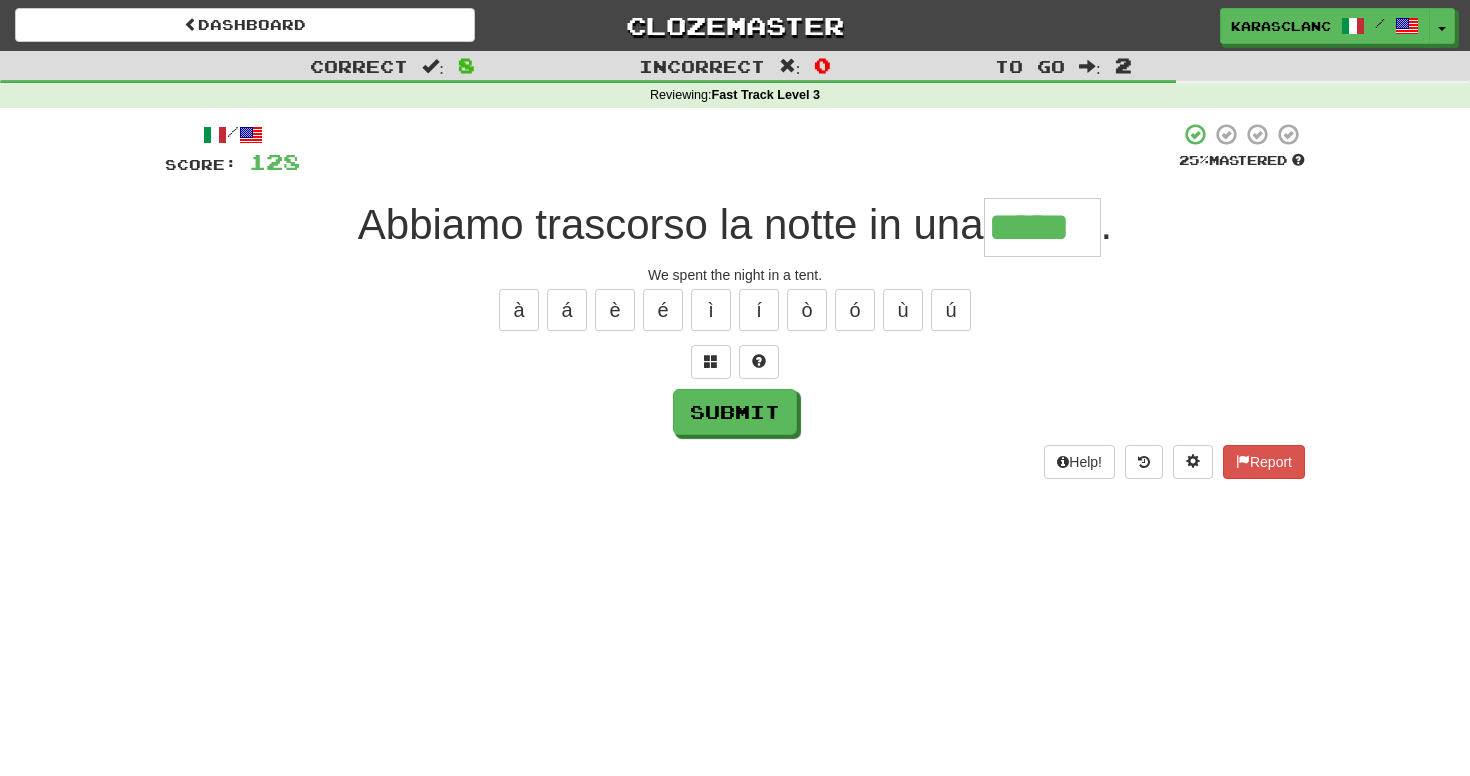 type on "*****" 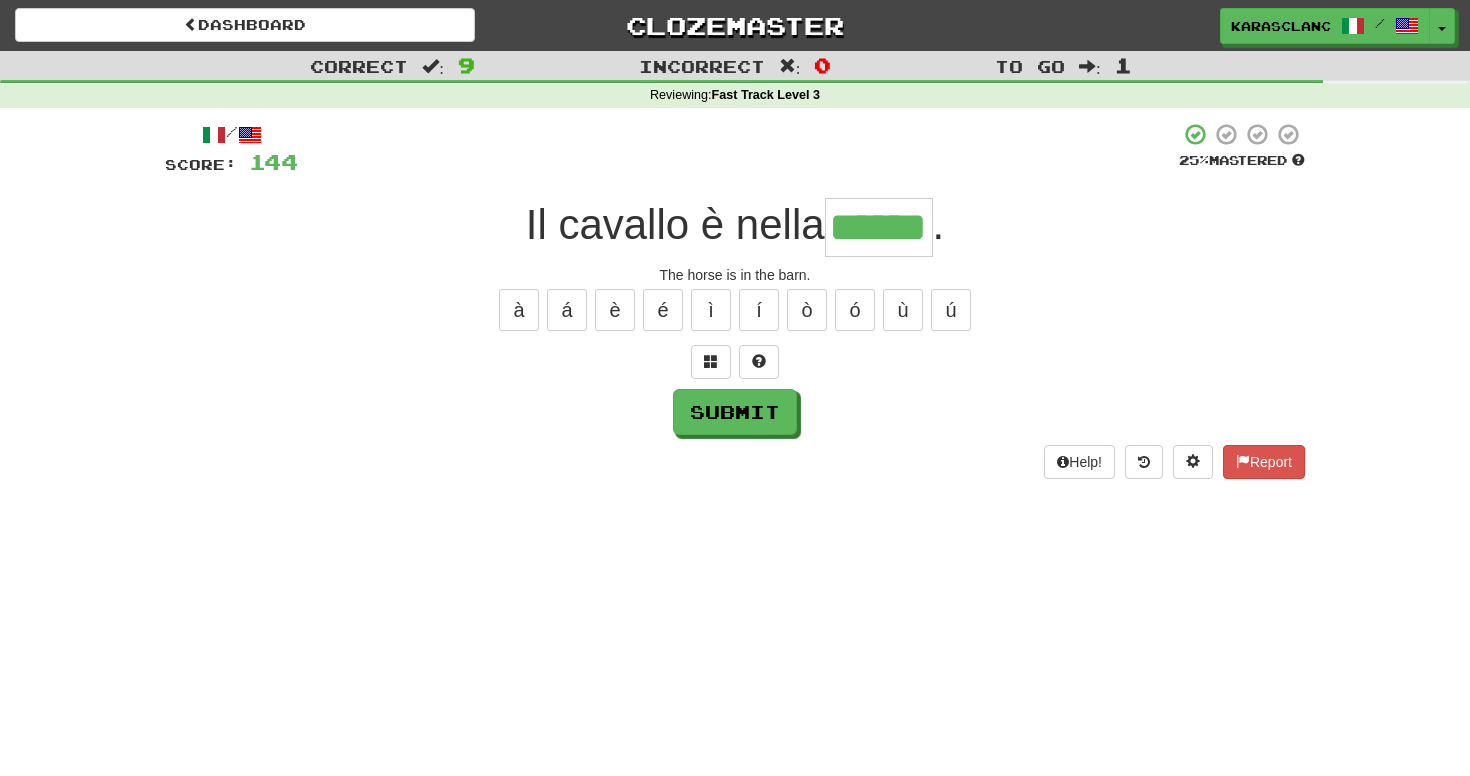 type on "******" 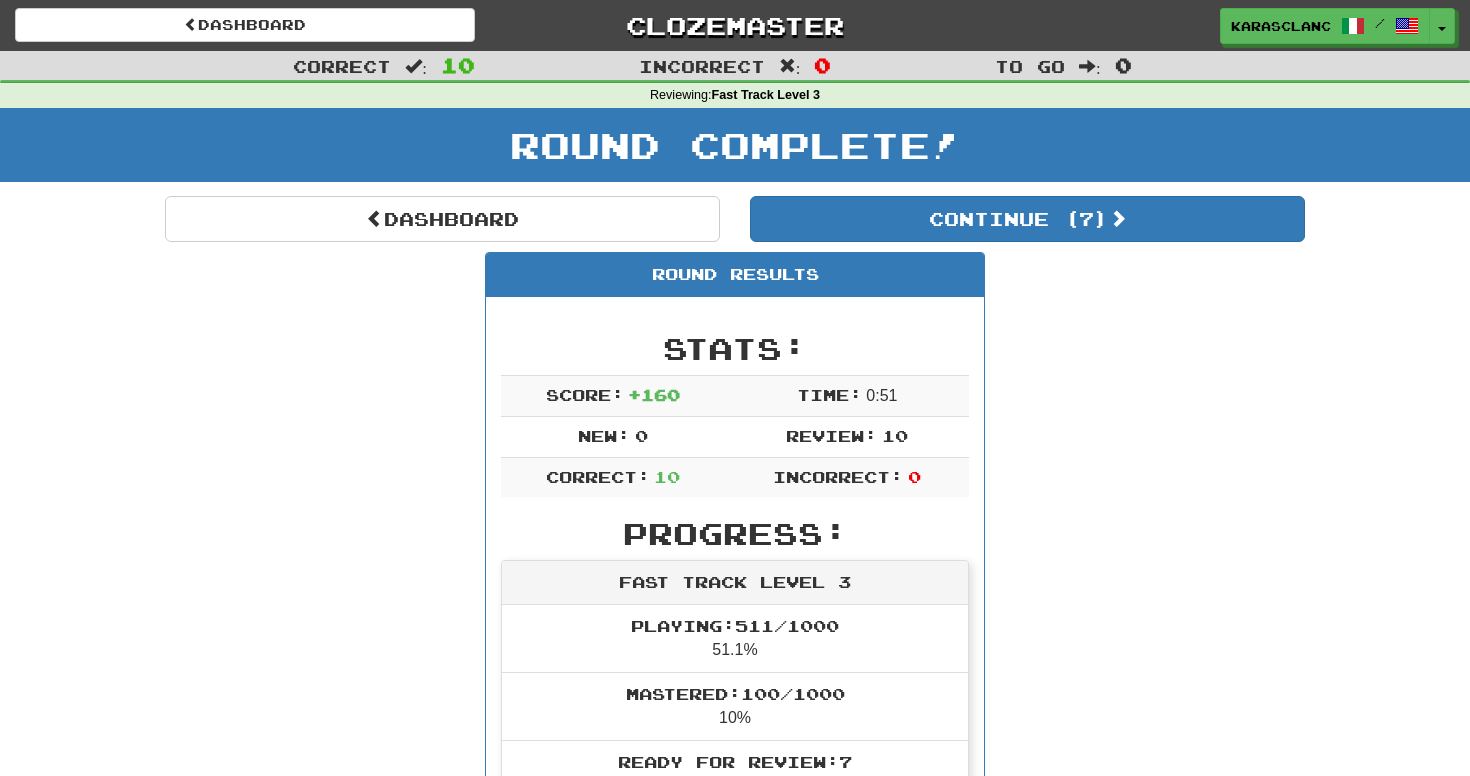 click on "Round Complete!" at bounding box center [735, 152] 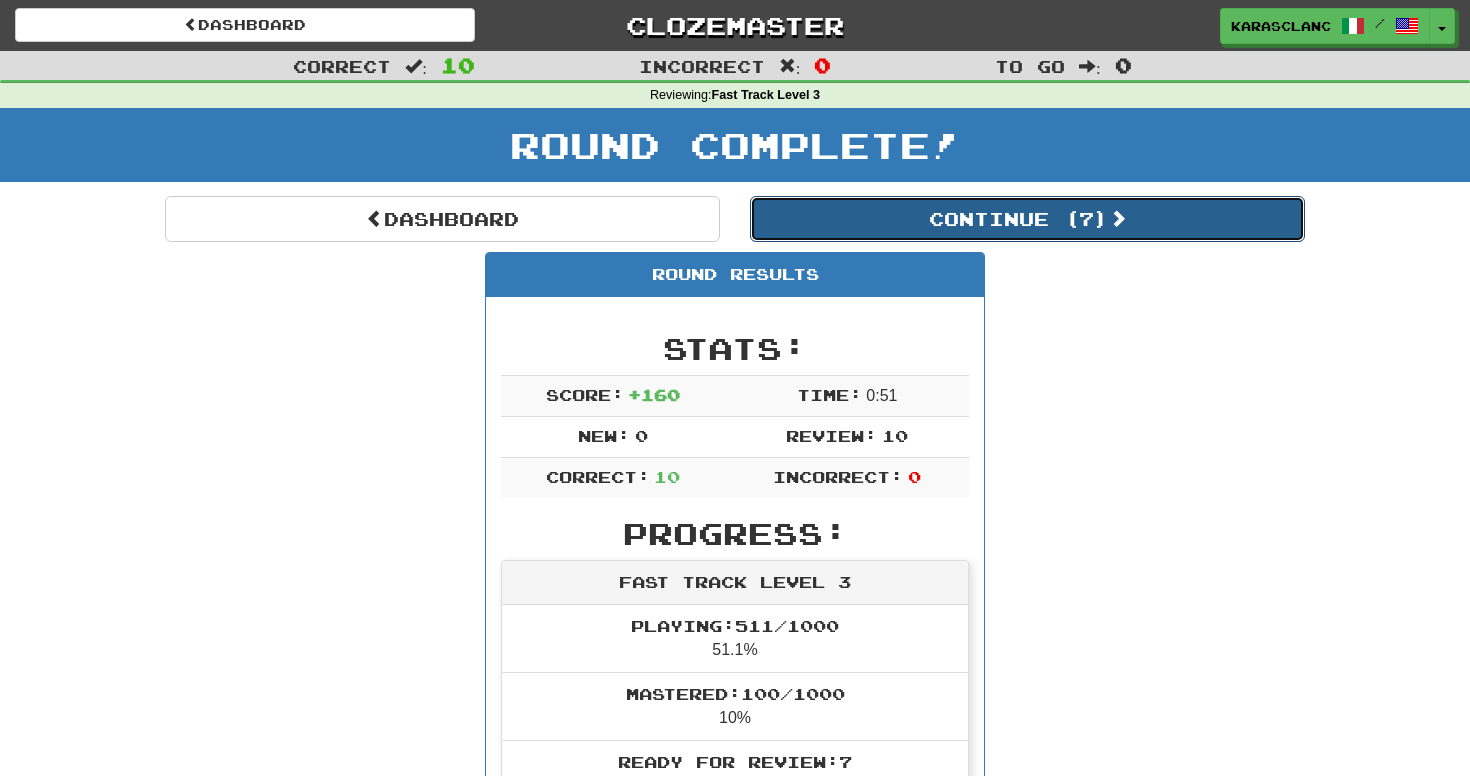 click on "Continue ( 7 )" at bounding box center (1027, 219) 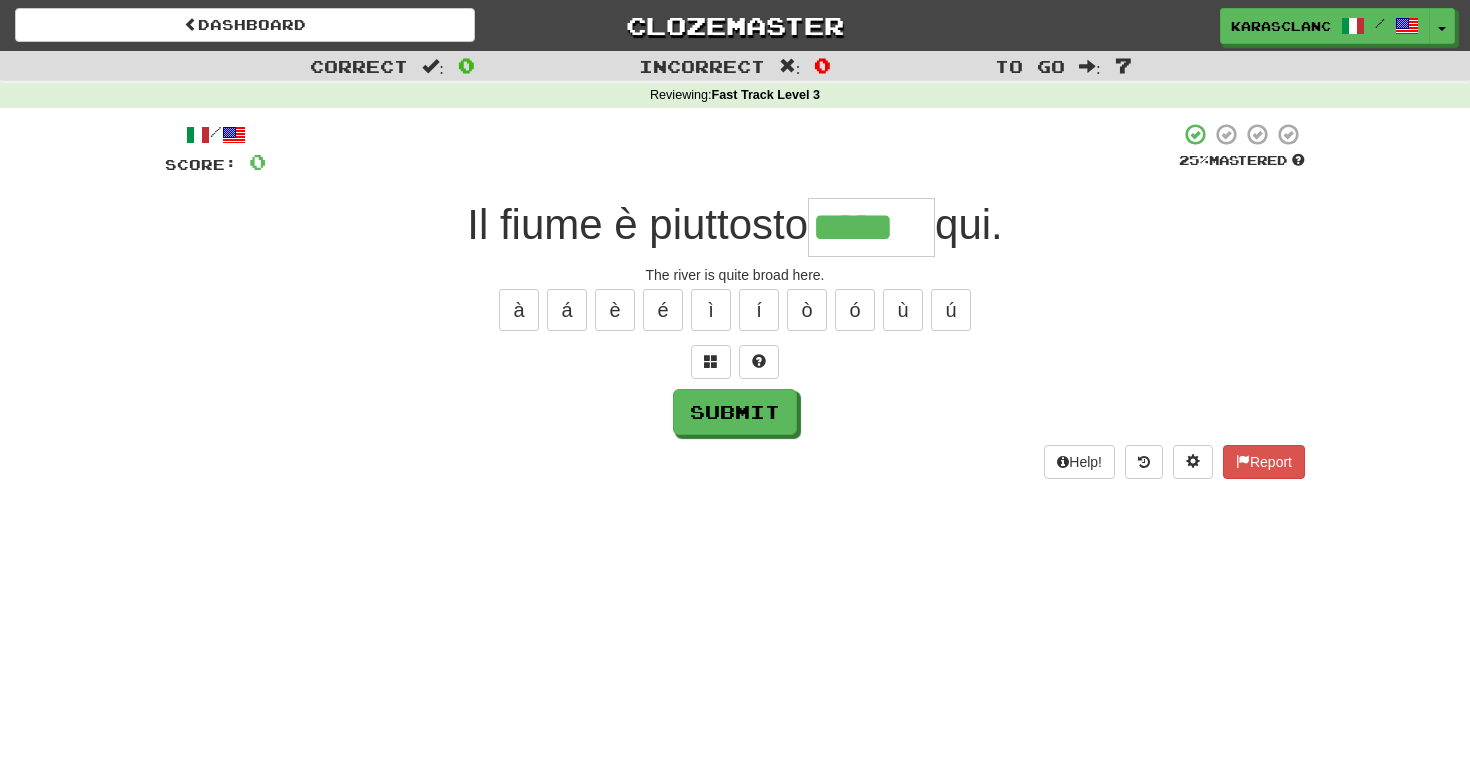 type on "*****" 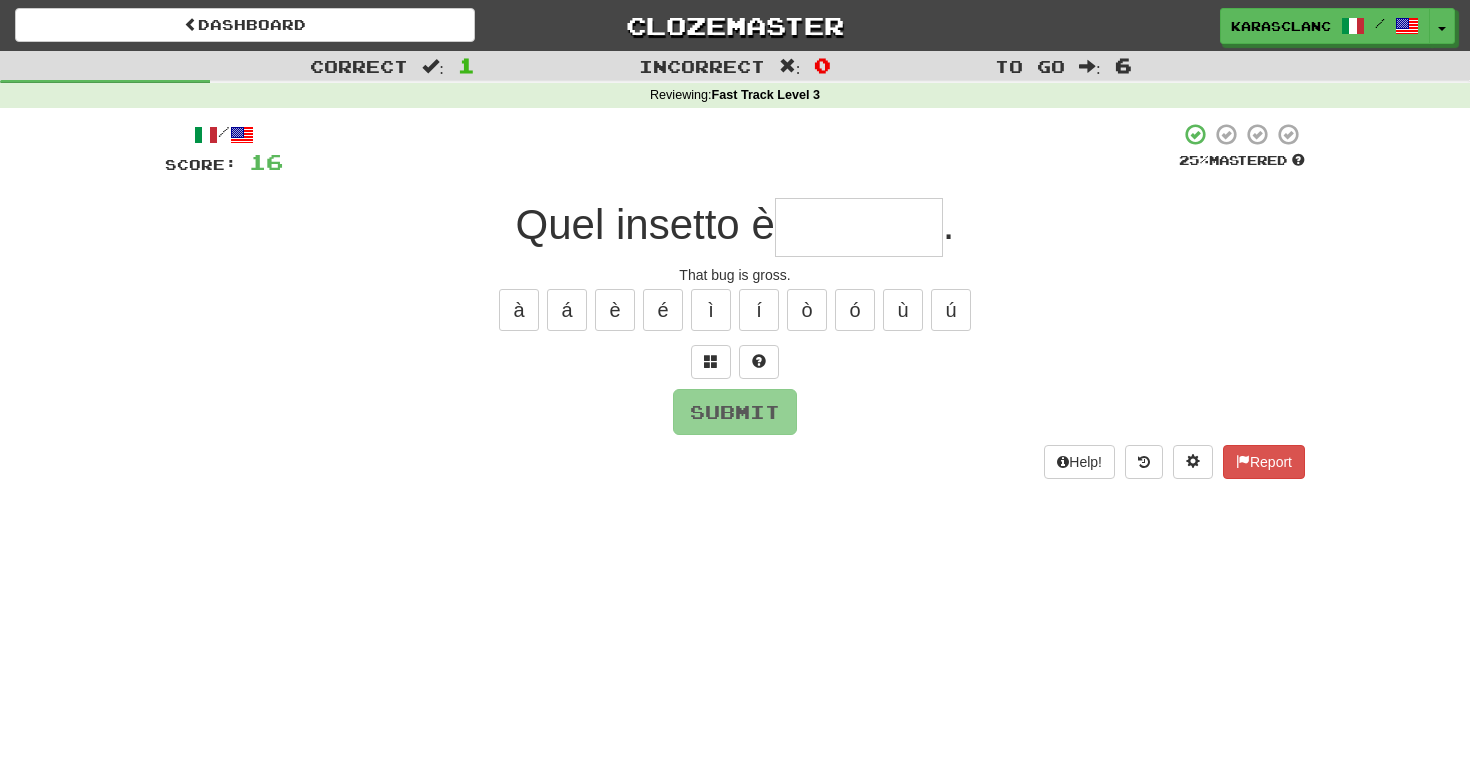 type on "********" 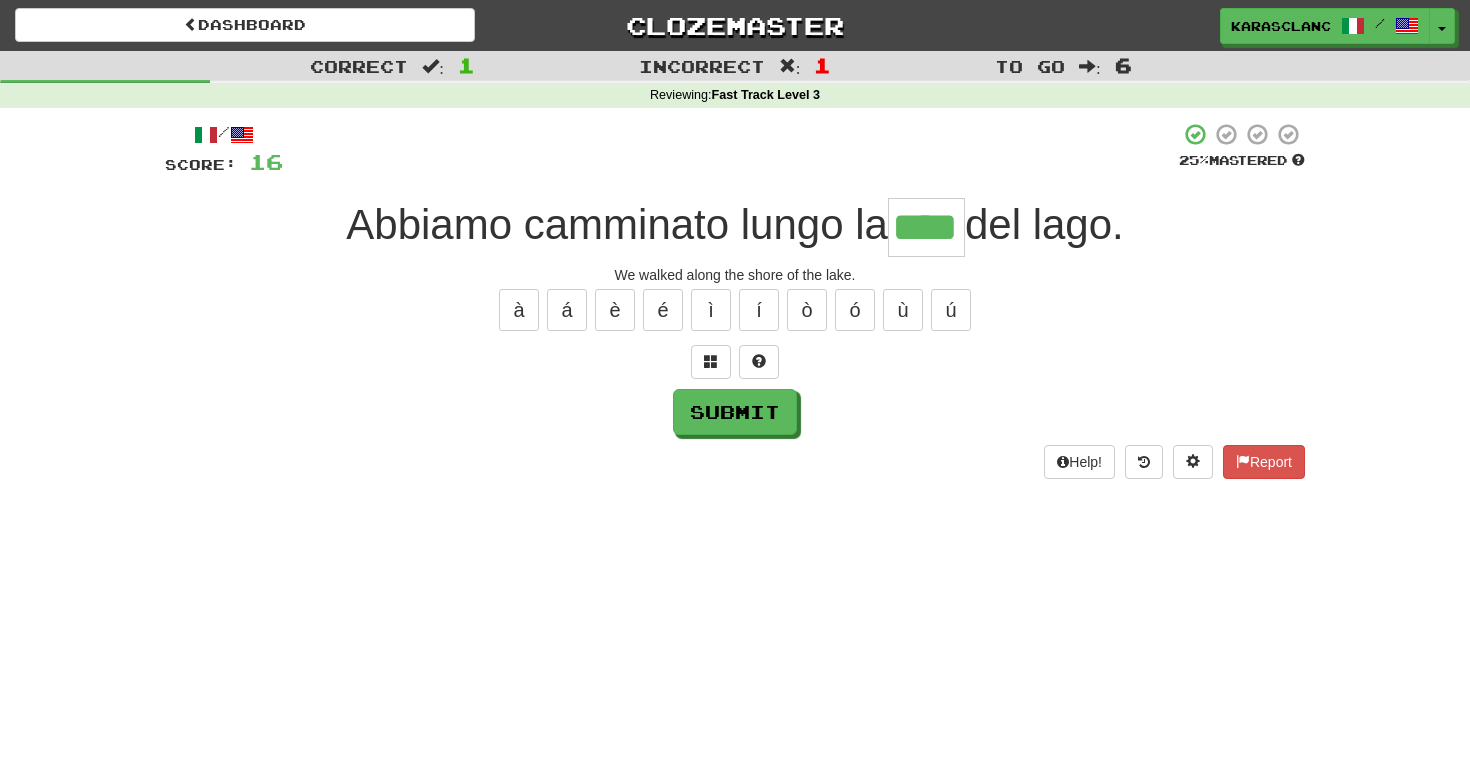 type on "****" 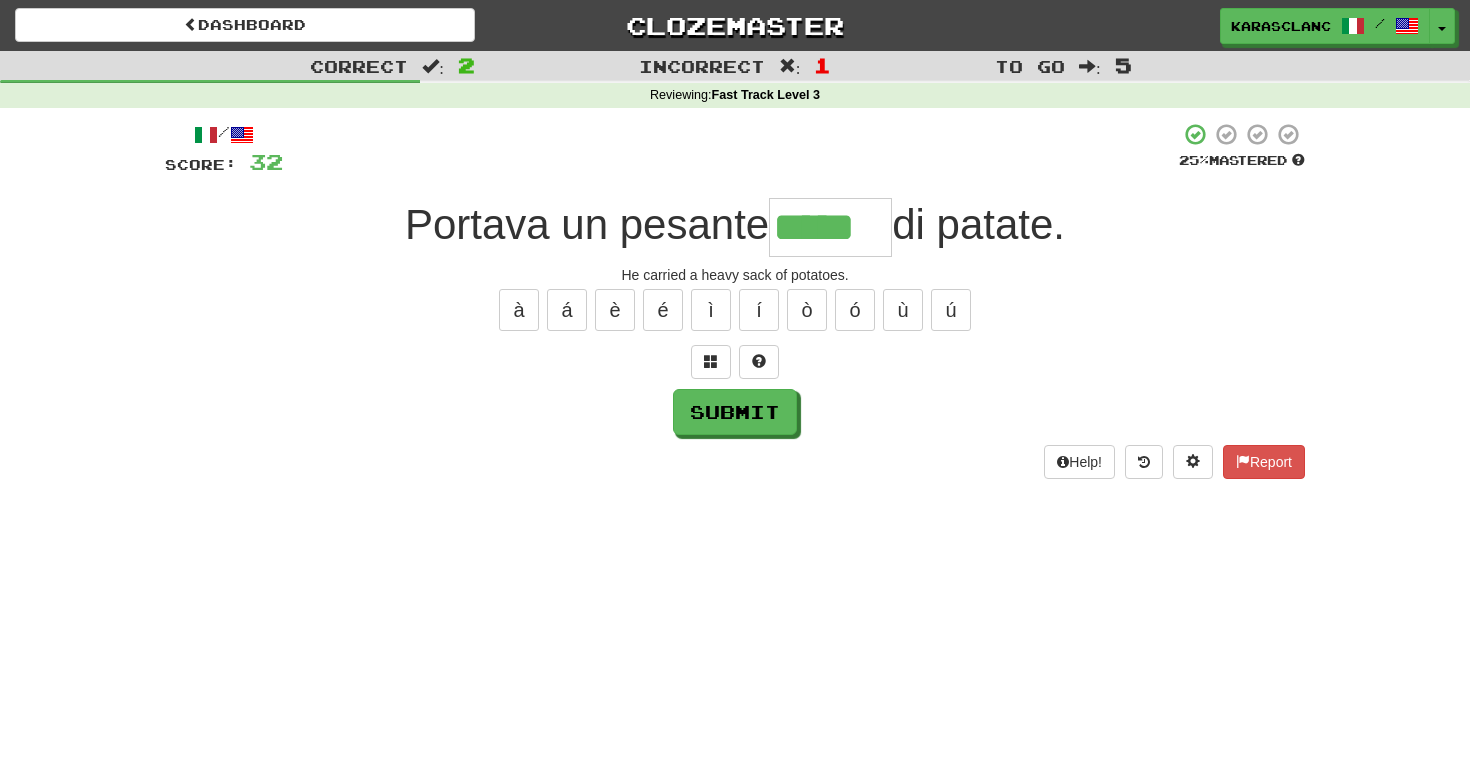 type on "*****" 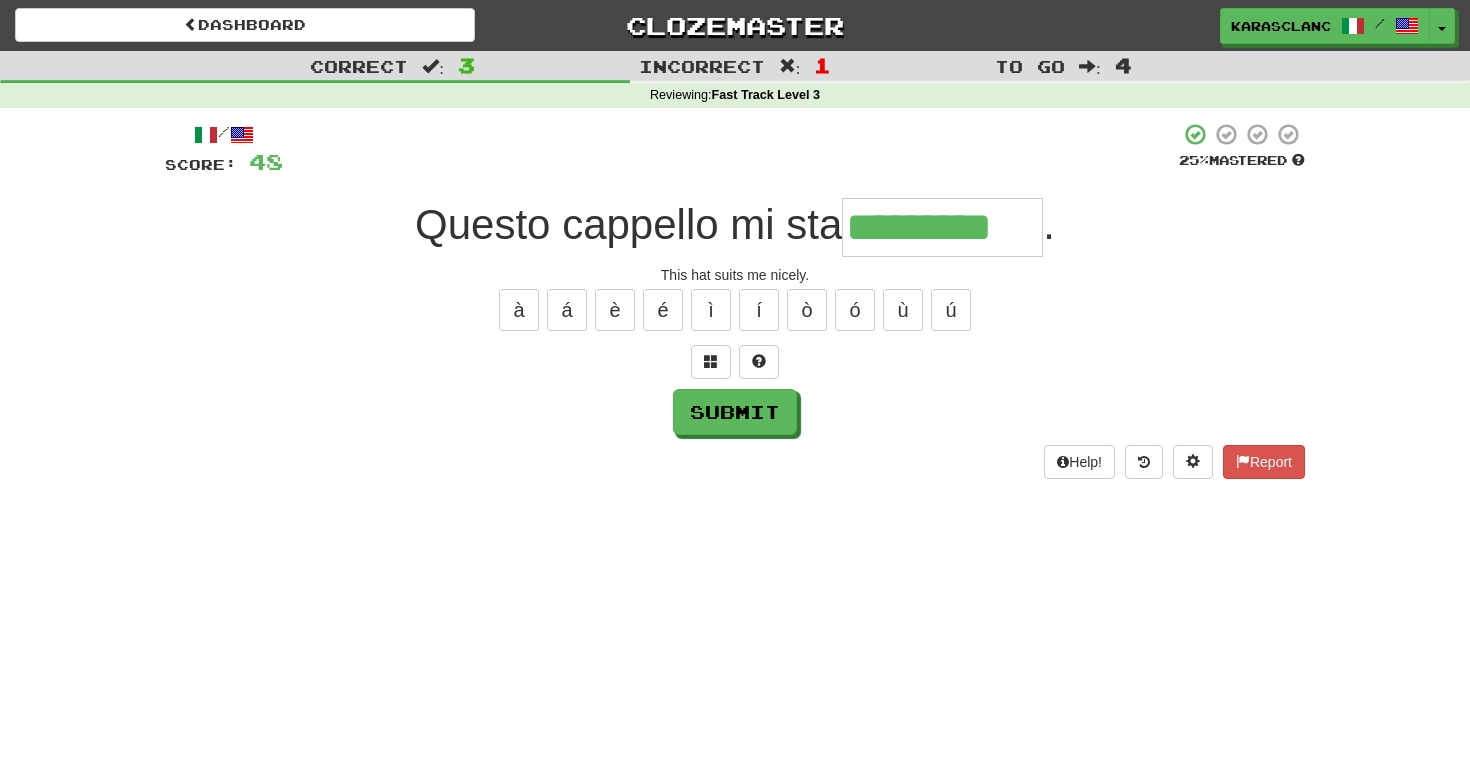 type on "*********" 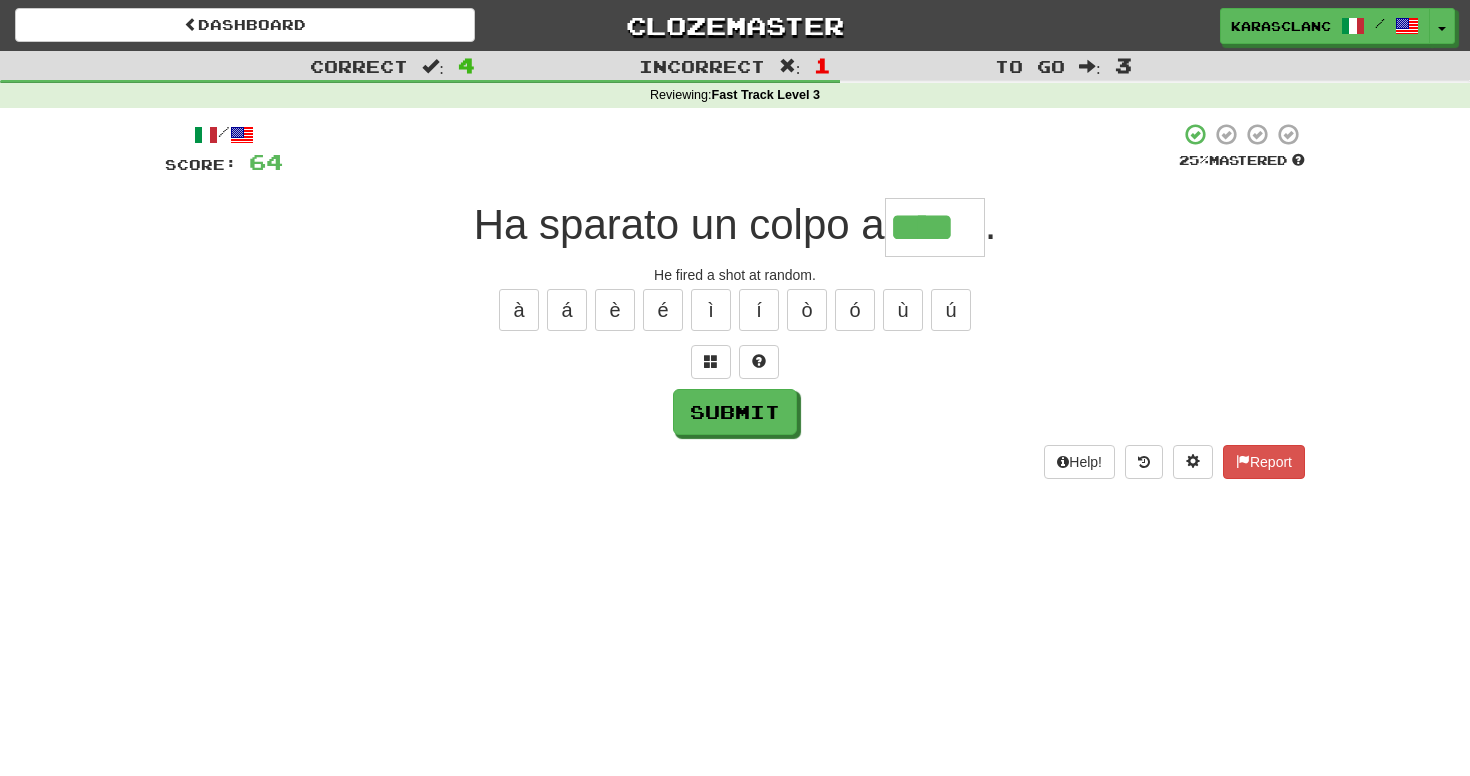 type on "****" 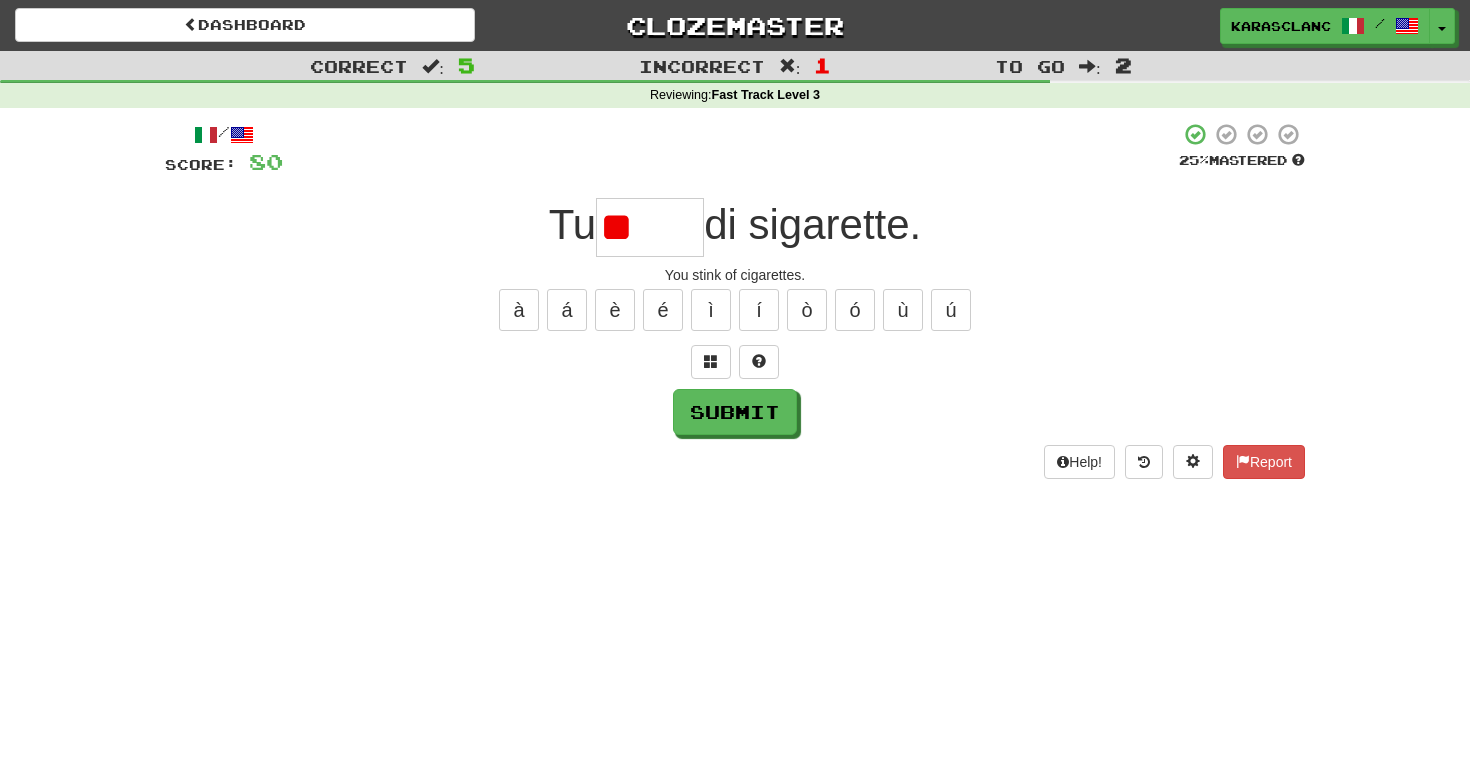 type on "*****" 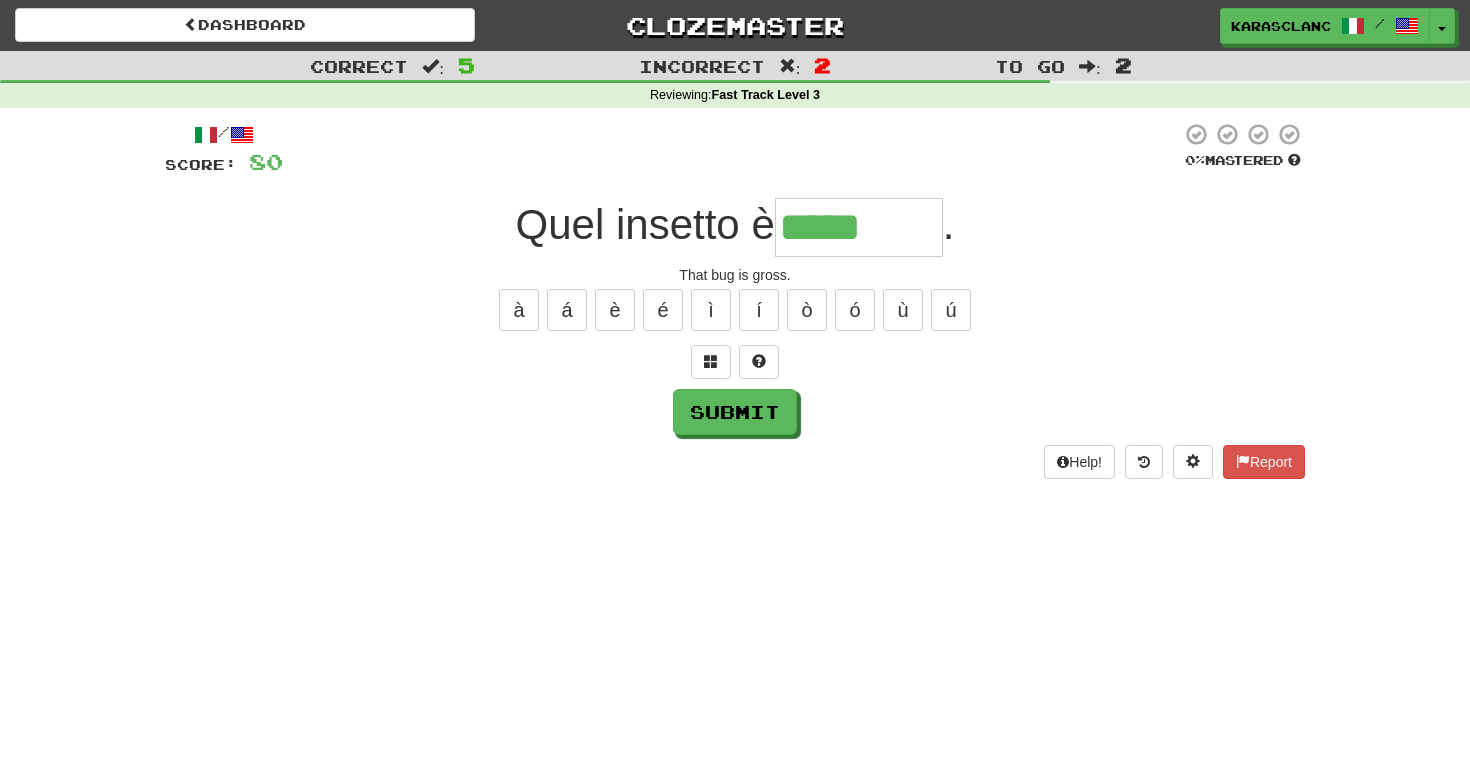 type on "********" 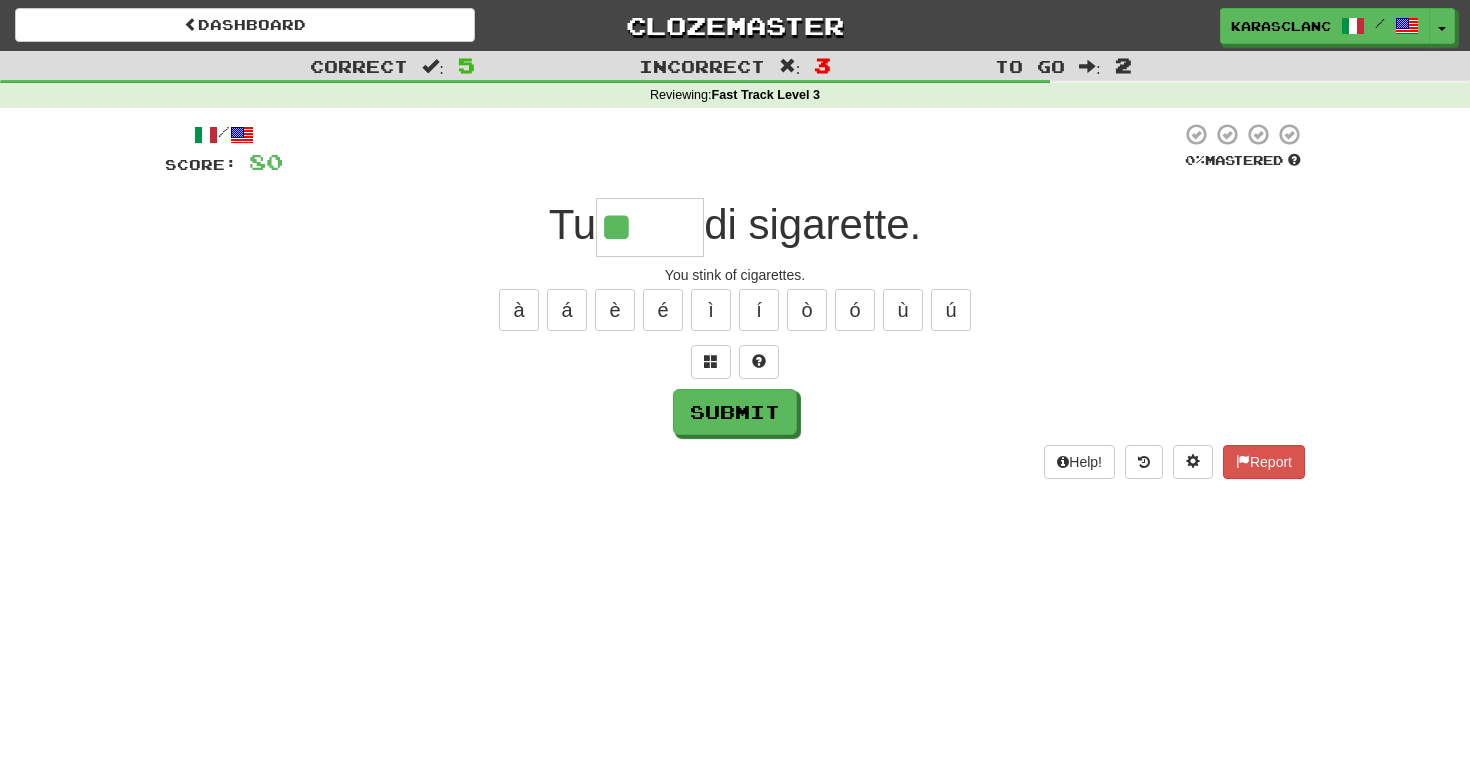 type on "*****" 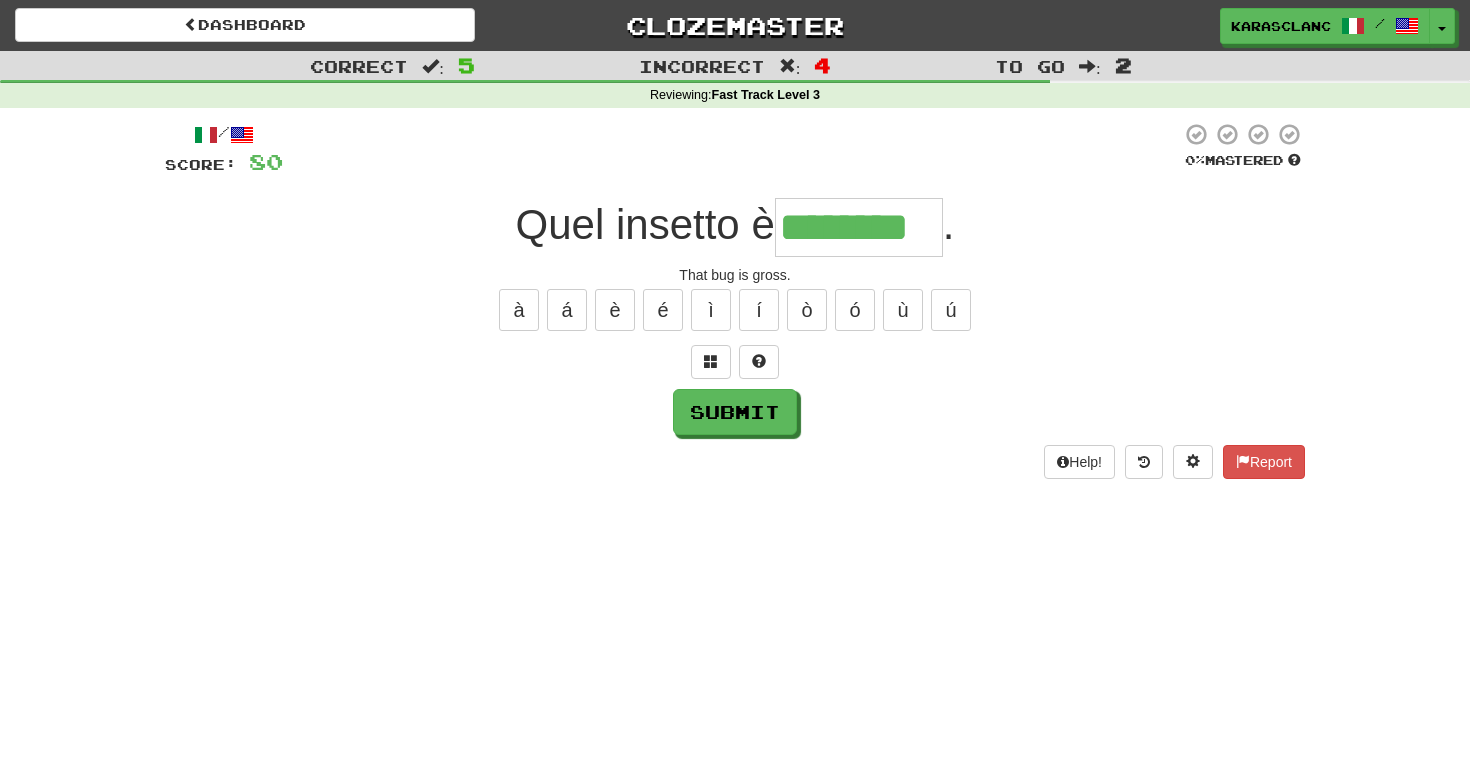type on "********" 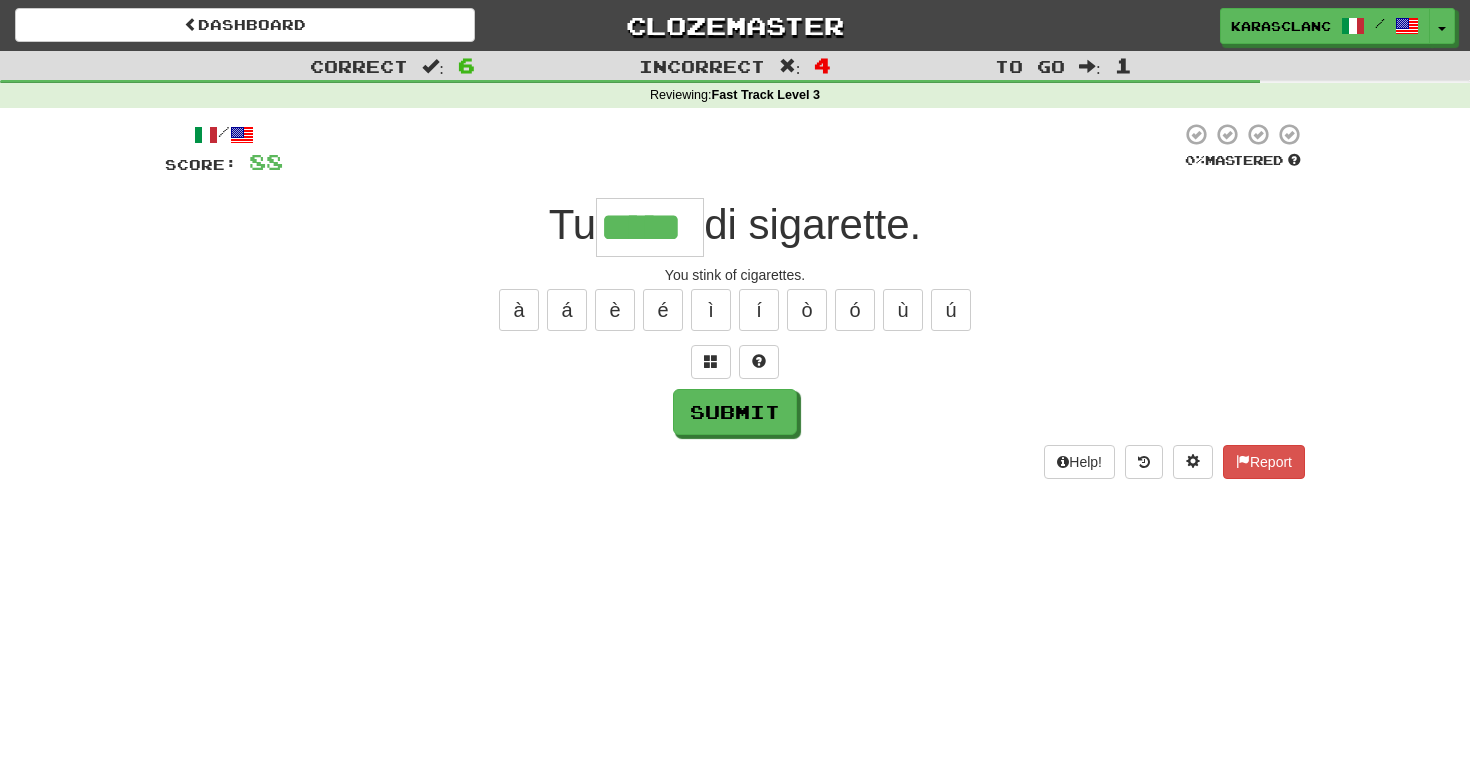 type on "*****" 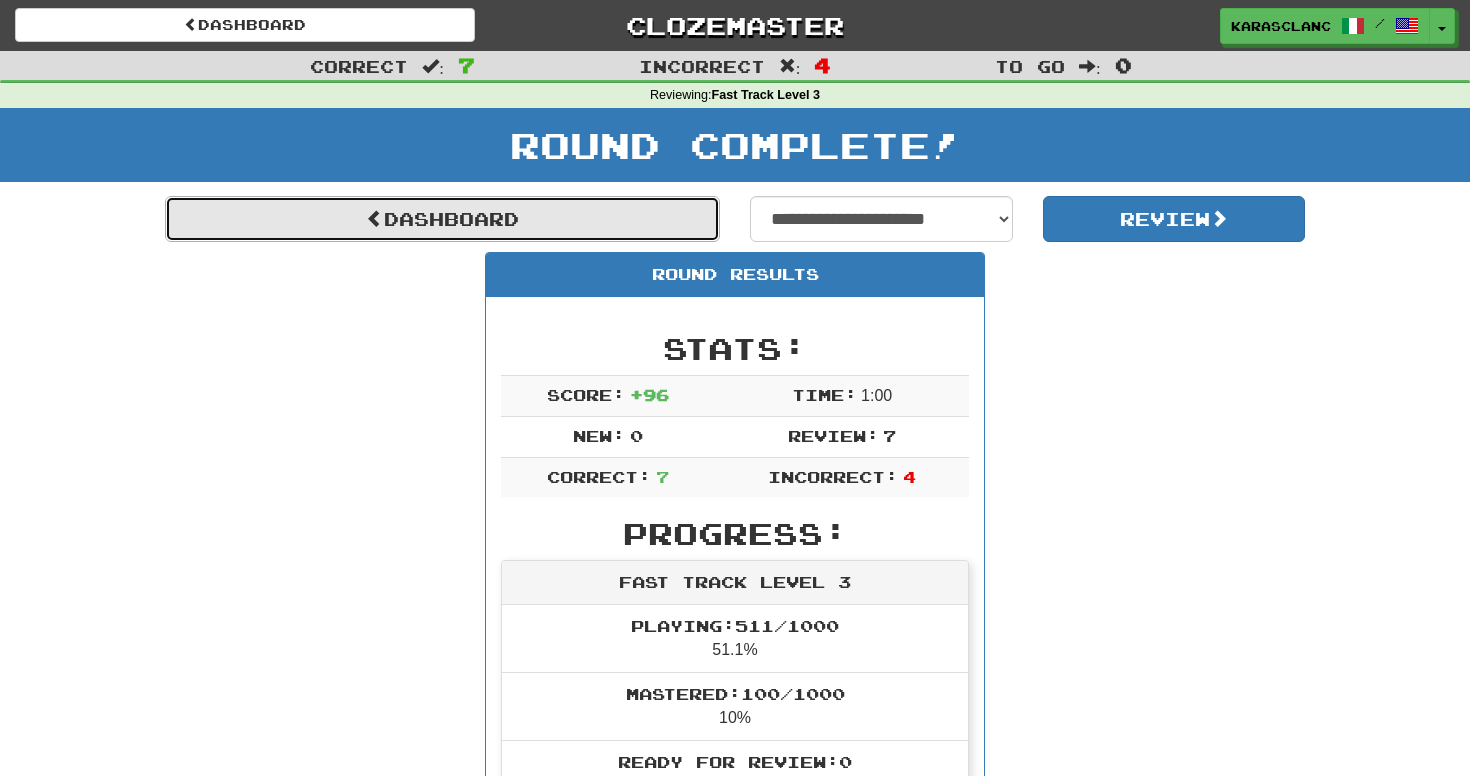 click on "Dashboard" at bounding box center [442, 219] 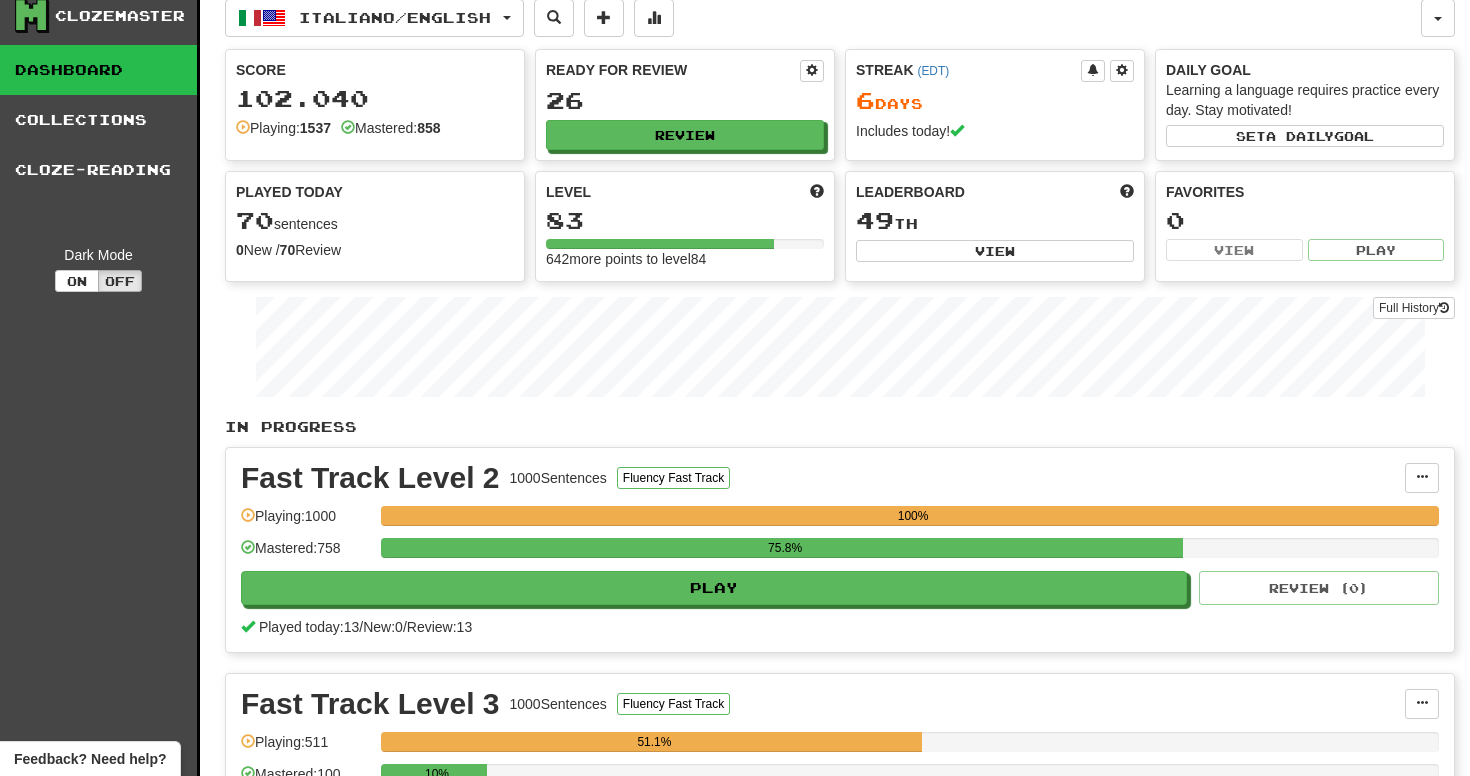 scroll, scrollTop: 19, scrollLeft: 0, axis: vertical 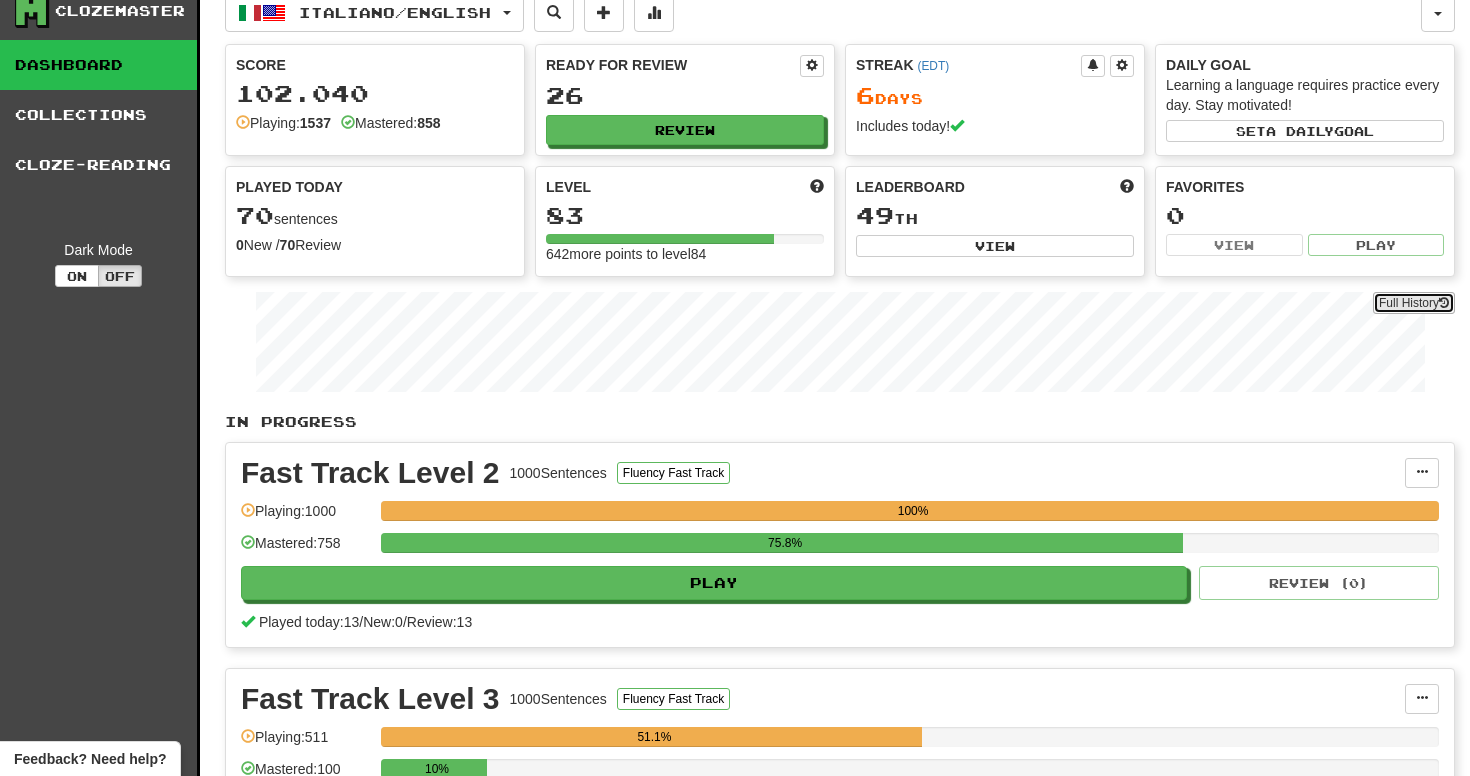 click on "Full History" at bounding box center (1414, 303) 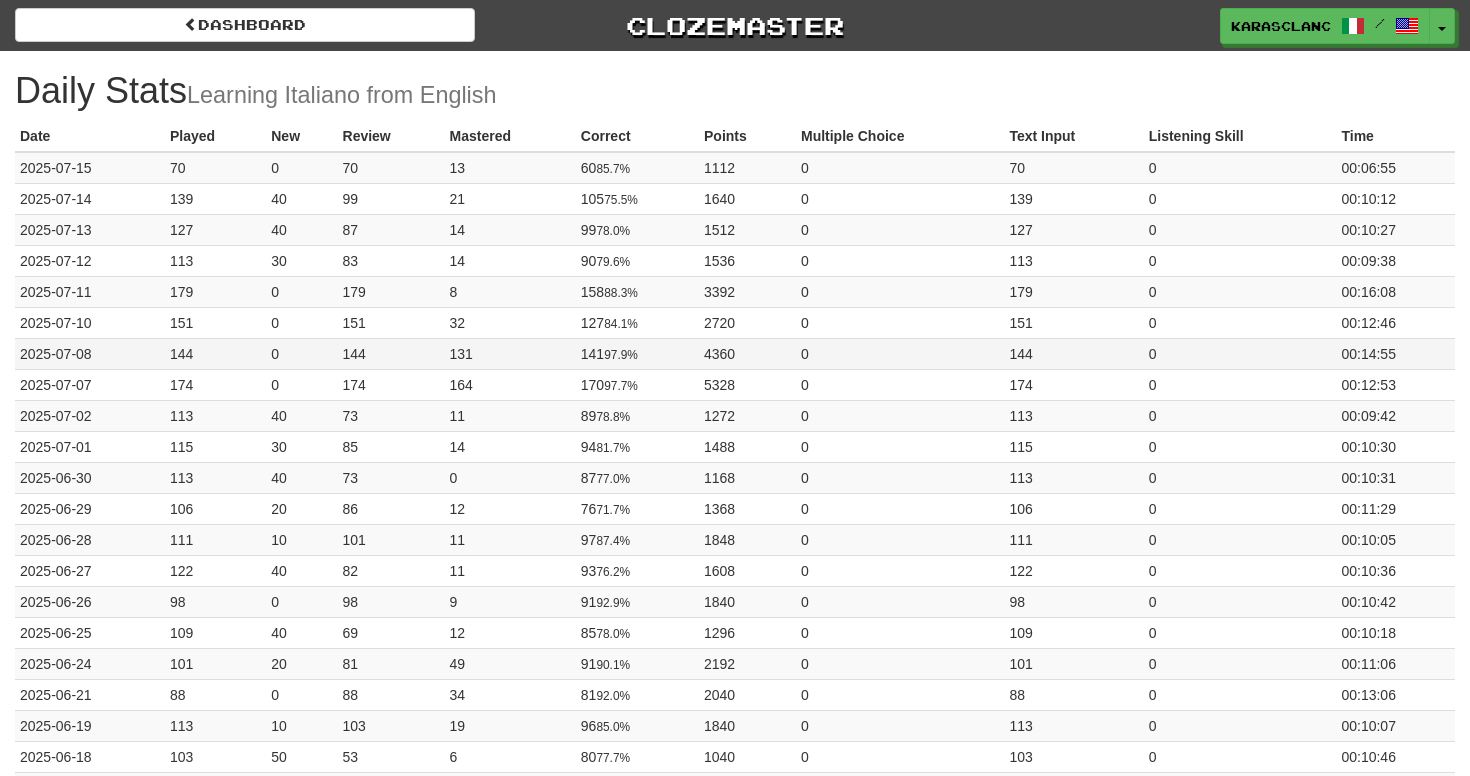scroll, scrollTop: 0, scrollLeft: 0, axis: both 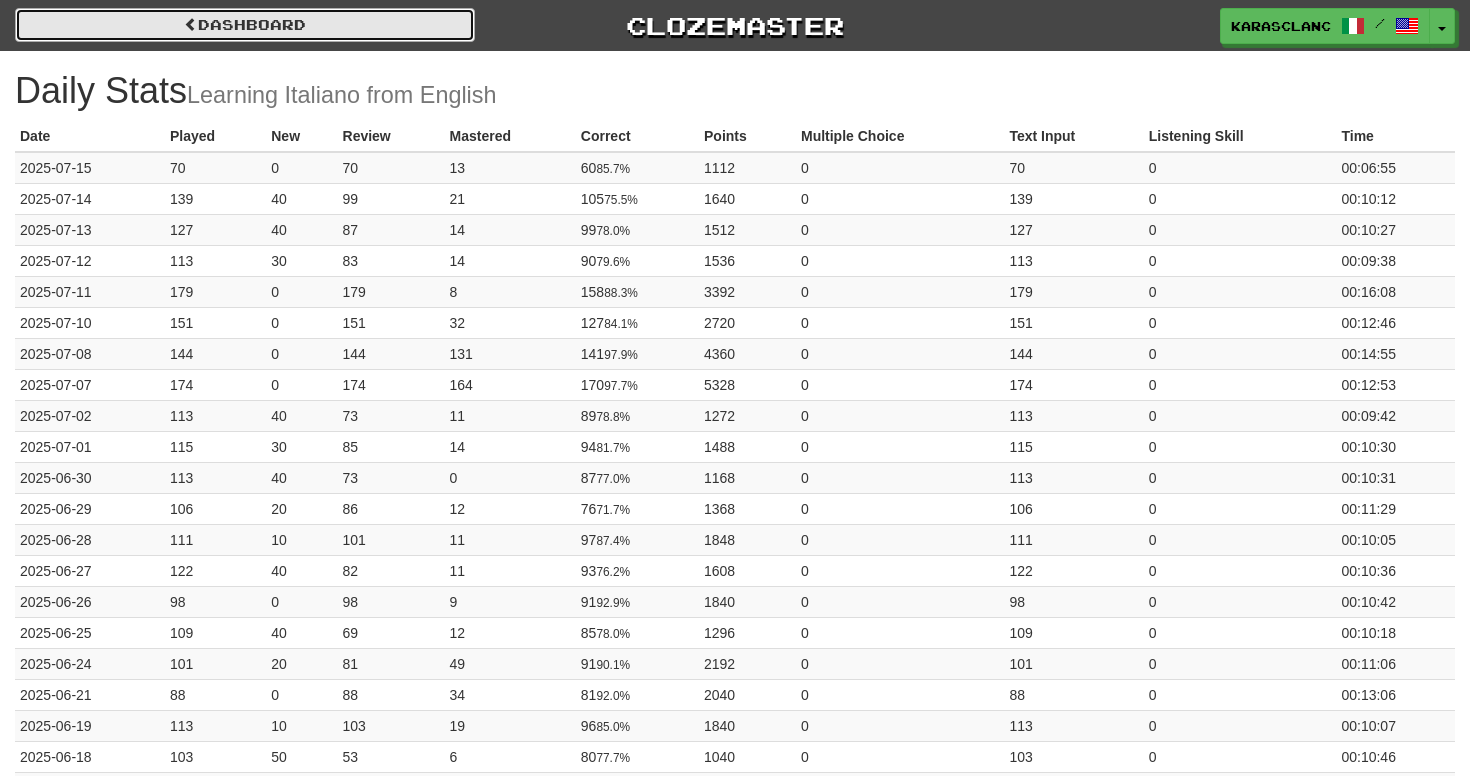 click on "Dashboard" at bounding box center [245, 25] 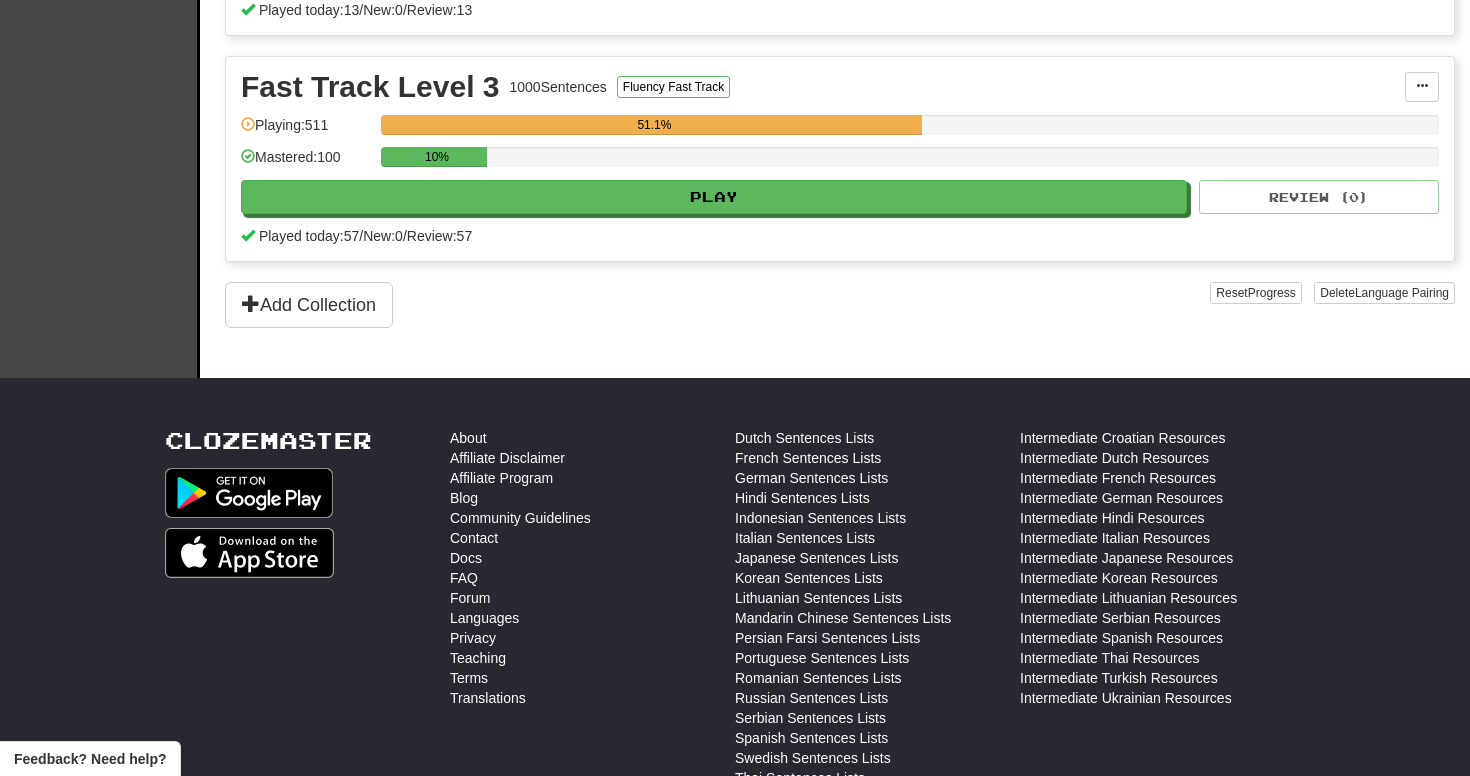 scroll, scrollTop: 474, scrollLeft: 0, axis: vertical 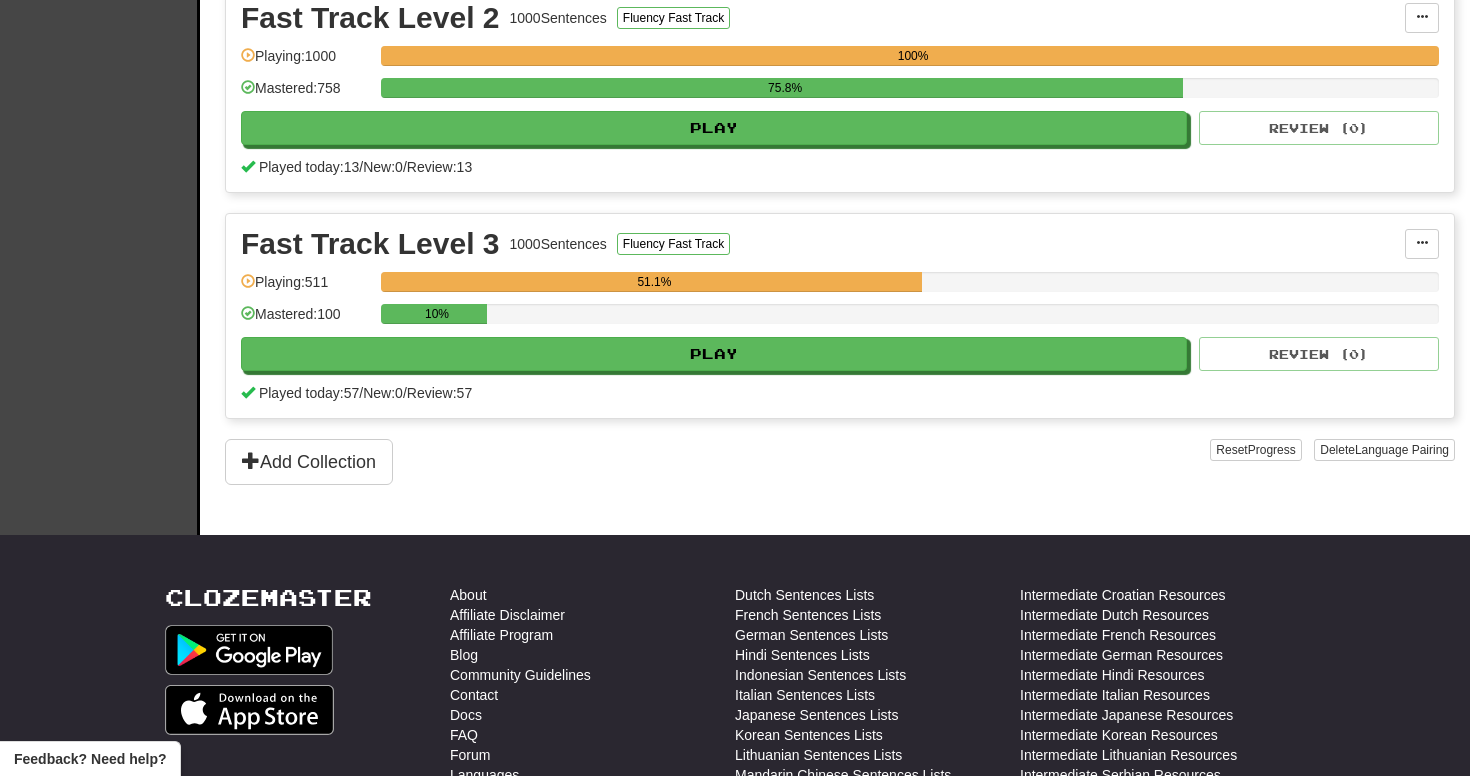 click on "Fast Track Level 3 1000  Sentences Fluency Fast Track Manage Sentences Unpin from Dashboard  Playing:  511 51.1%  Mastered:  100 10% Play Review ( 0 )   Played today:  57  /  New:  0  /  Review:  57" at bounding box center [840, 316] 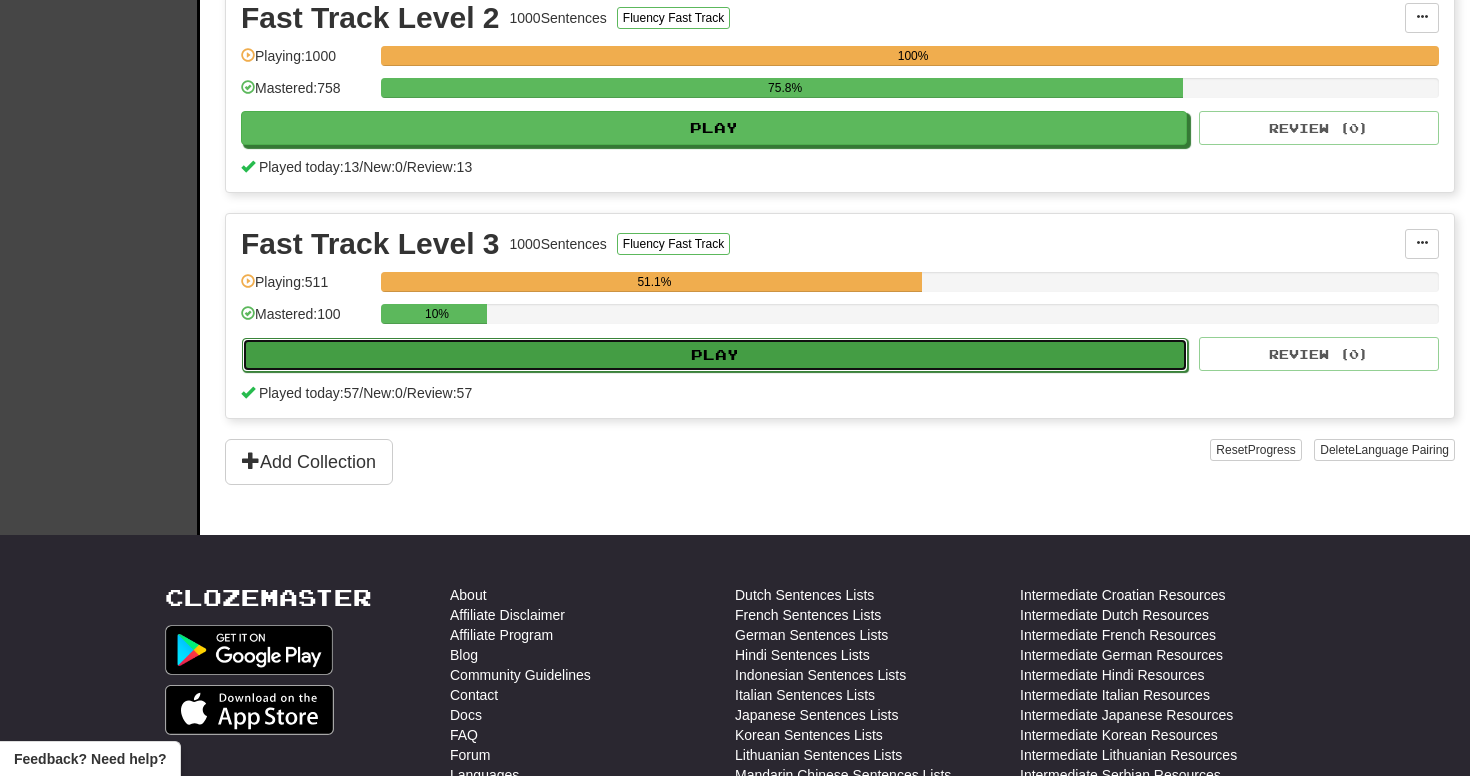 click on "Play" at bounding box center [715, 355] 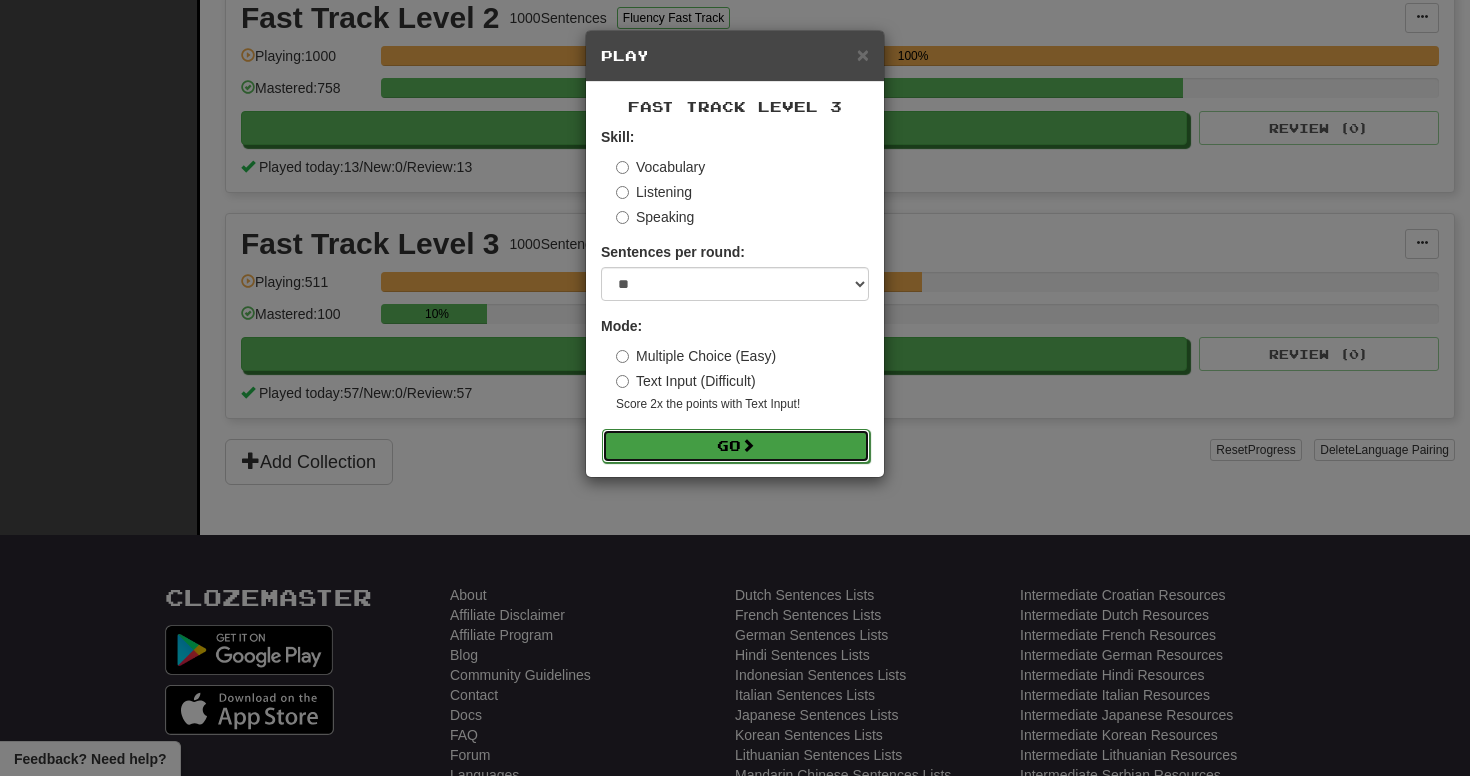 click on "Go" at bounding box center (736, 446) 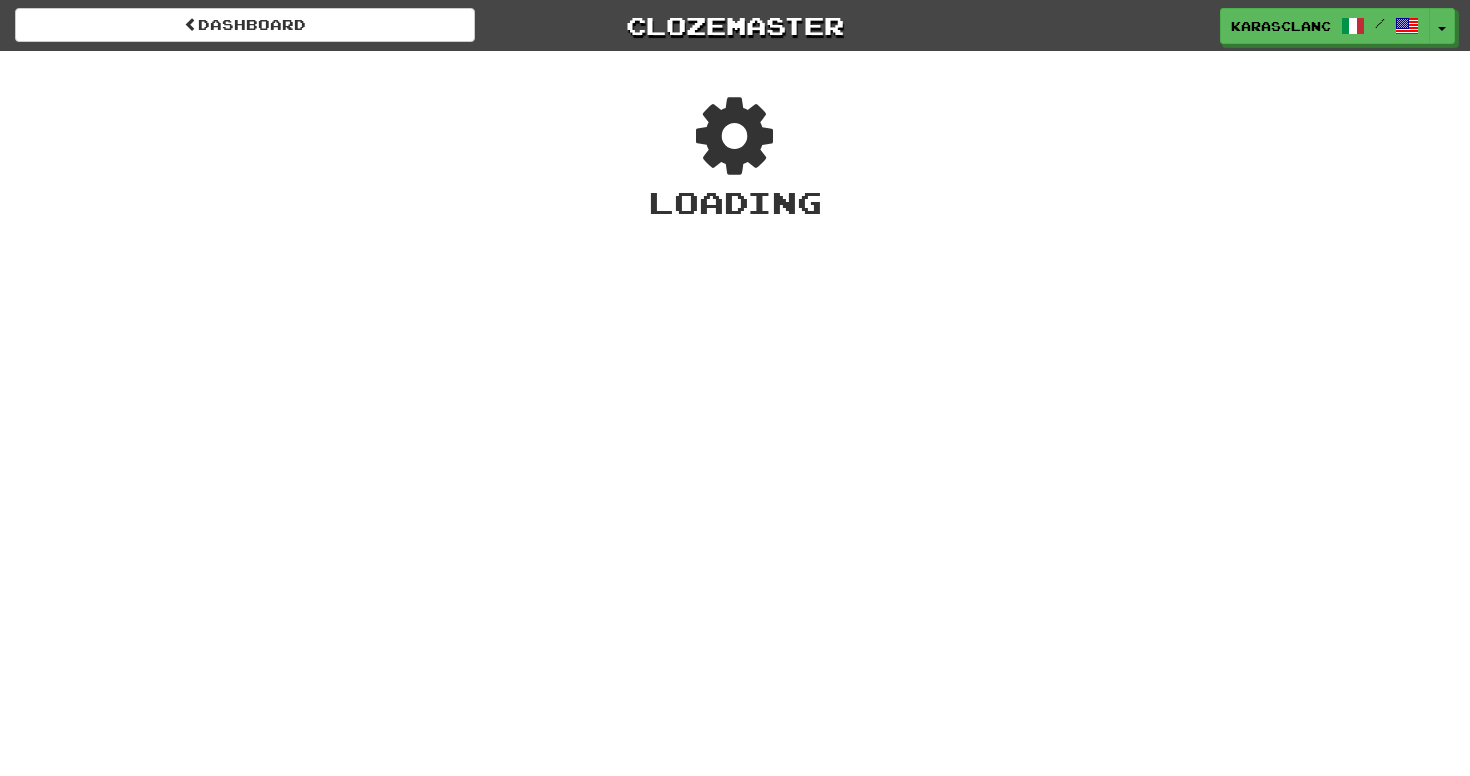 scroll, scrollTop: 0, scrollLeft: 0, axis: both 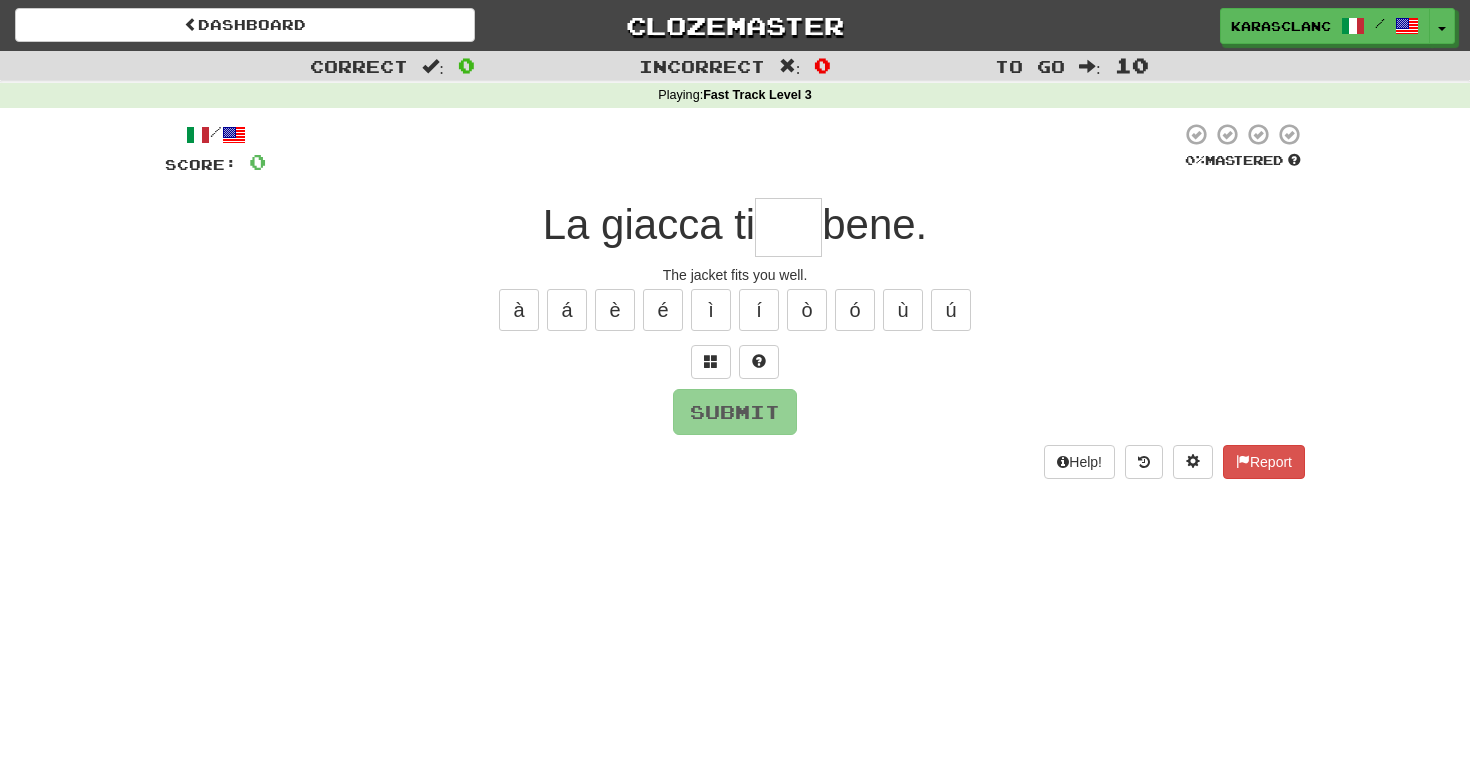 type on "*" 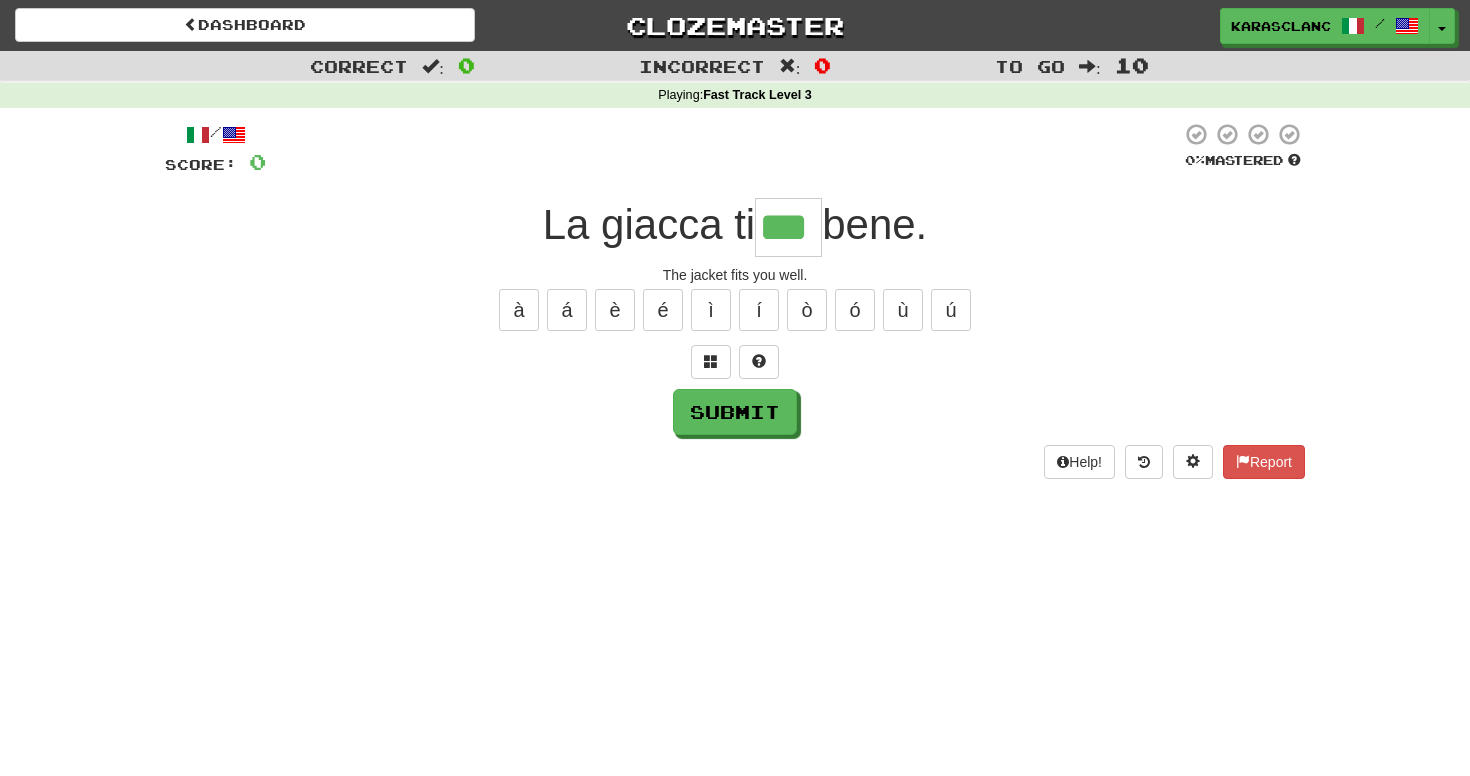 type on "***" 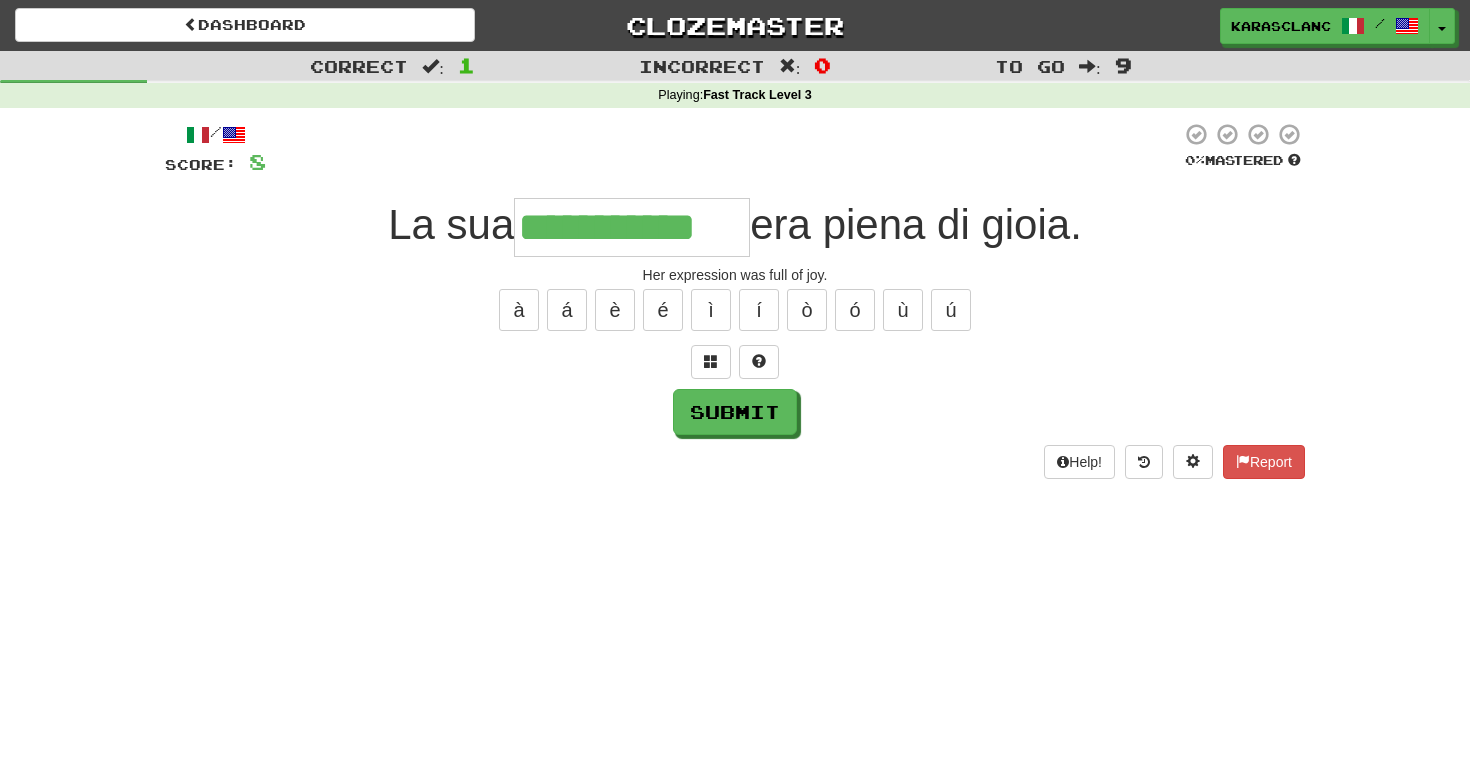type on "**********" 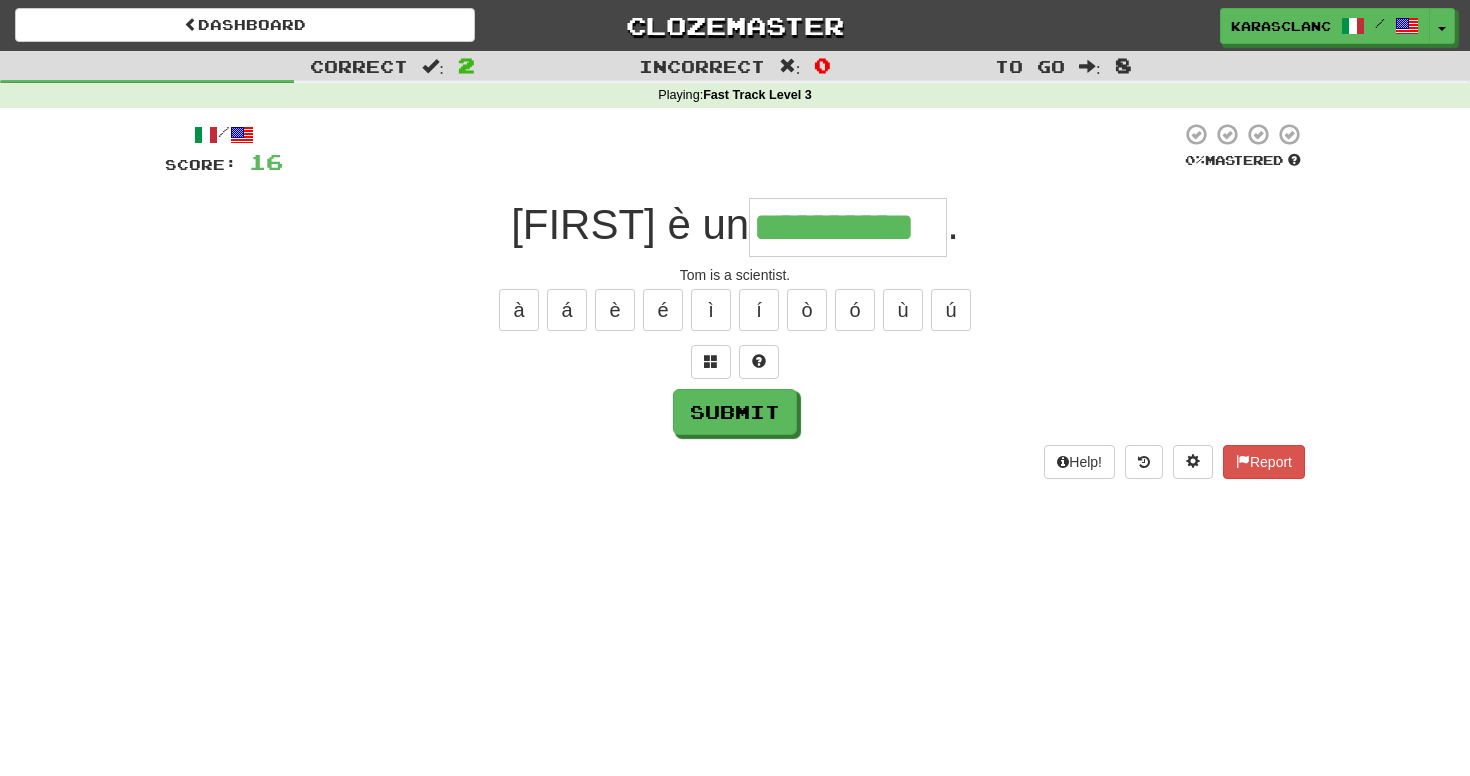 type on "**********" 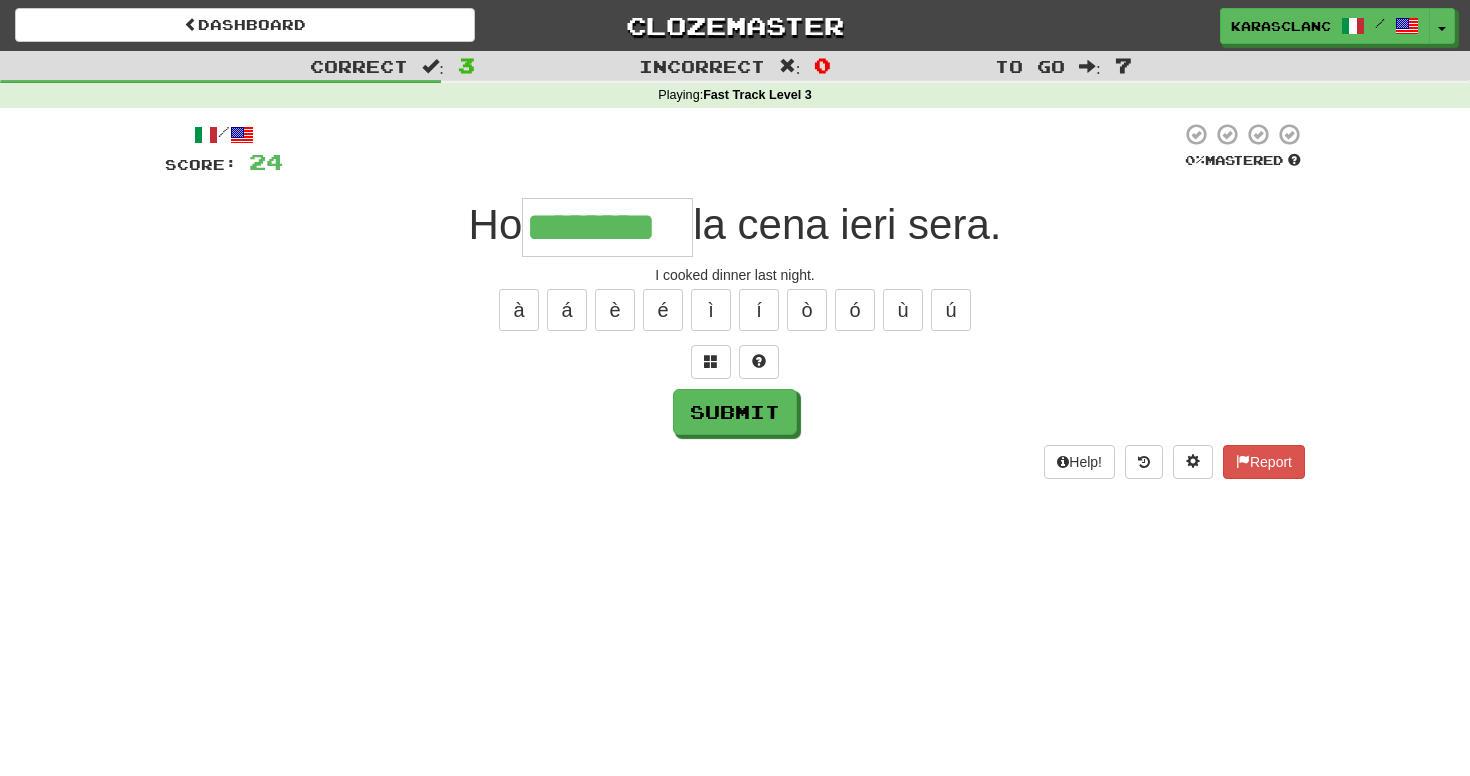 type on "********" 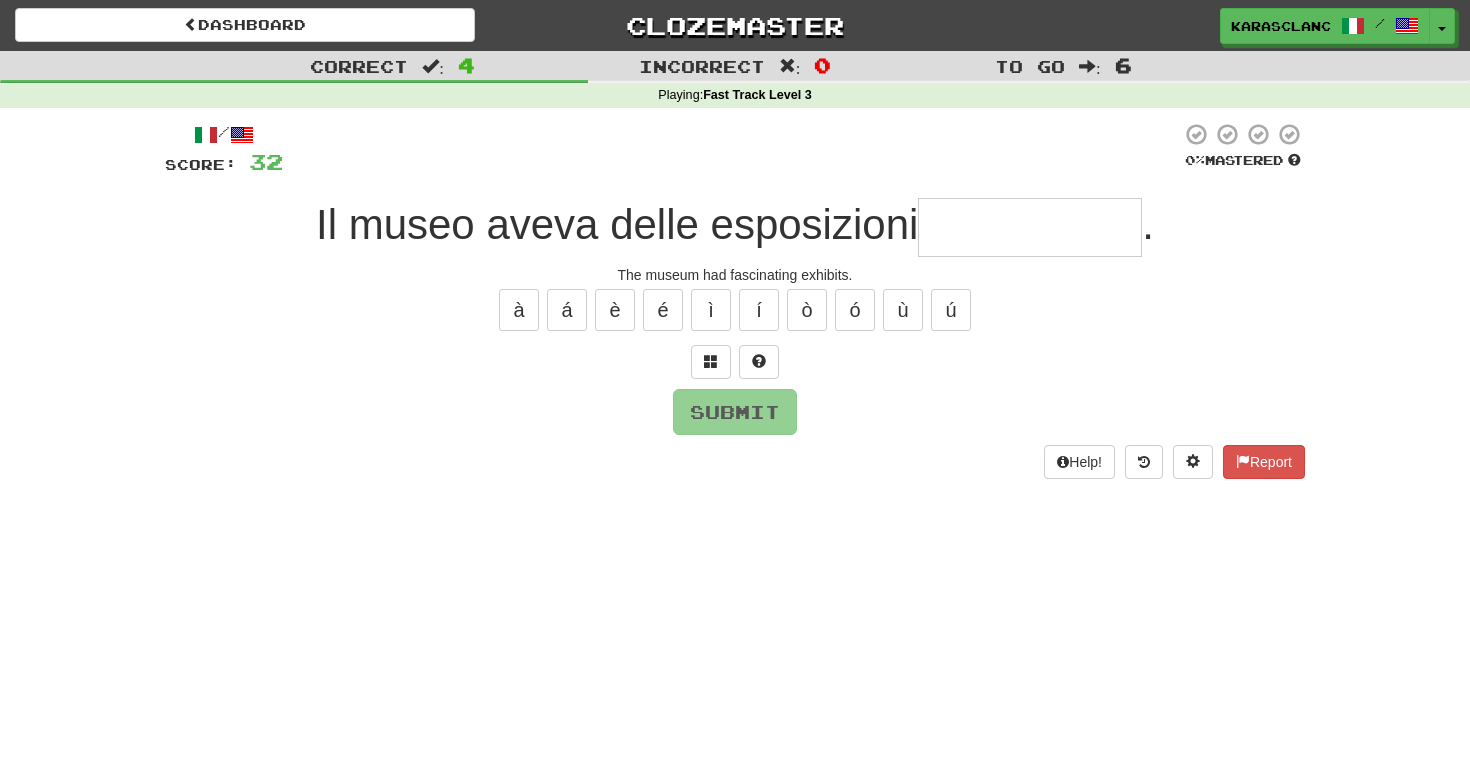 type on "*" 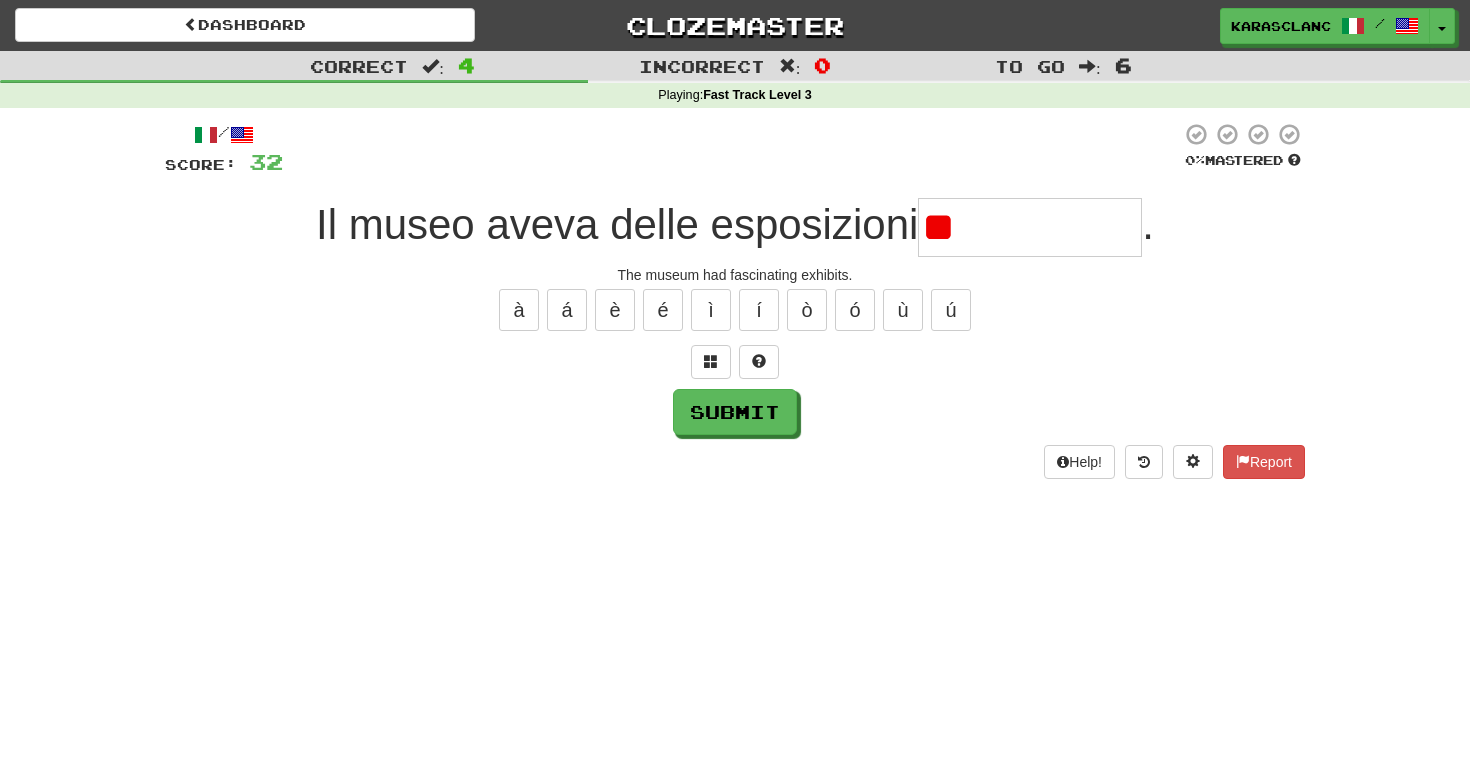 type on "*" 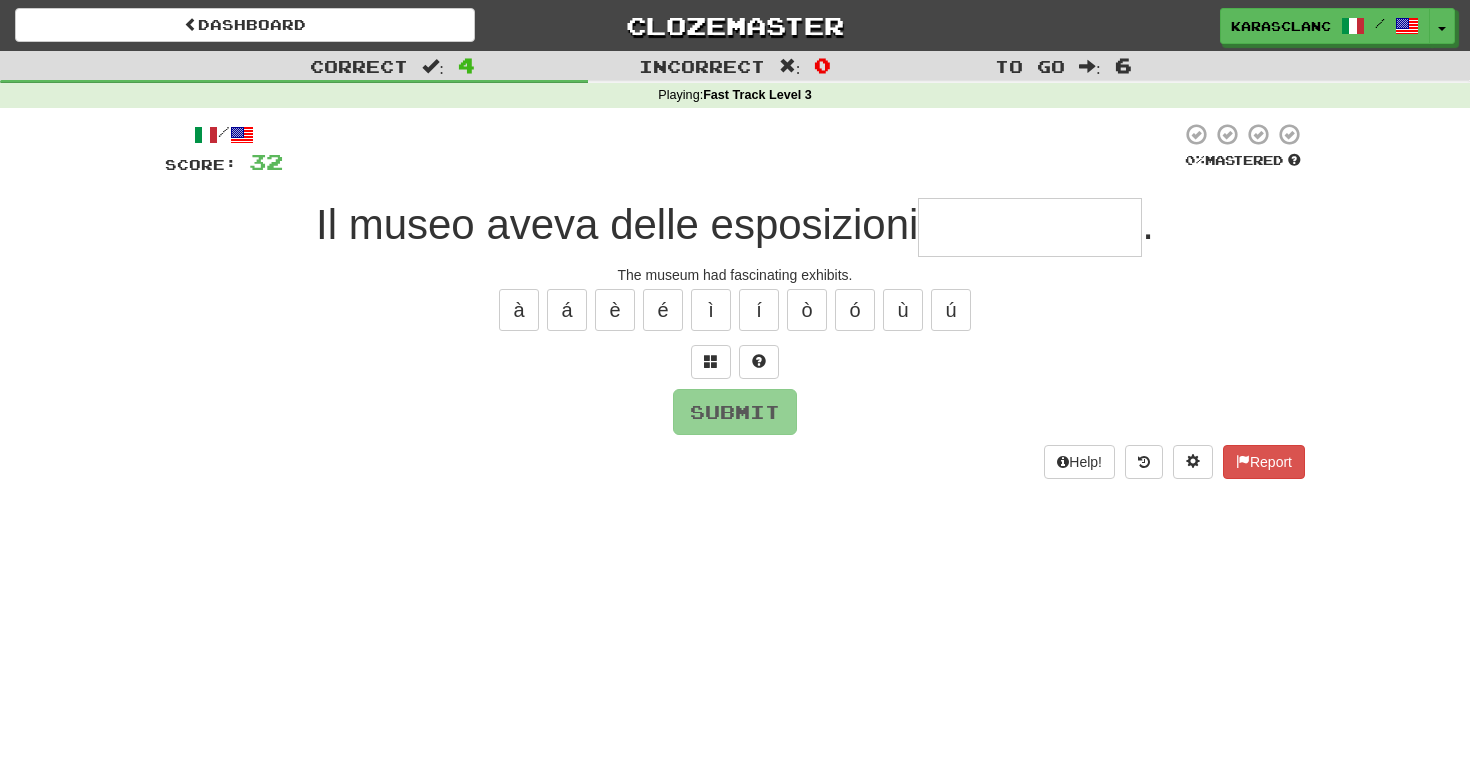type on "**********" 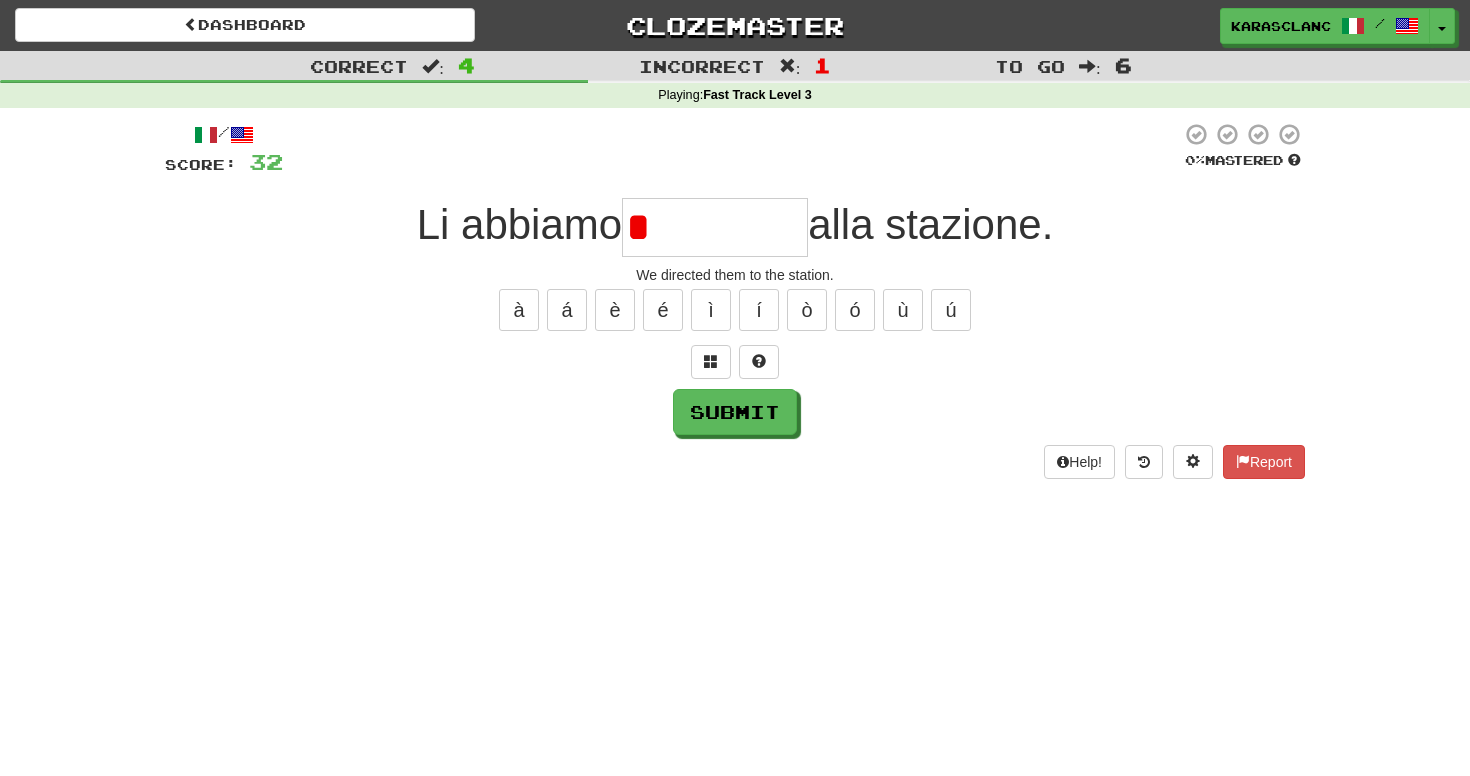 type on "**********" 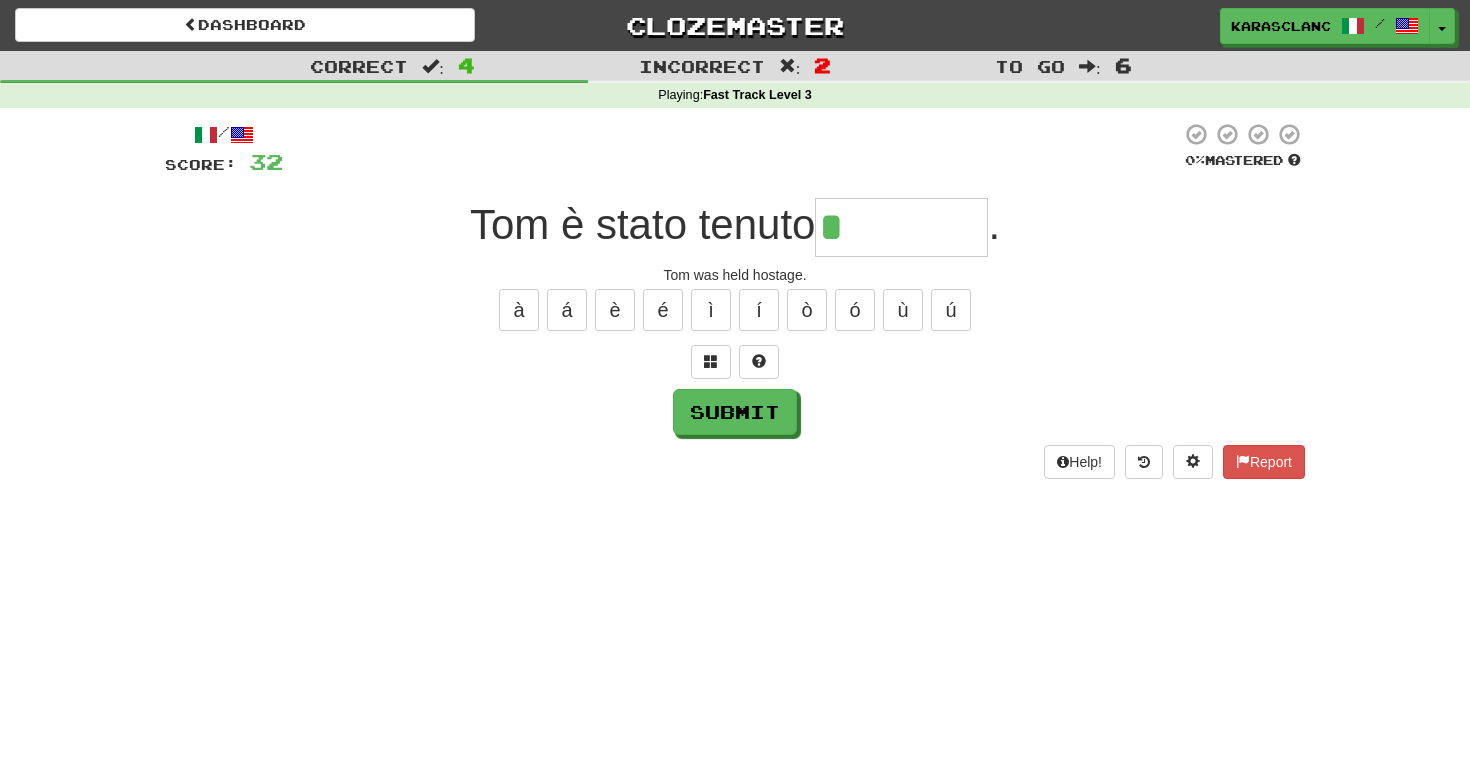 type on "********" 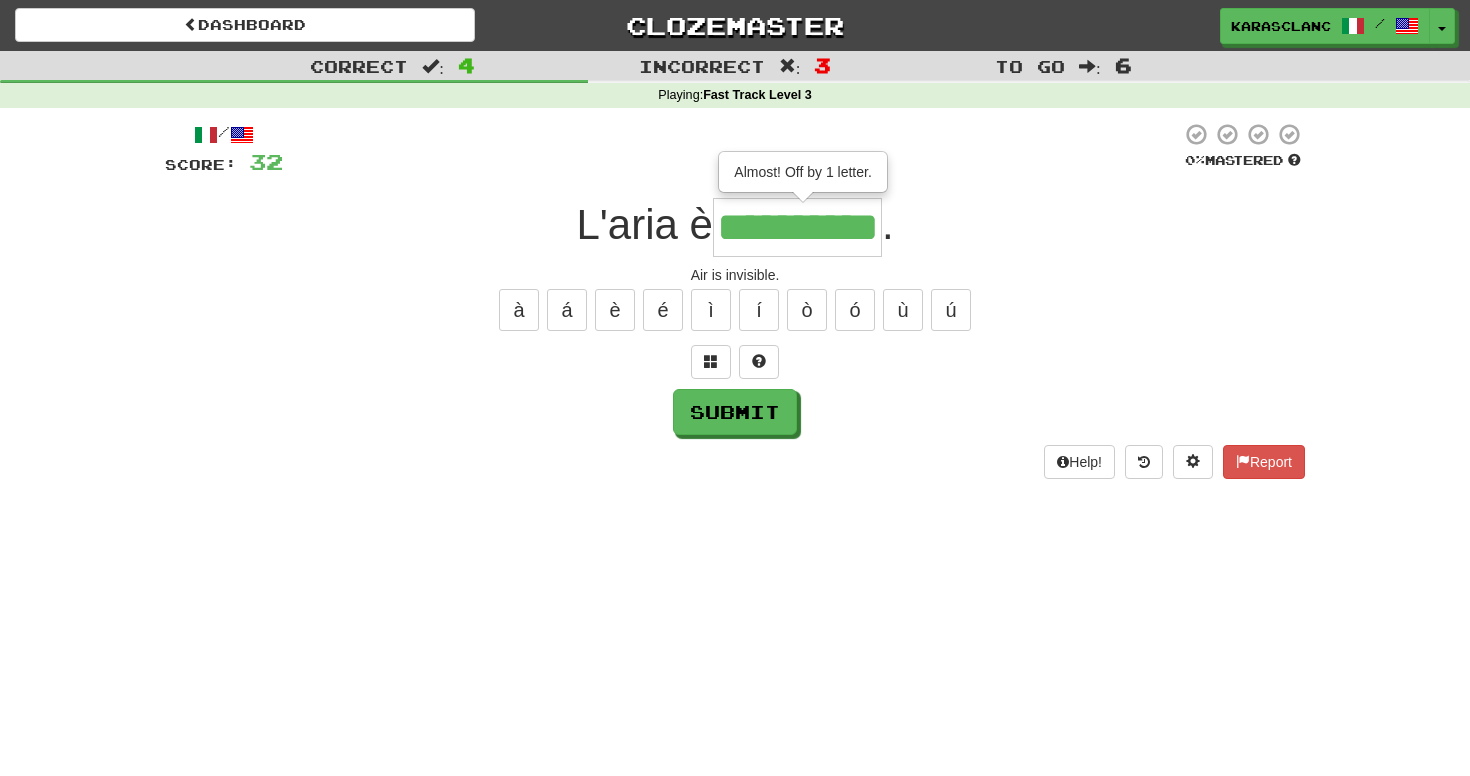 type on "**********" 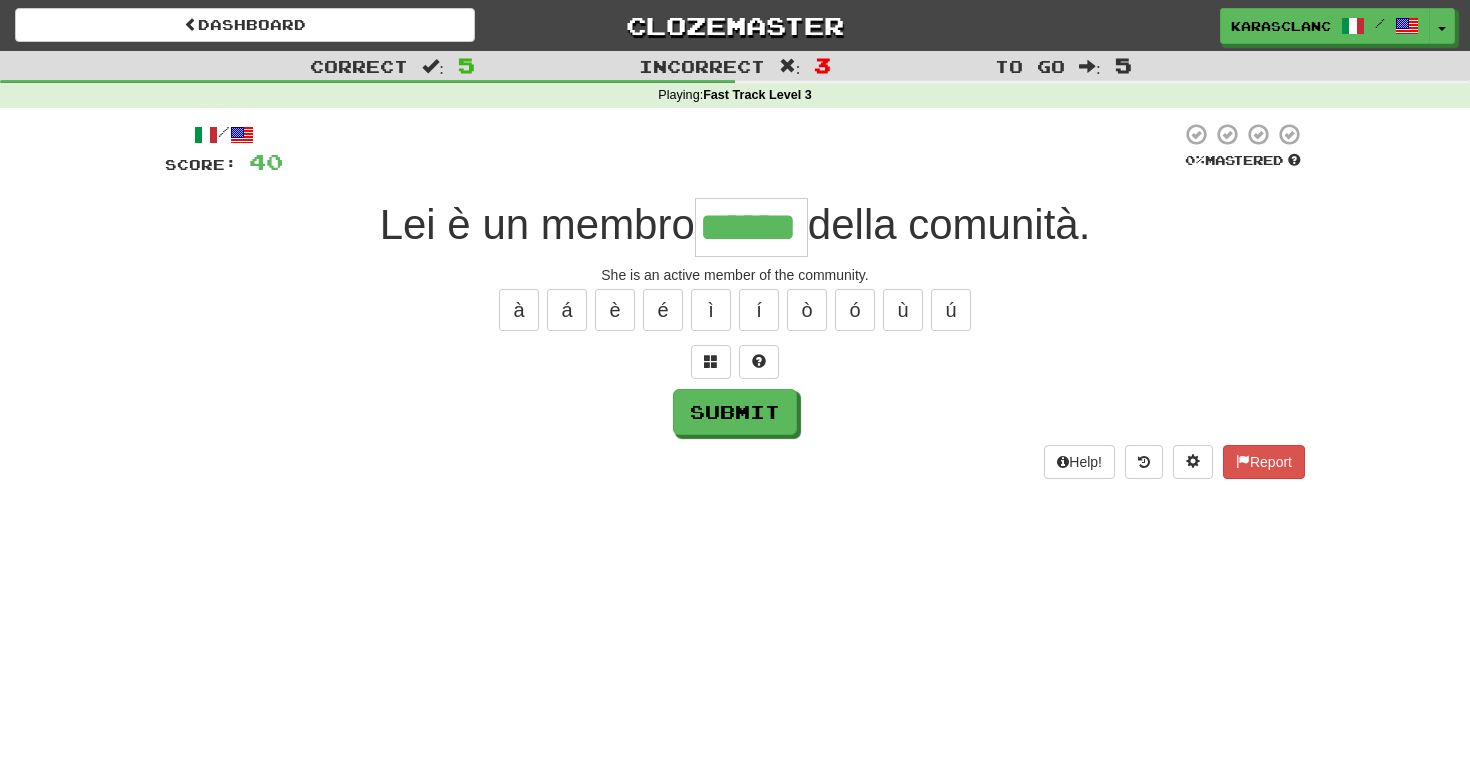 type on "******" 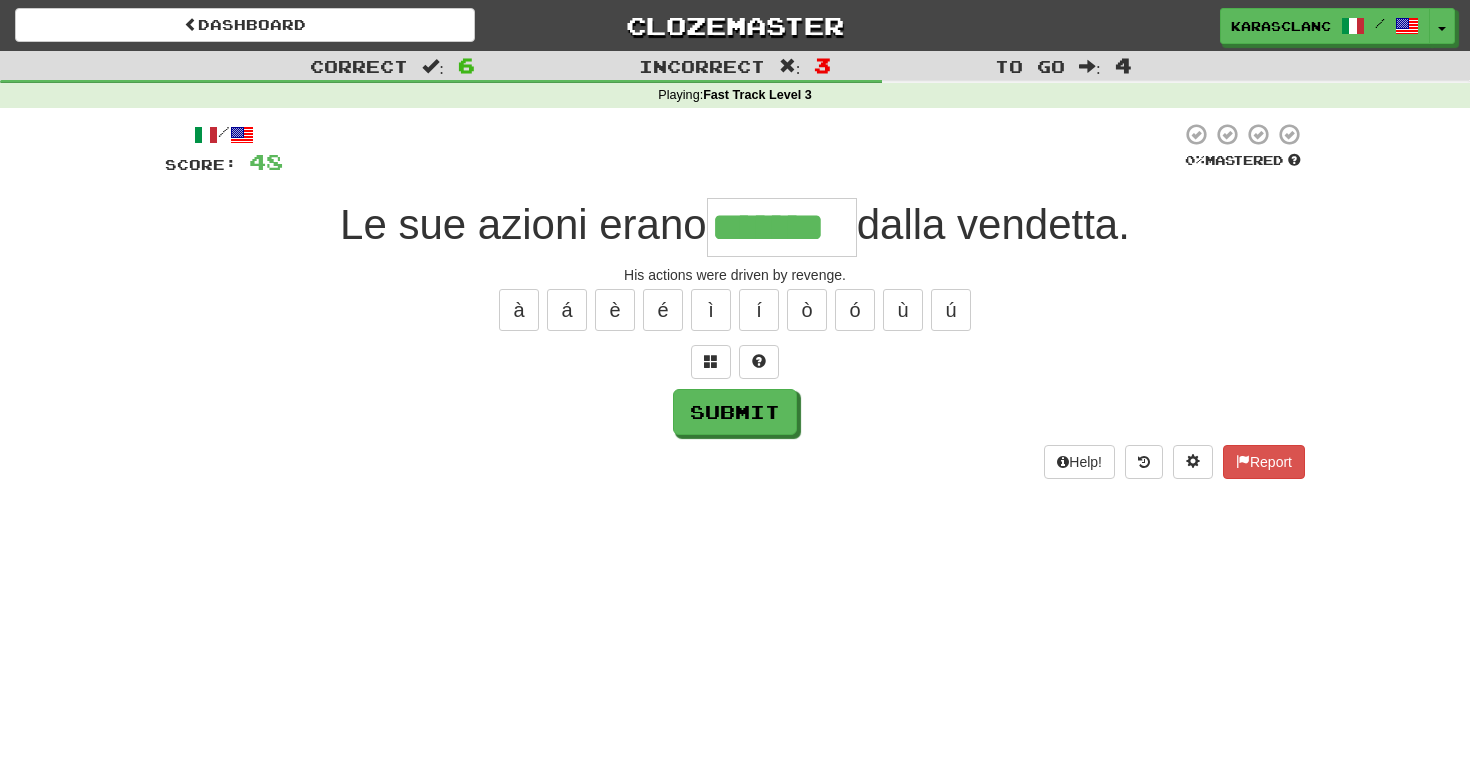 type on "*******" 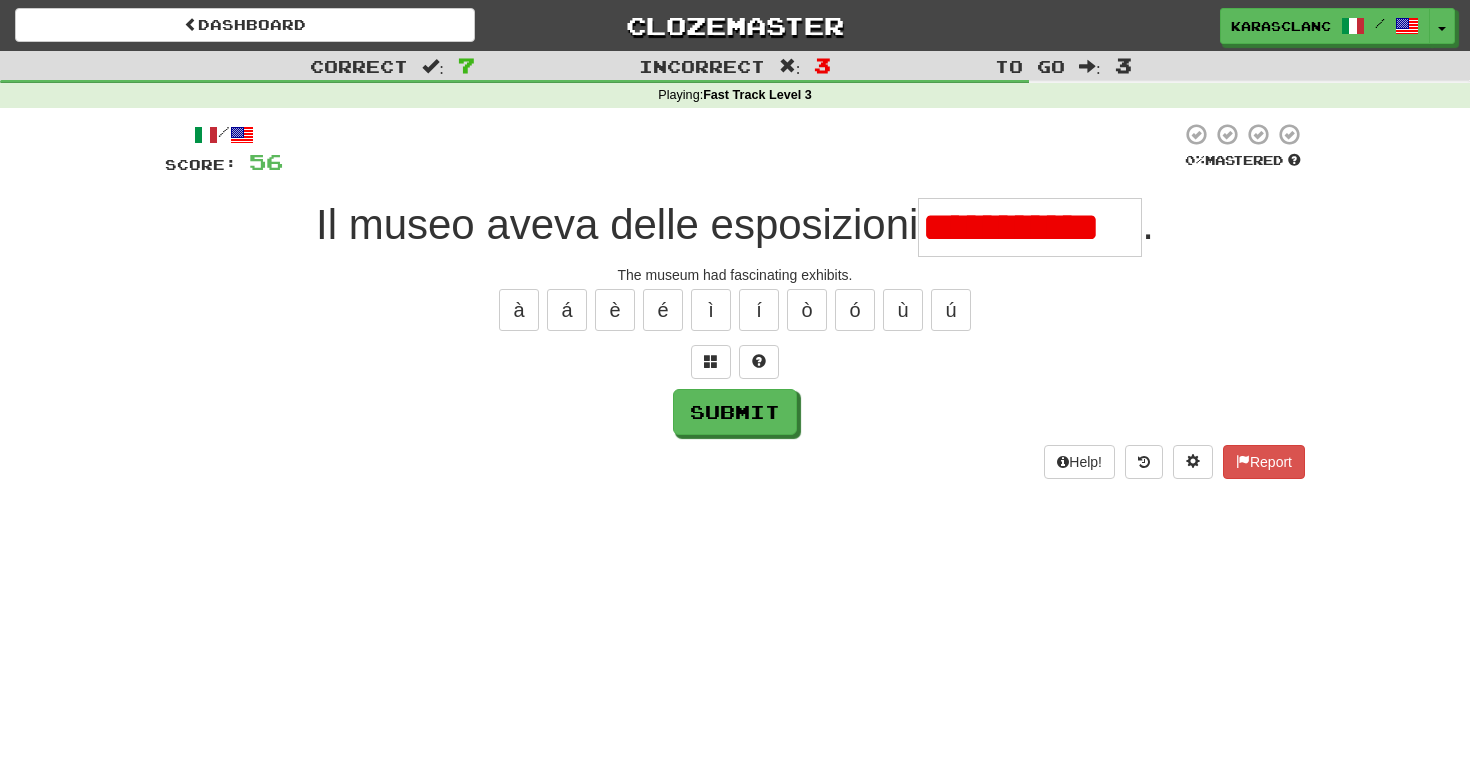 scroll, scrollTop: 0, scrollLeft: 0, axis: both 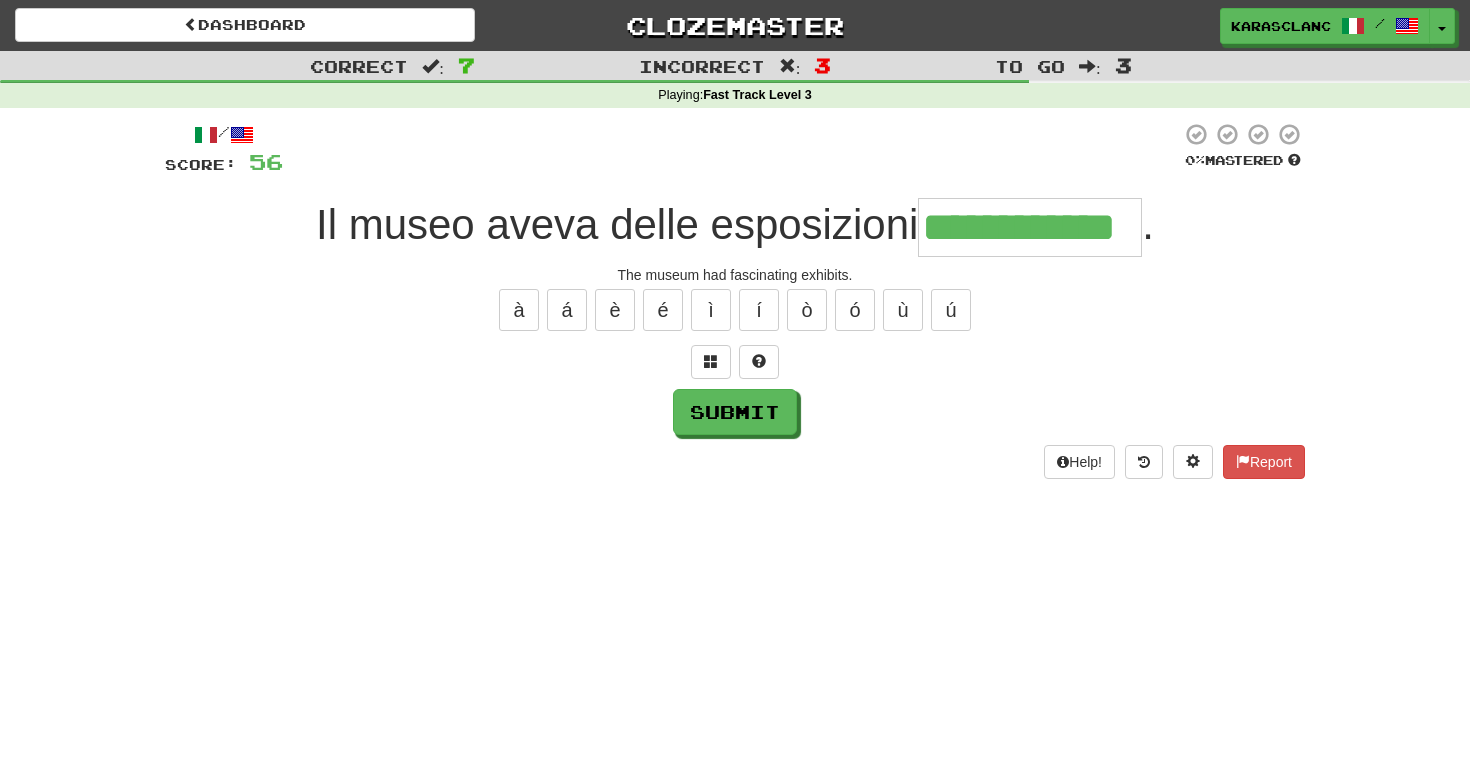 type on "**********" 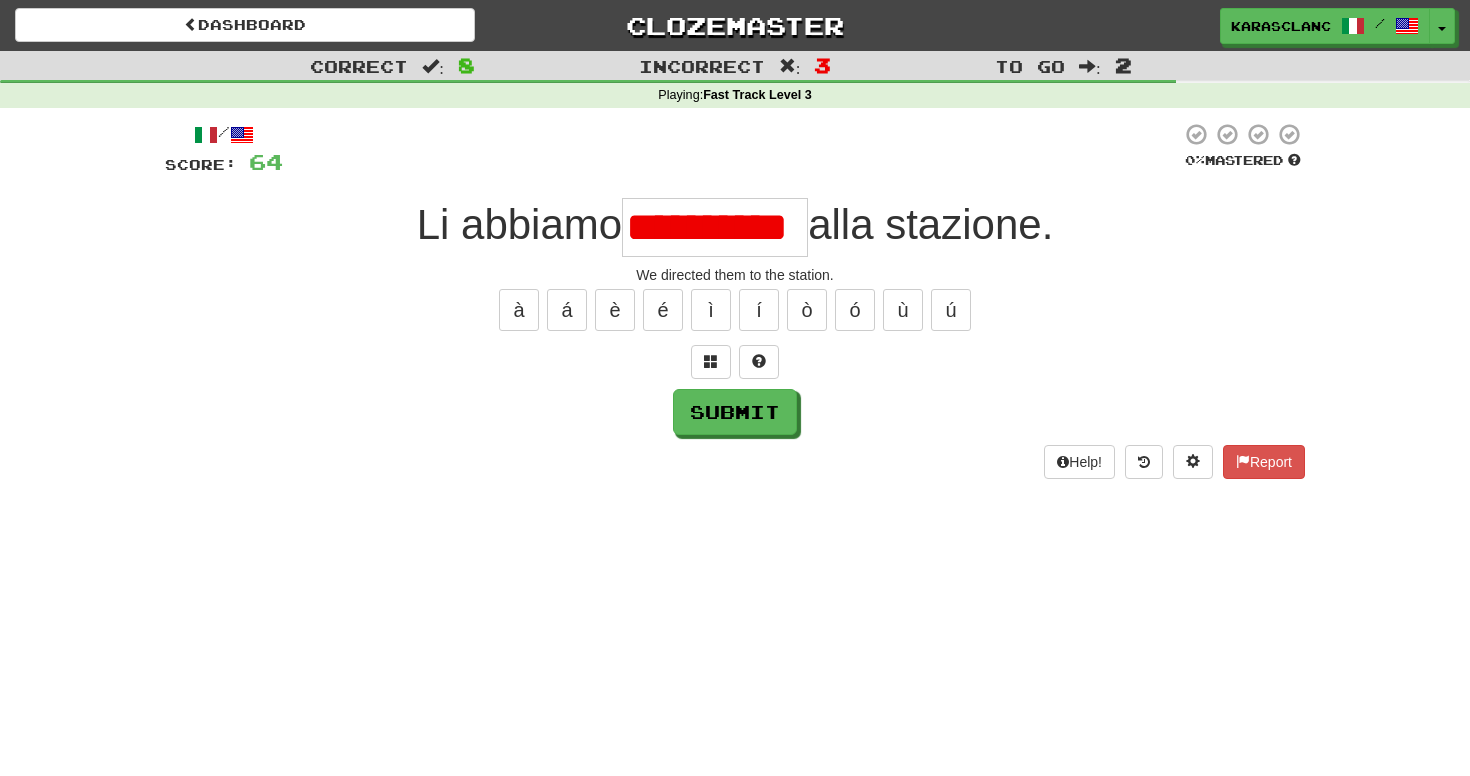 scroll, scrollTop: 0, scrollLeft: 0, axis: both 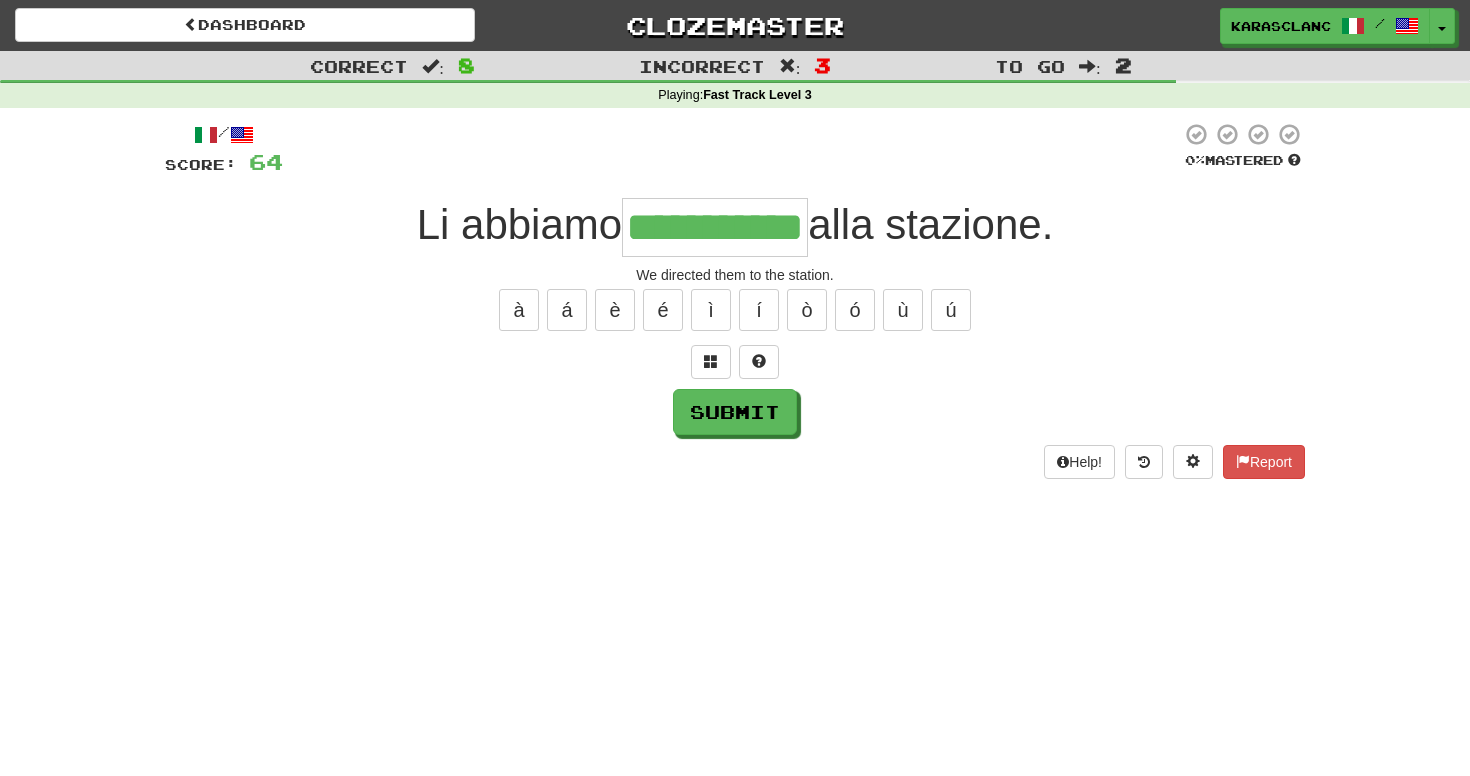 type on "**********" 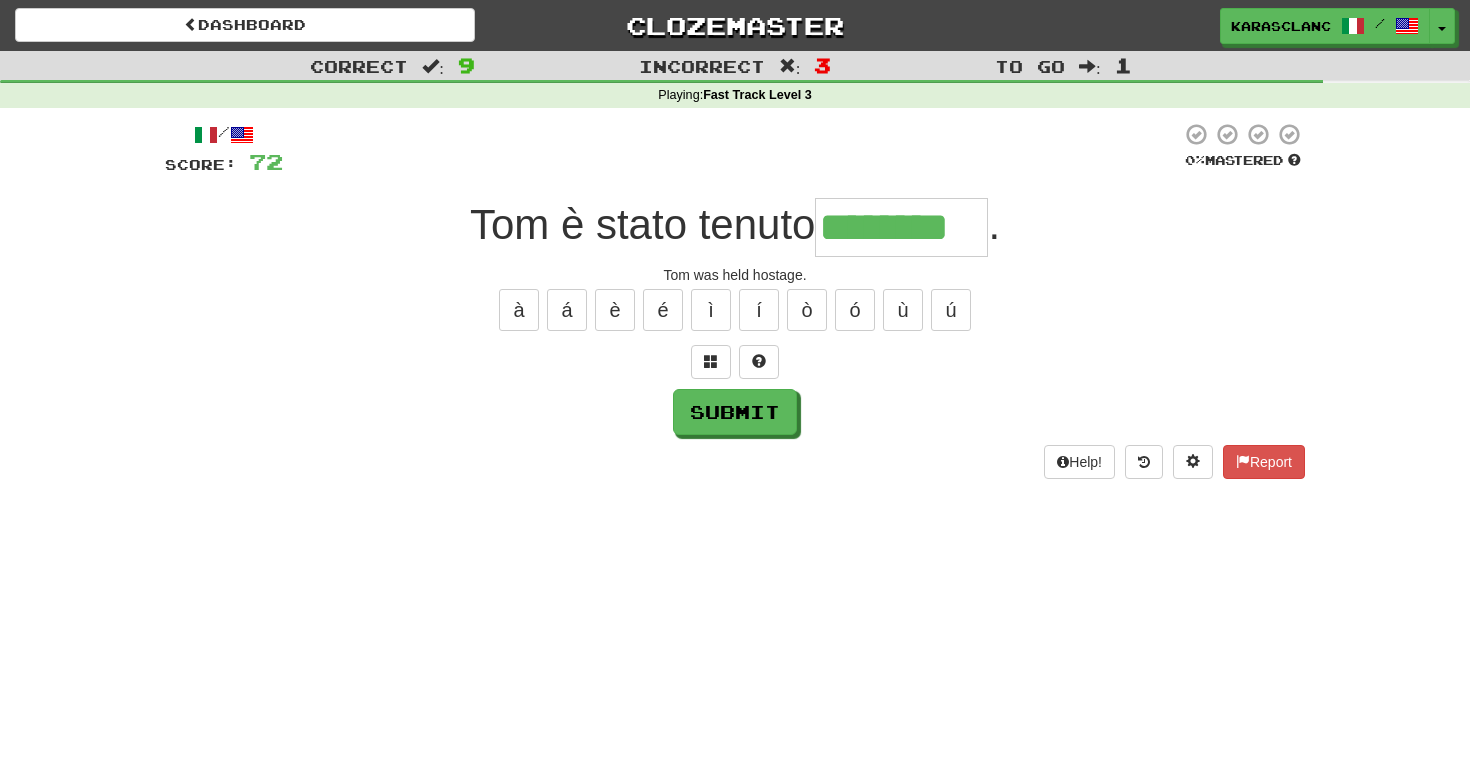 type on "********" 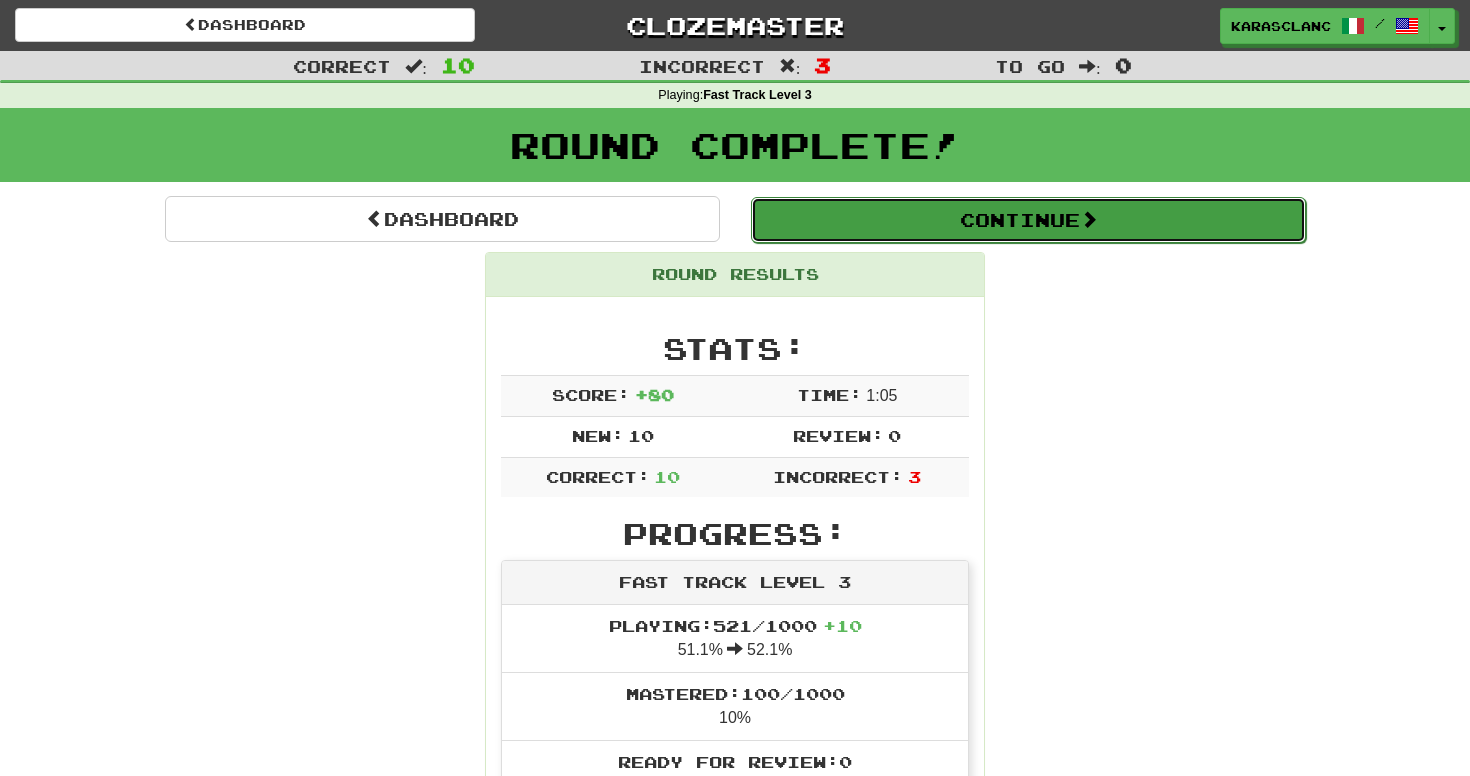 click on "Continue" at bounding box center (1028, 220) 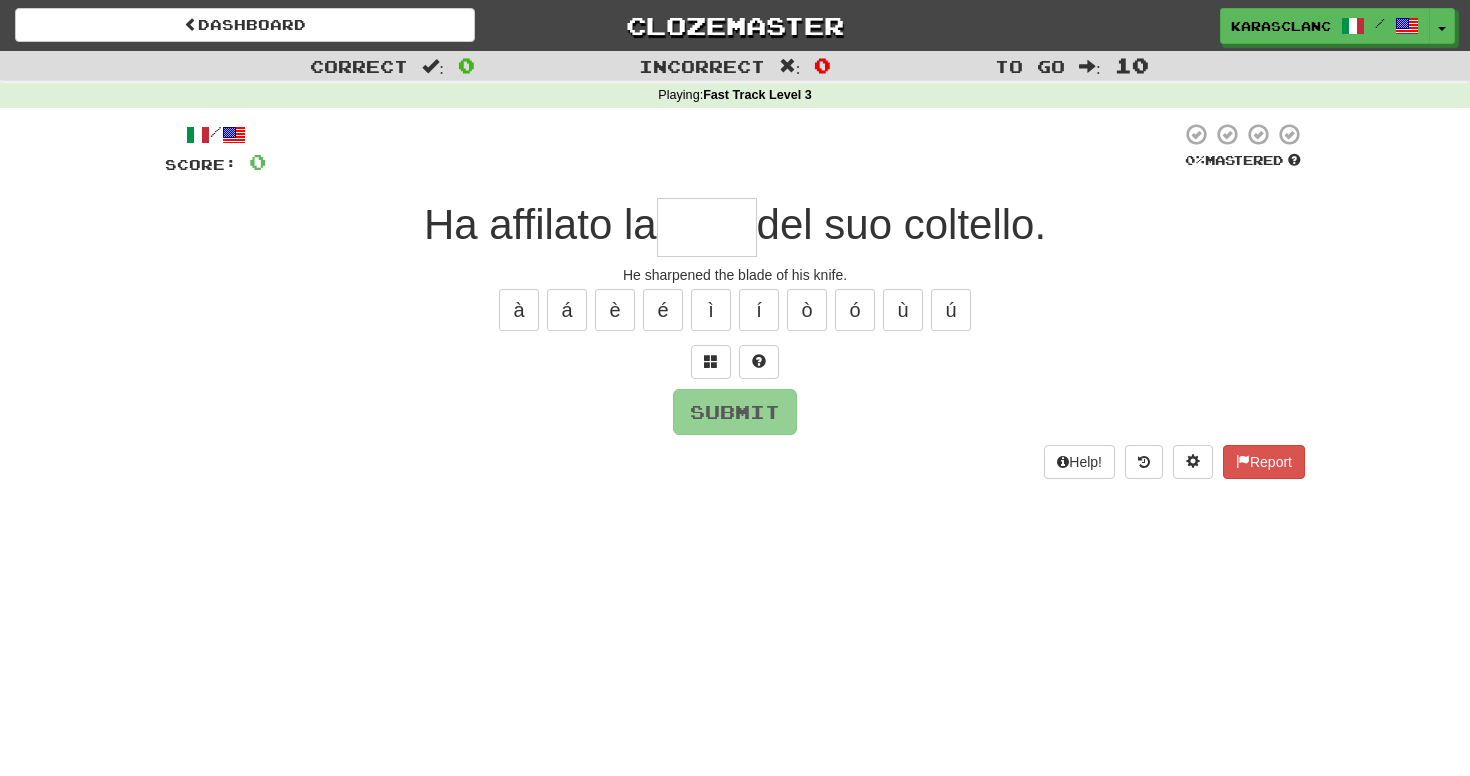 type on "****" 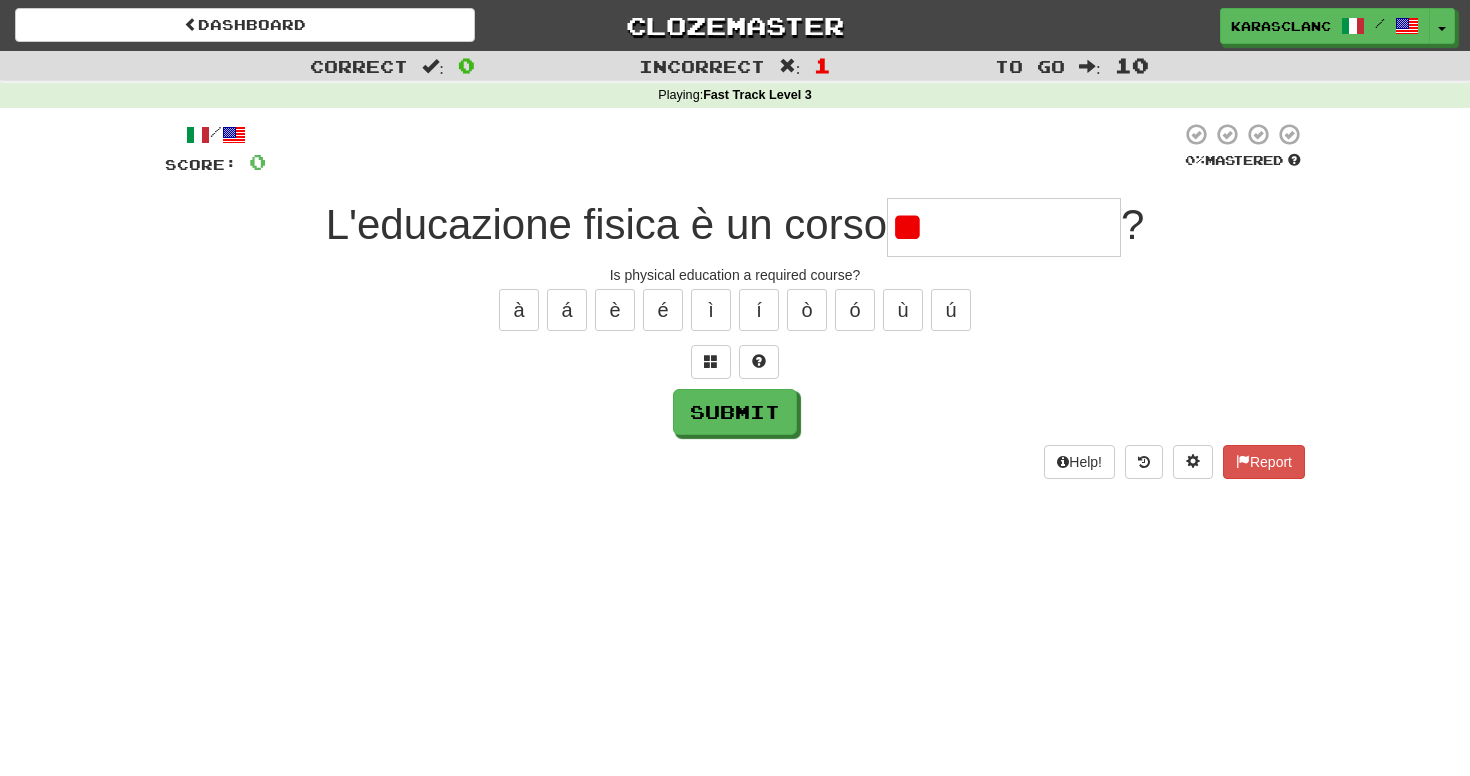 type on "*" 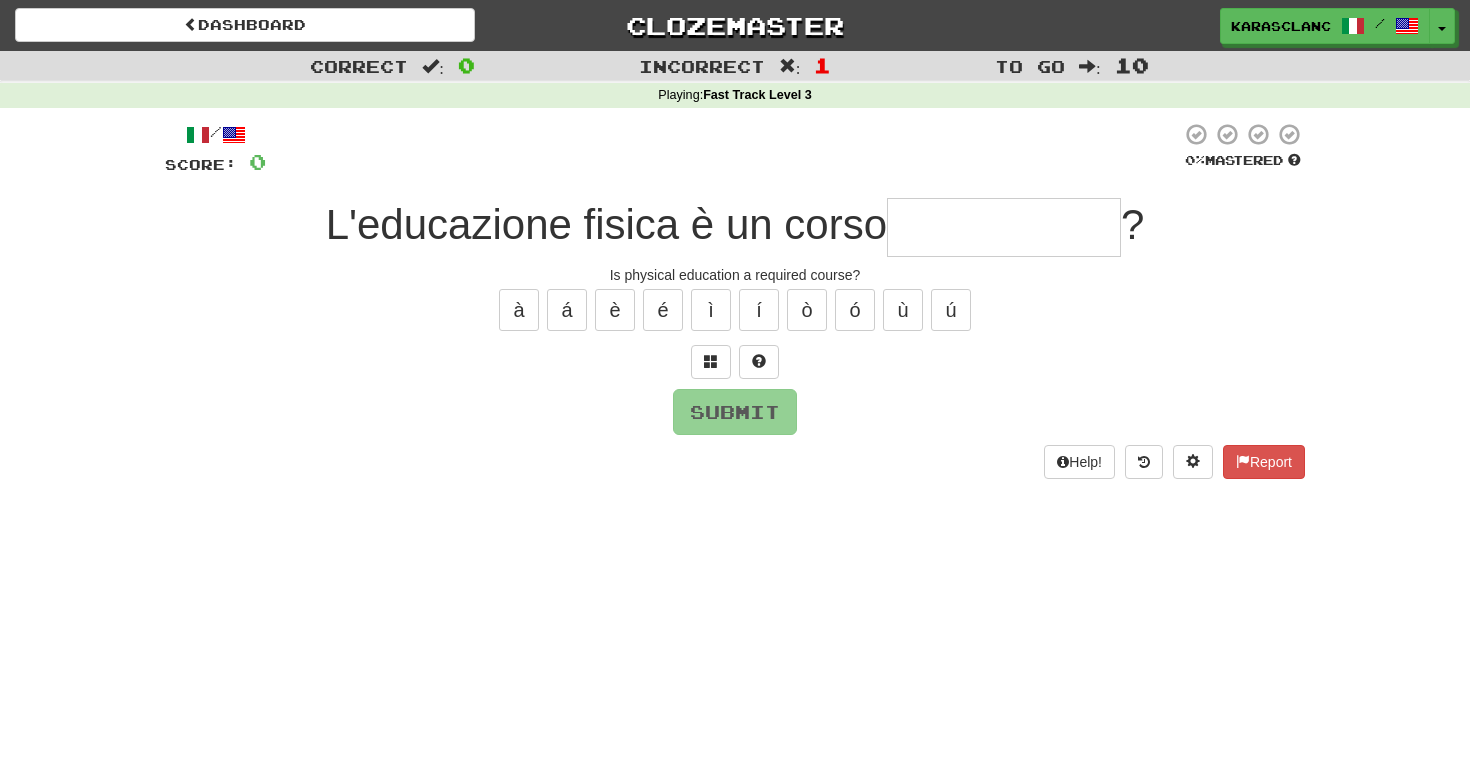 type on "**********" 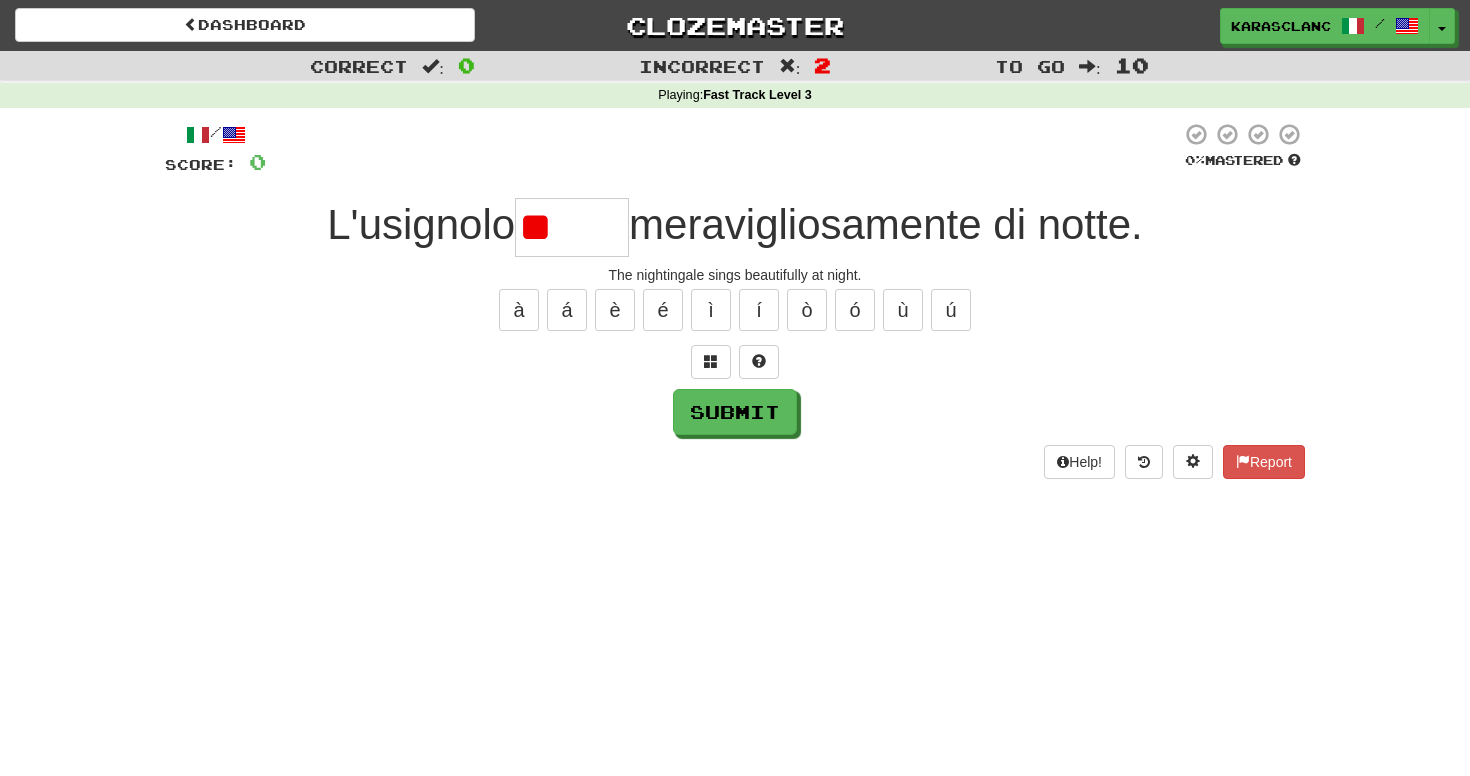 type on "*" 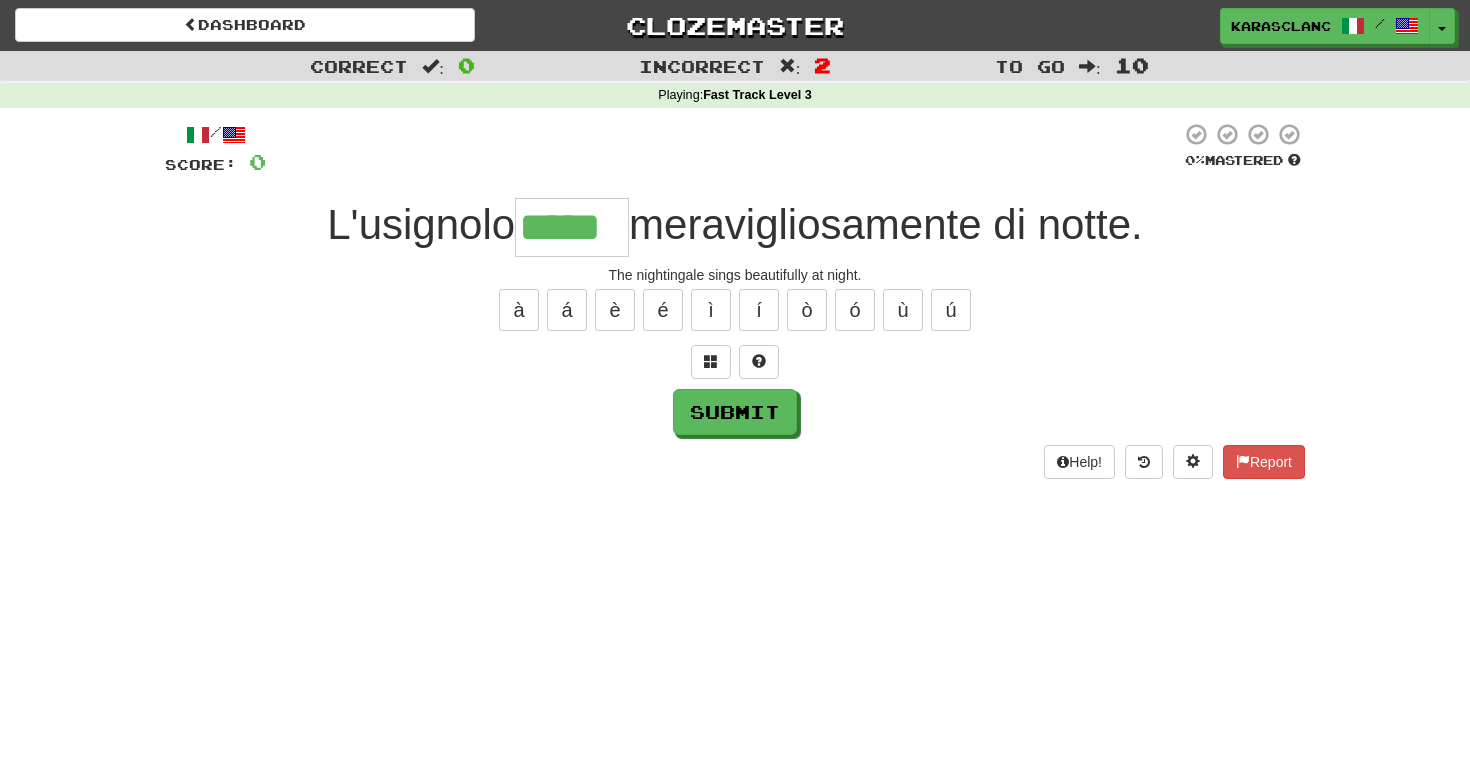type on "*****" 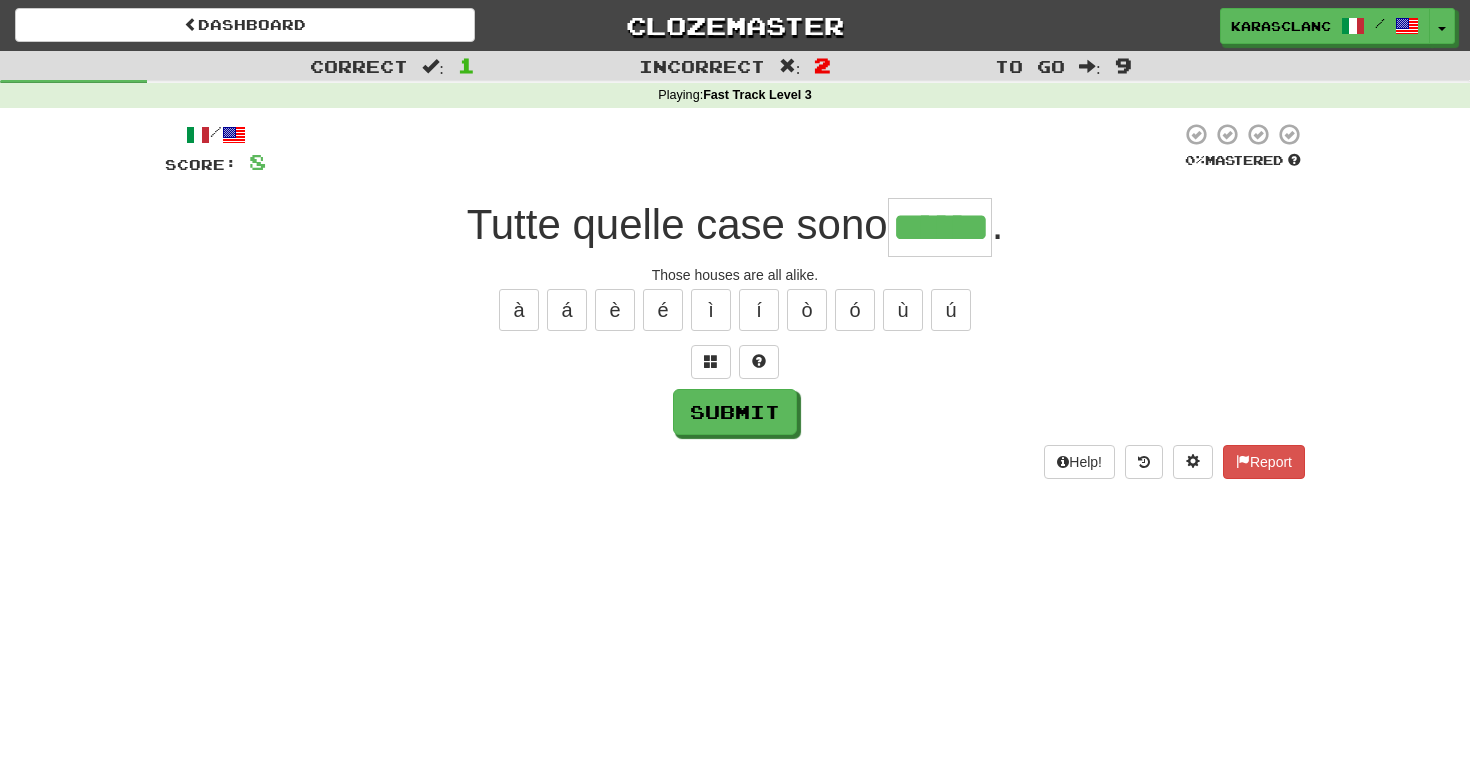 type on "******" 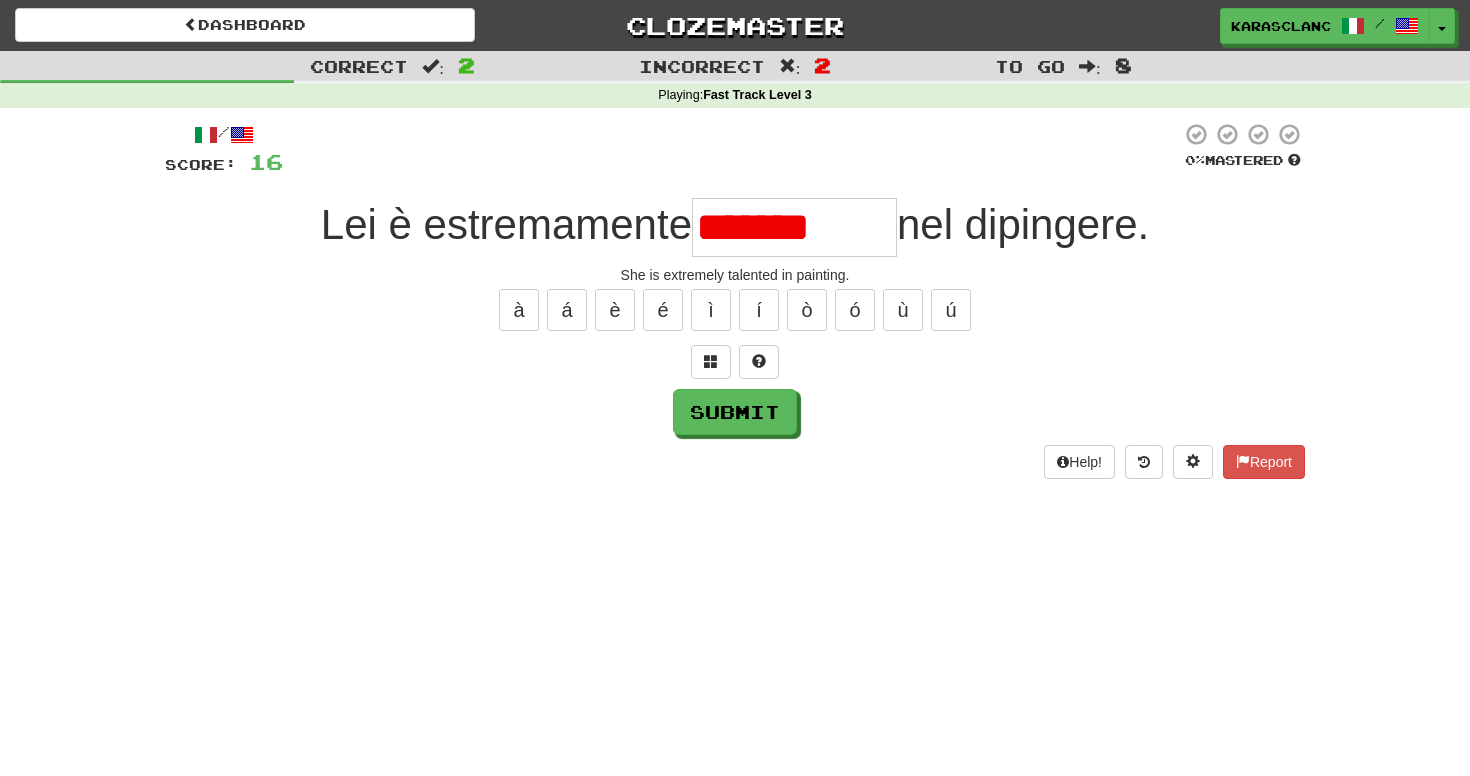type on "**********" 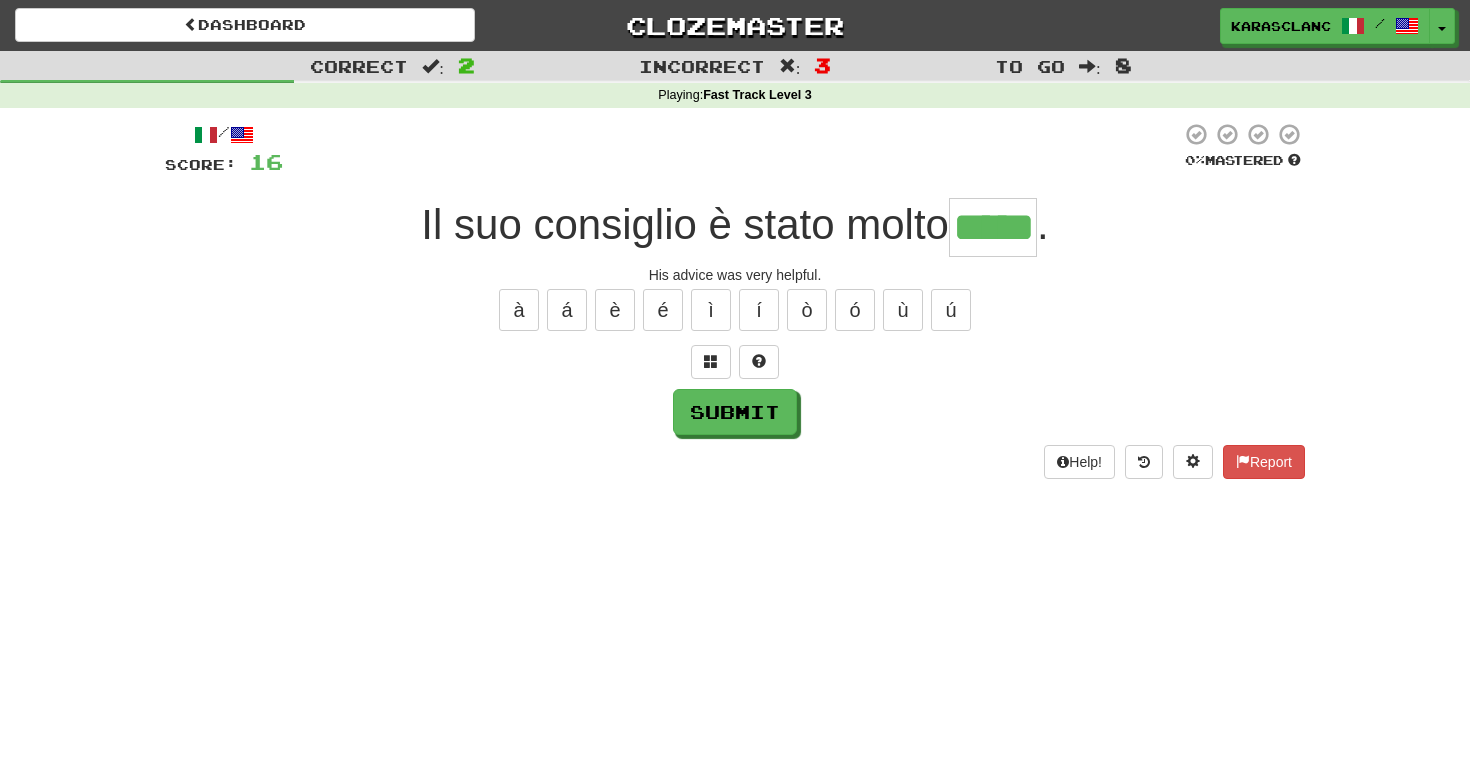 type on "*****" 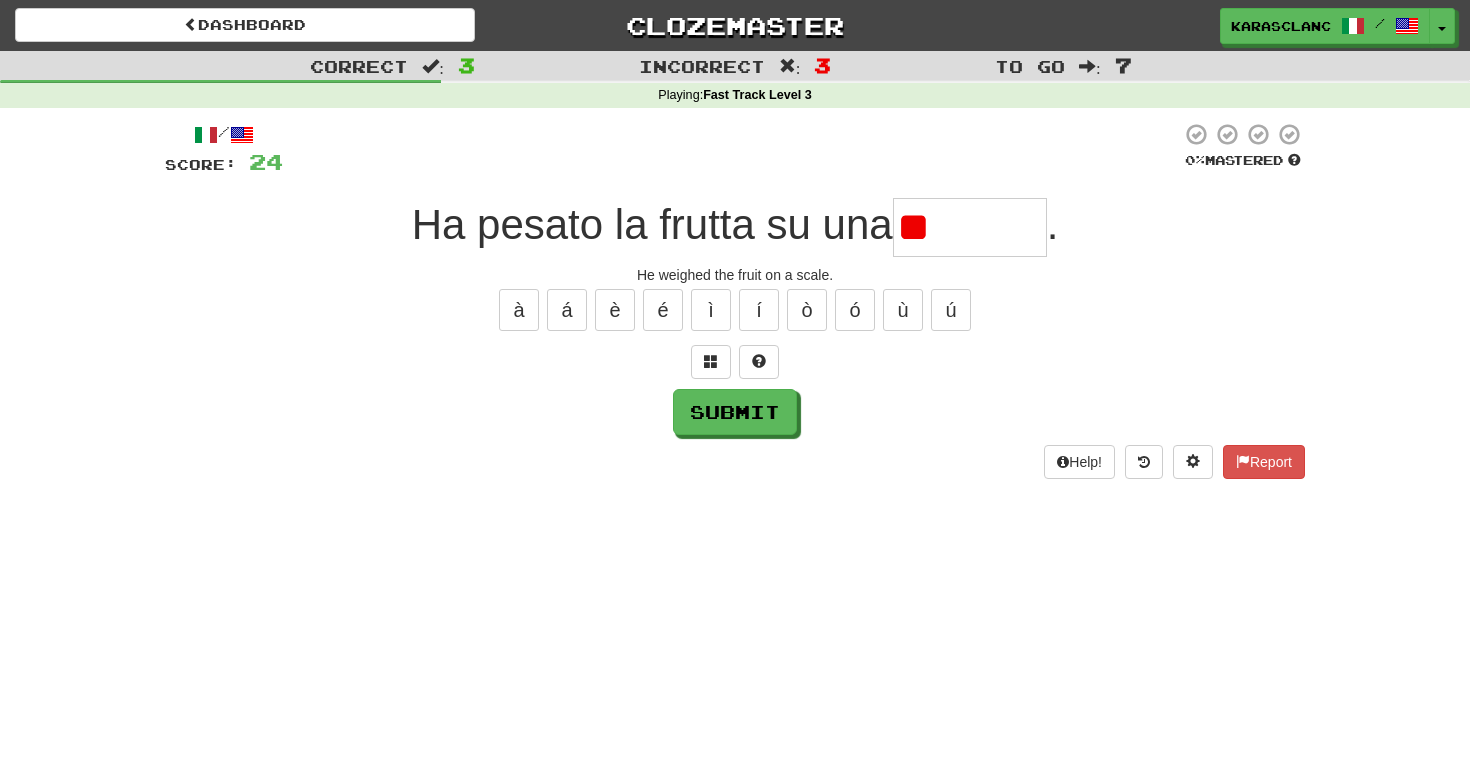 type on "*" 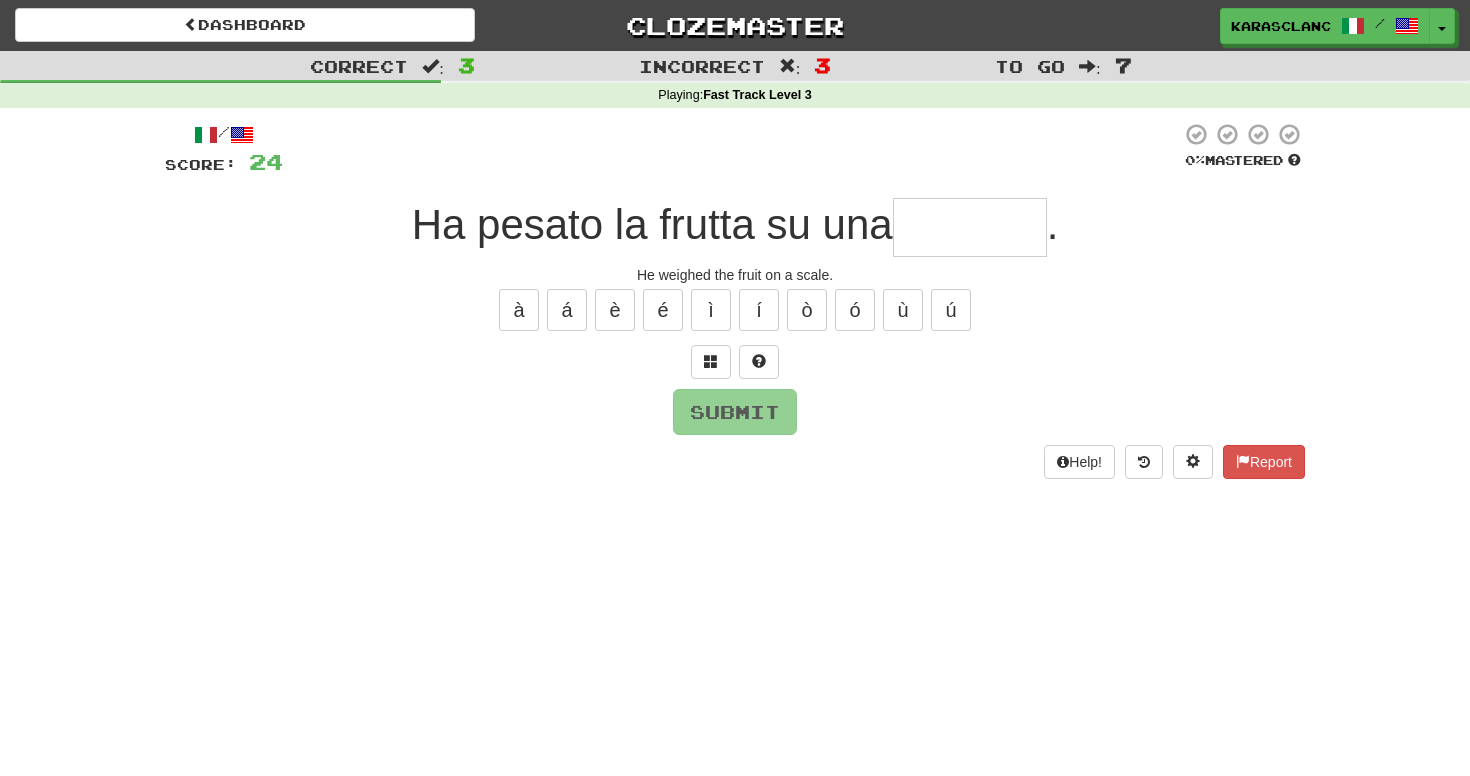 type on "********" 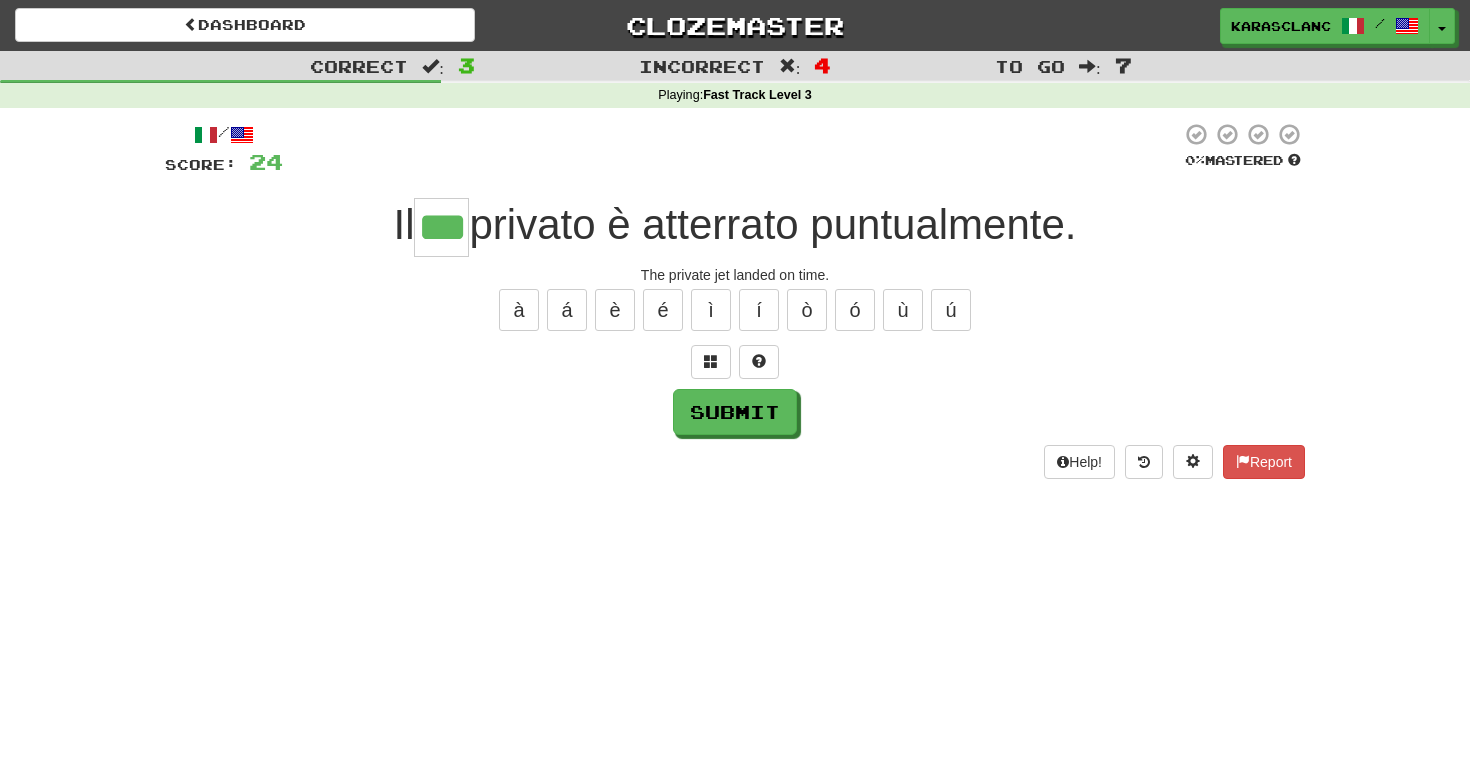 type on "***" 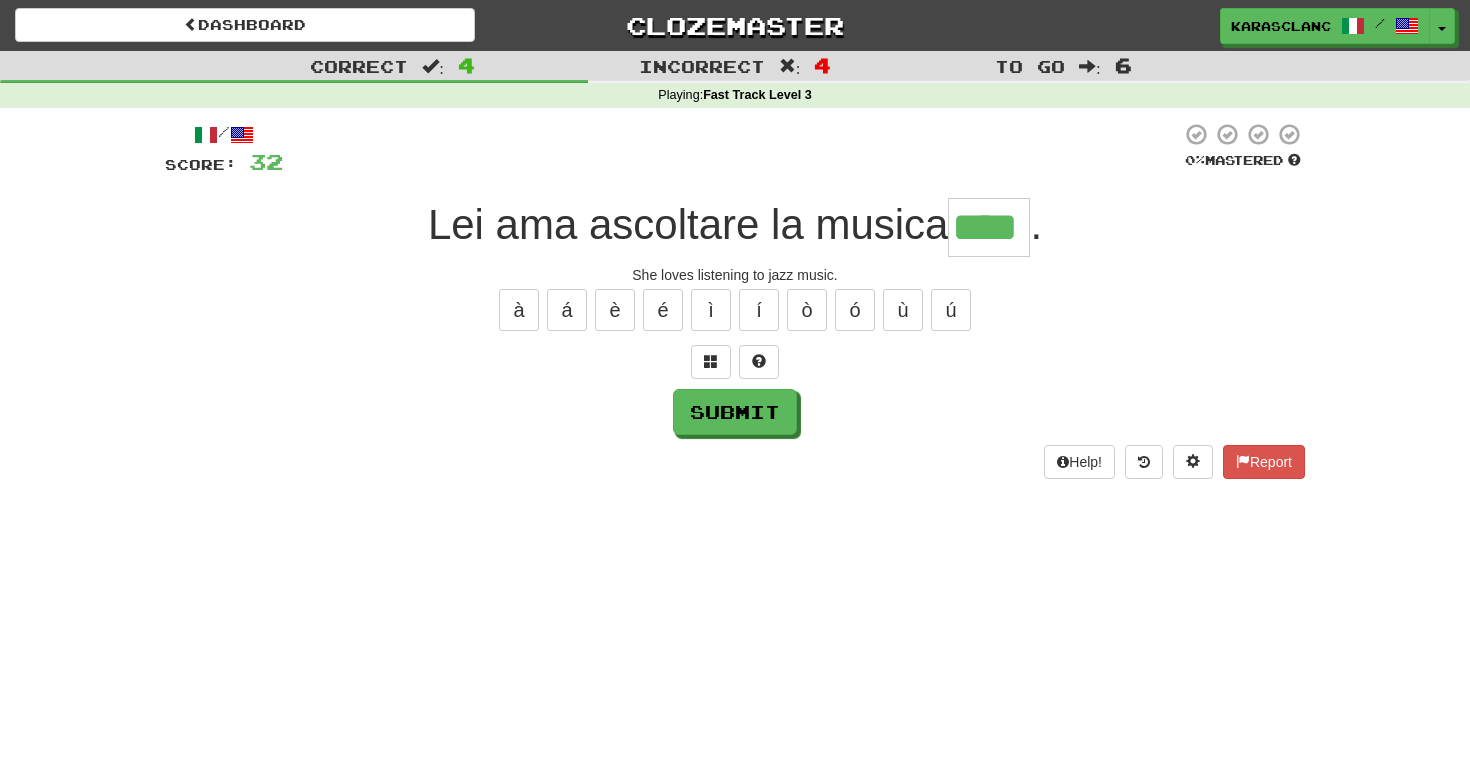 type on "****" 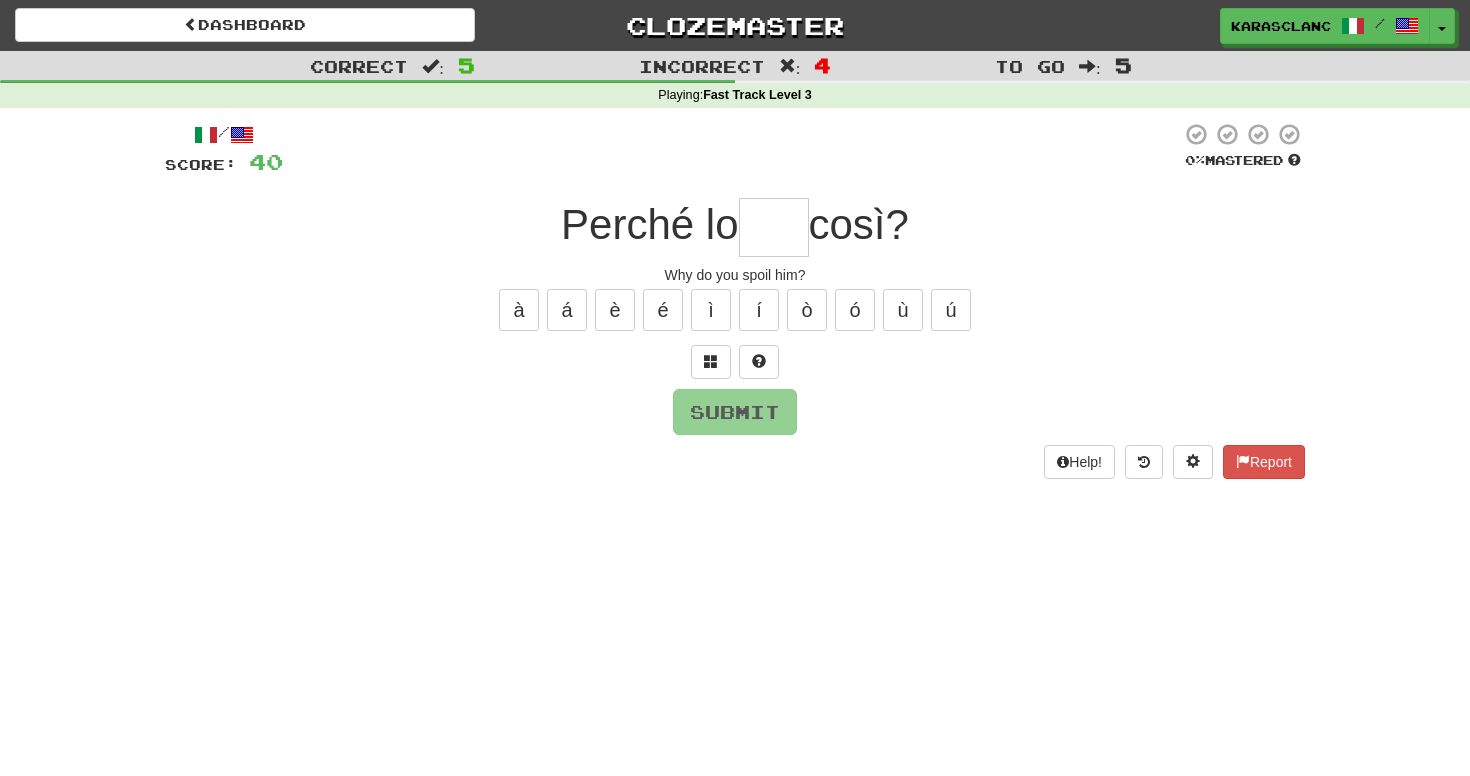 type on "****" 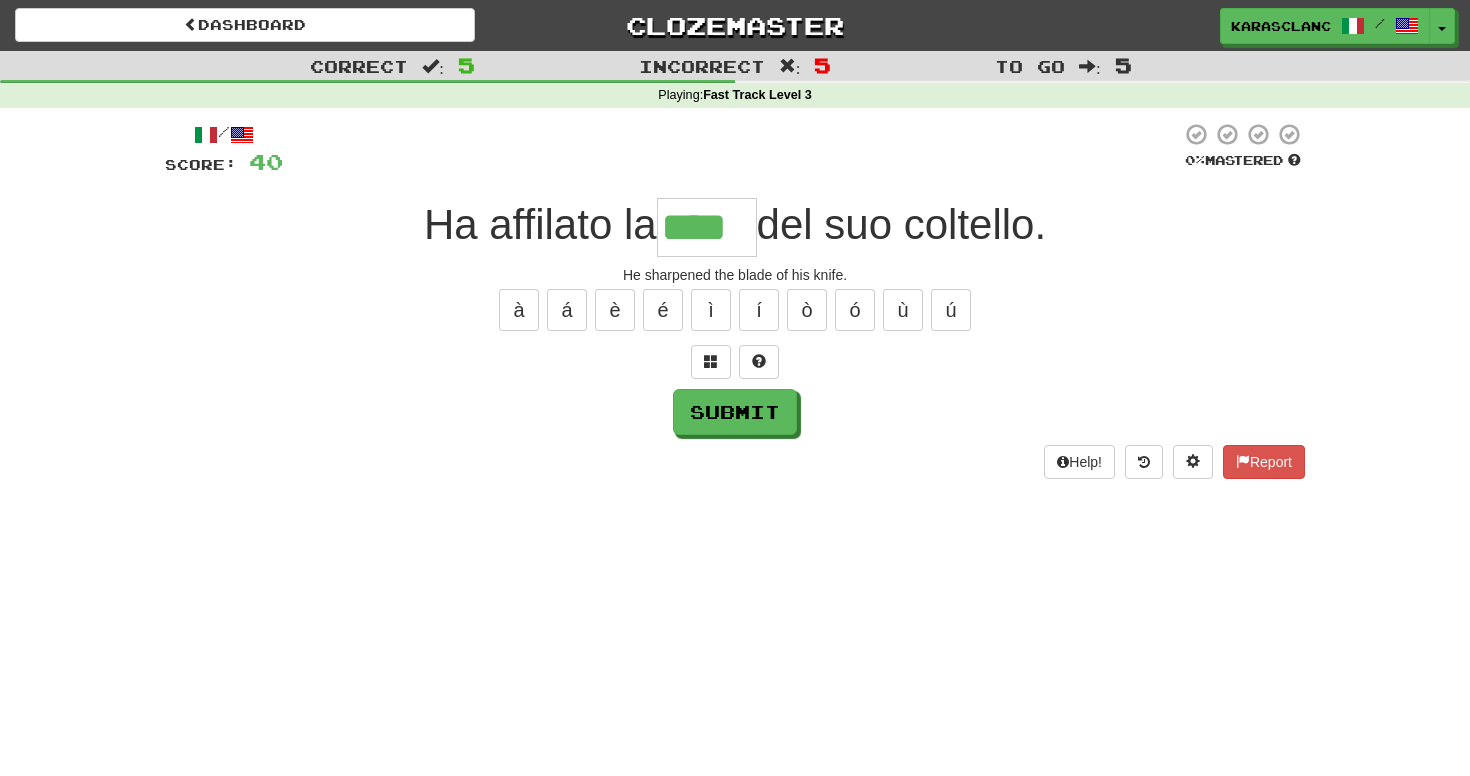 type on "****" 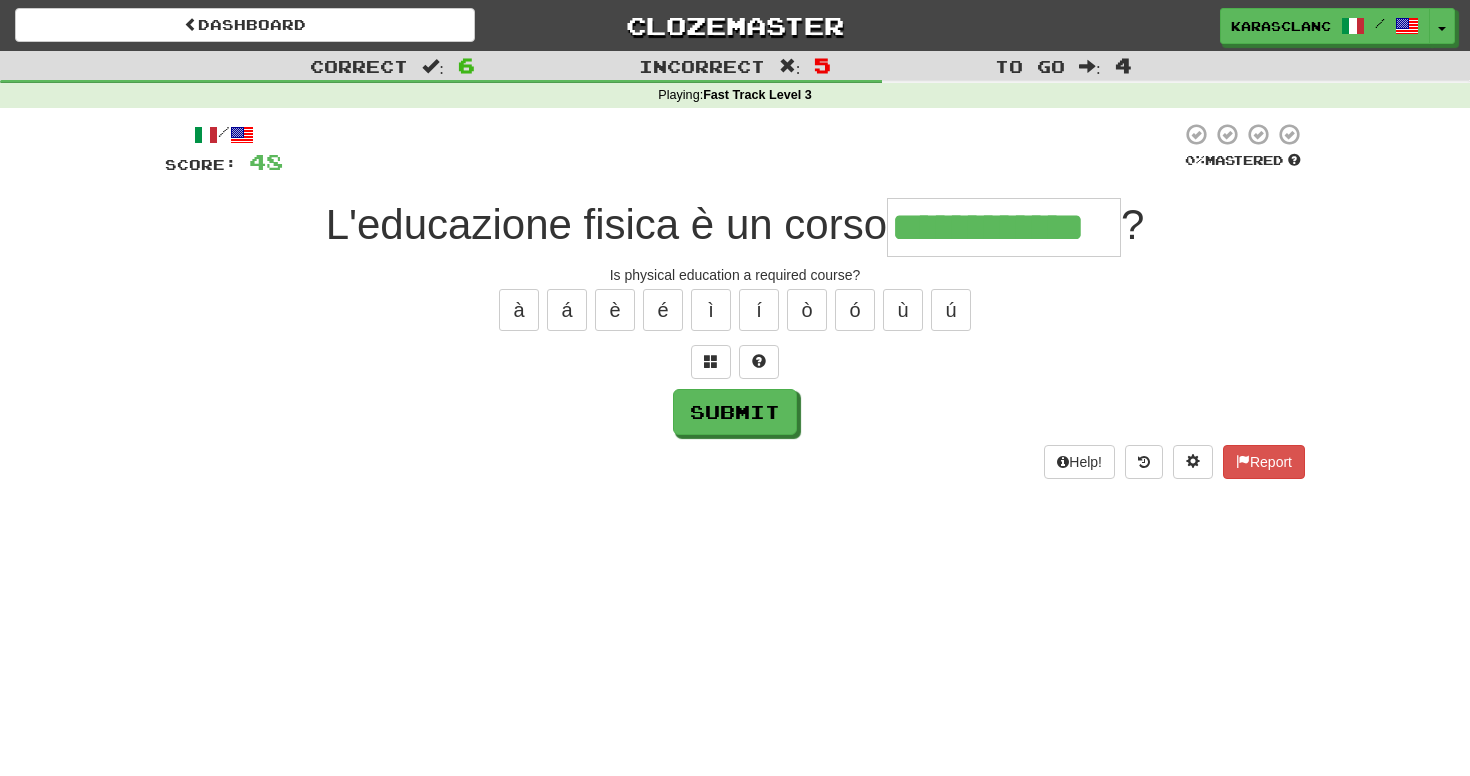 type on "**********" 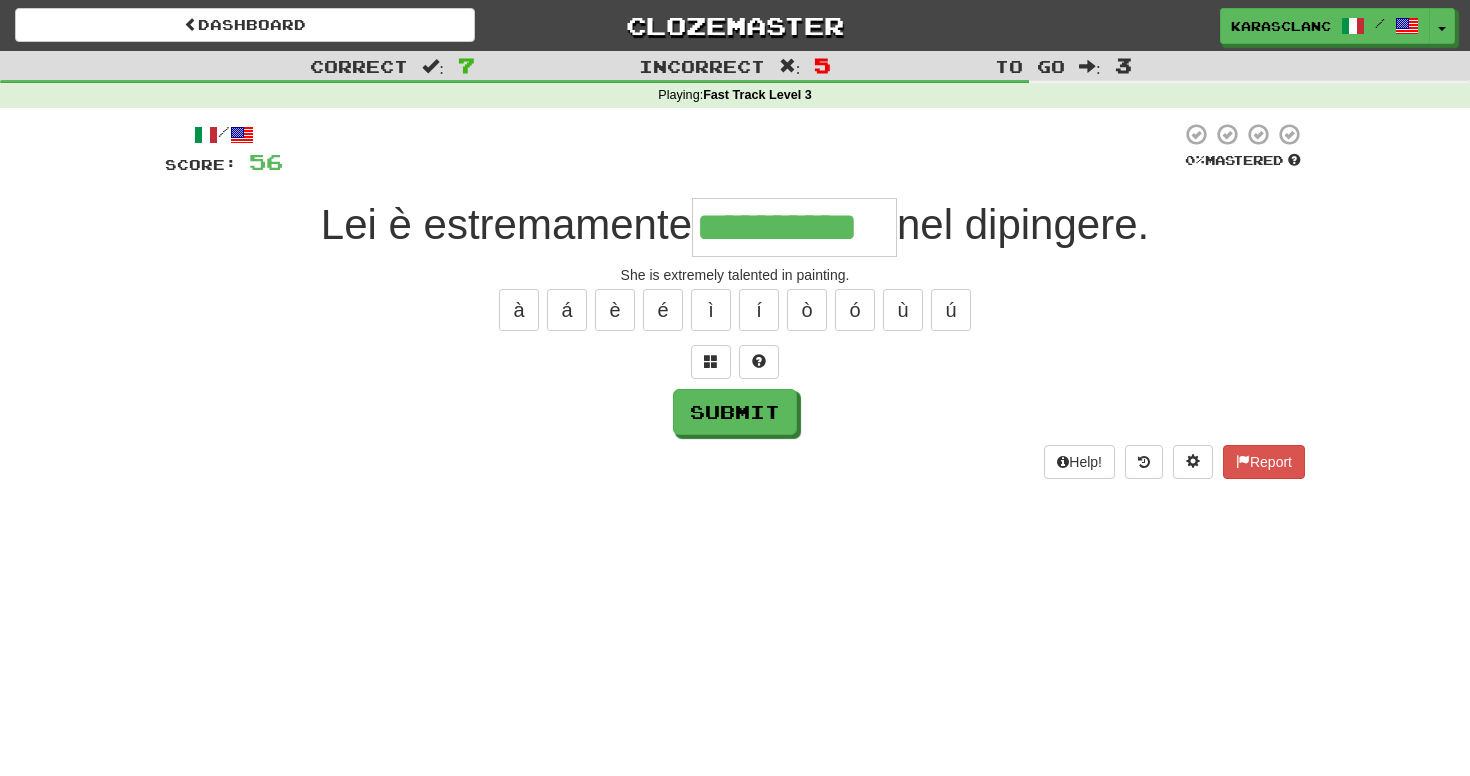 type on "**********" 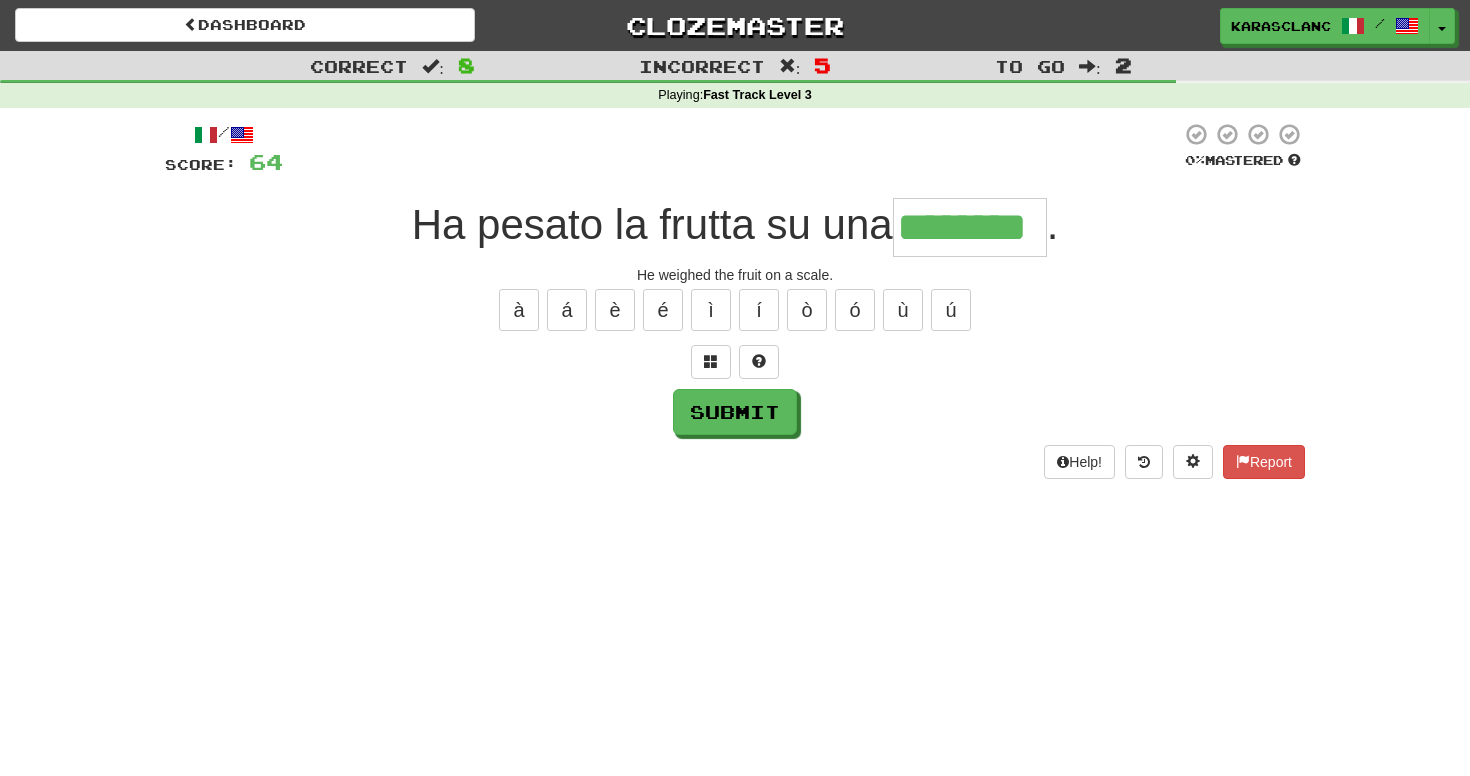 type on "********" 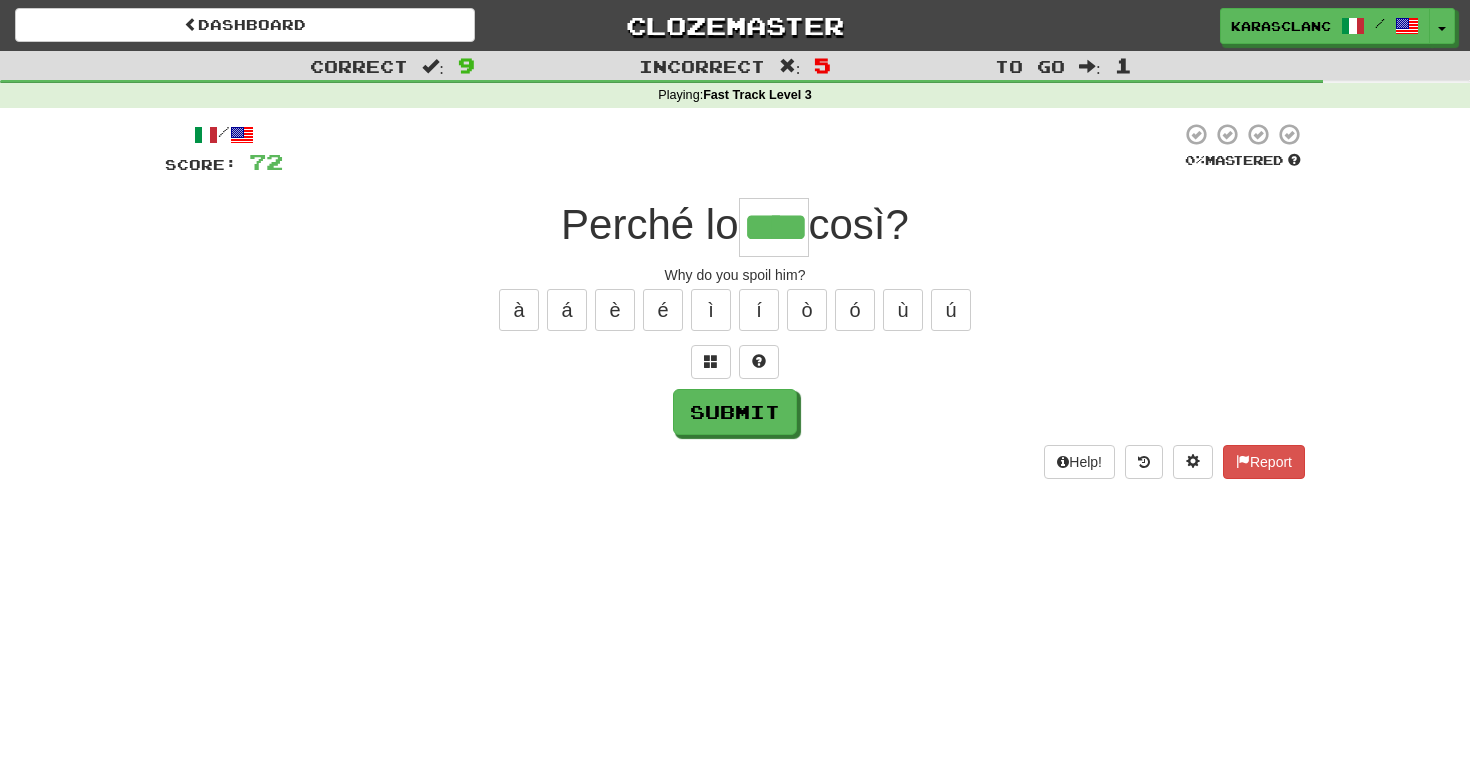 type on "****" 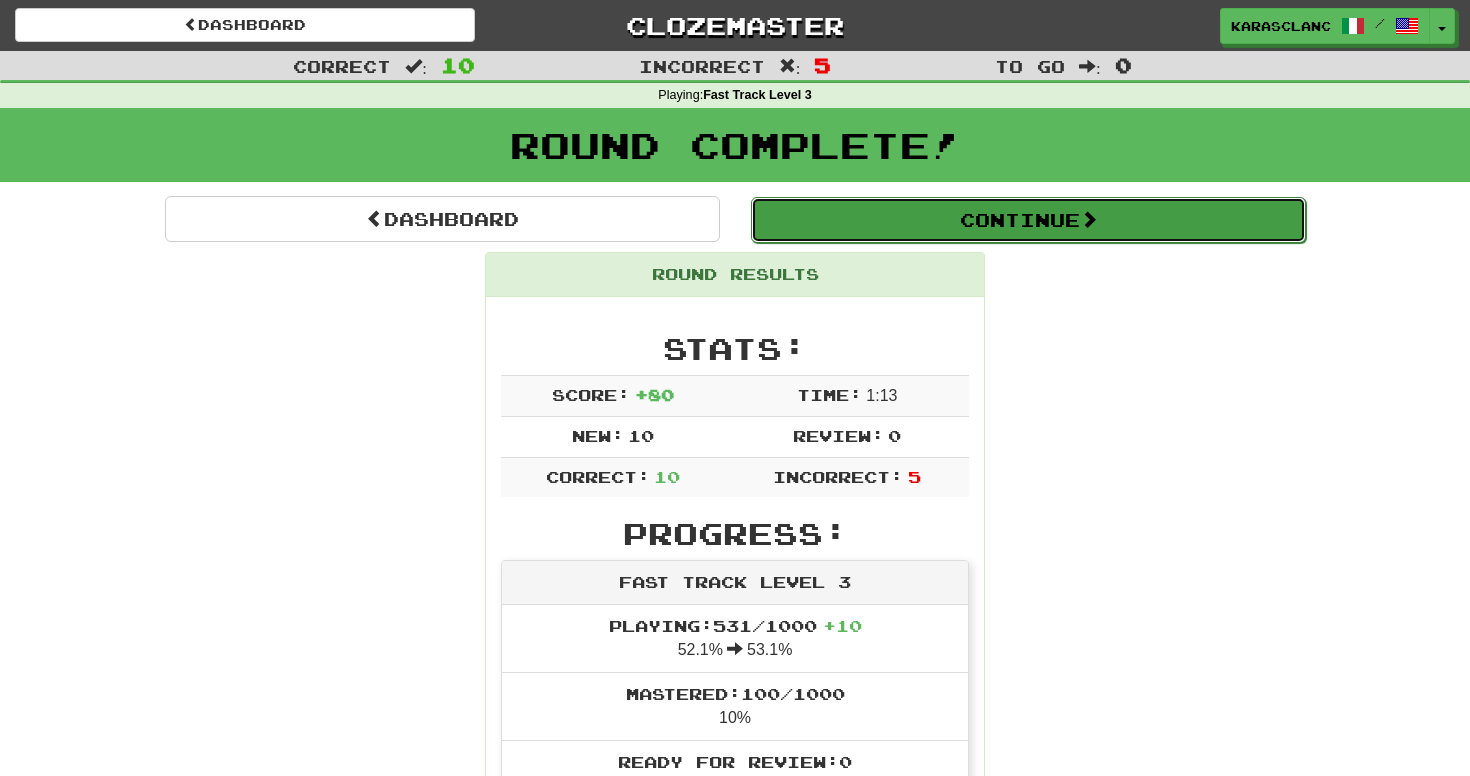 click on "Continue" at bounding box center [1028, 220] 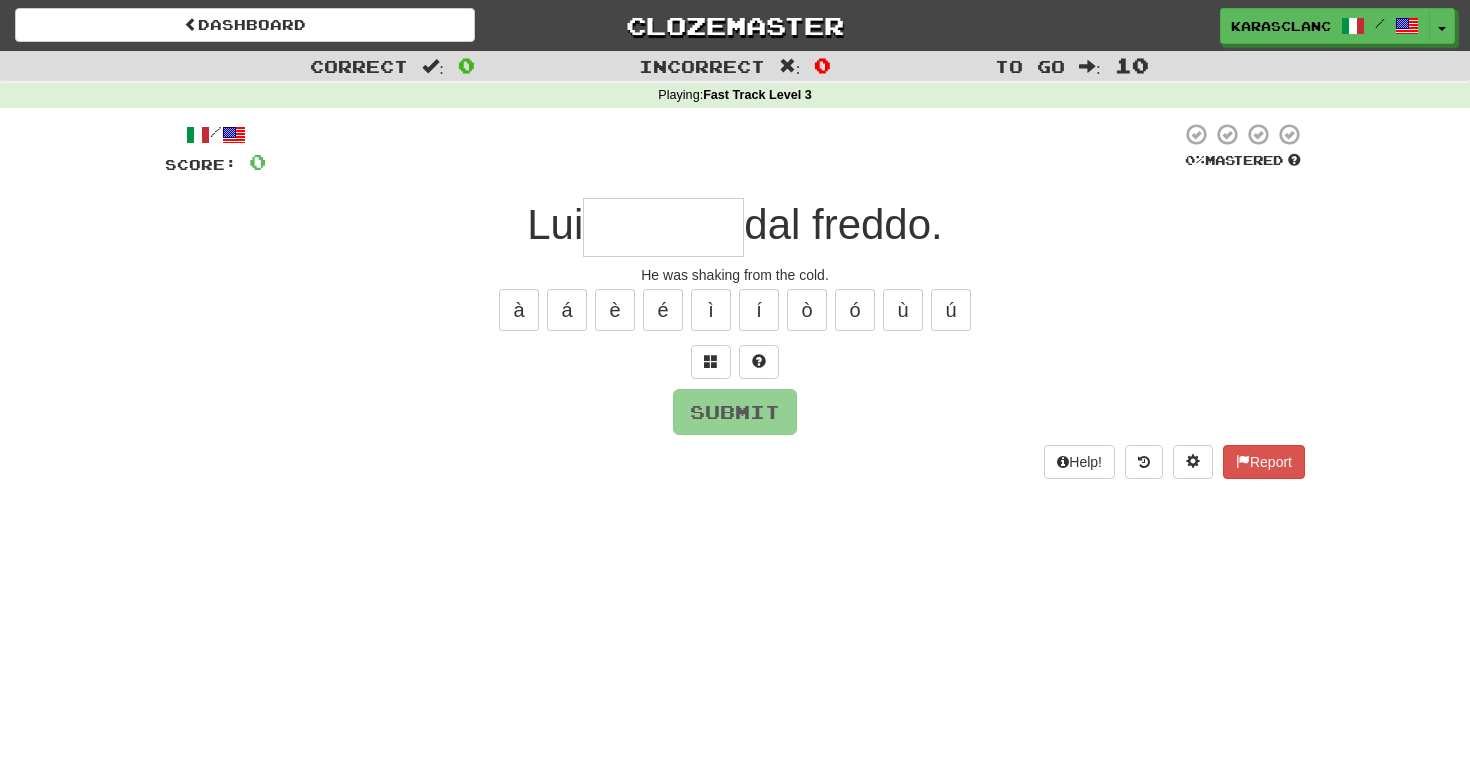 type on "*******" 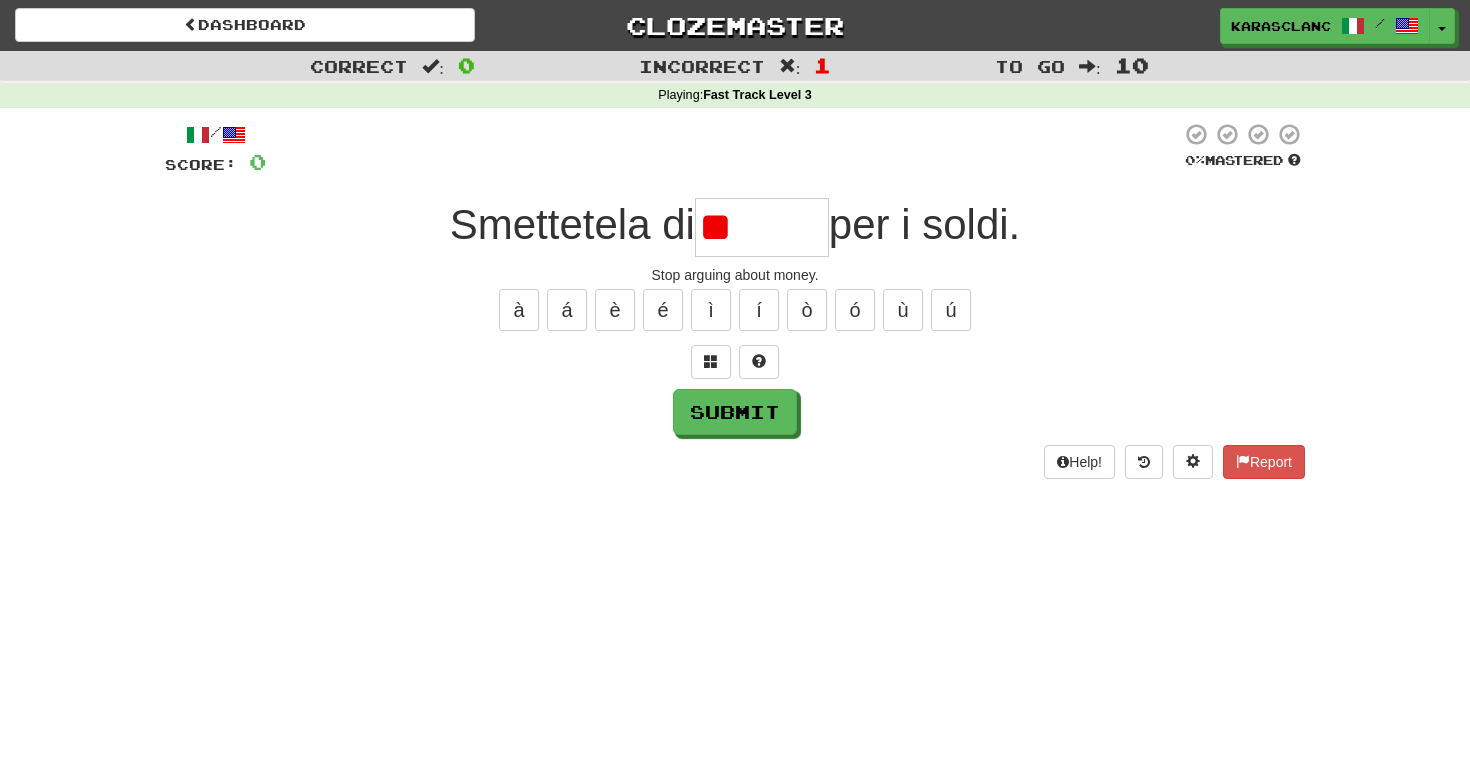 type on "*" 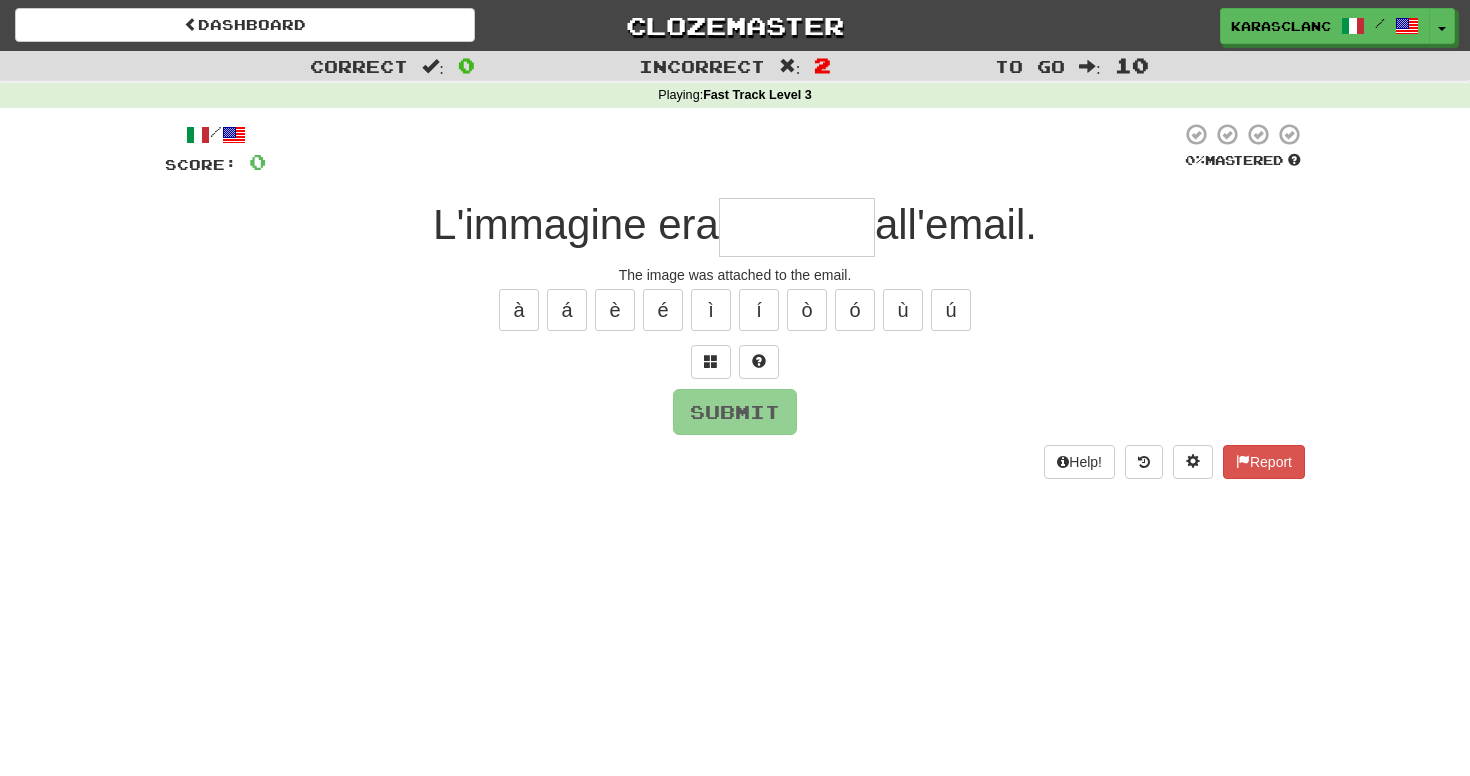 type on "*" 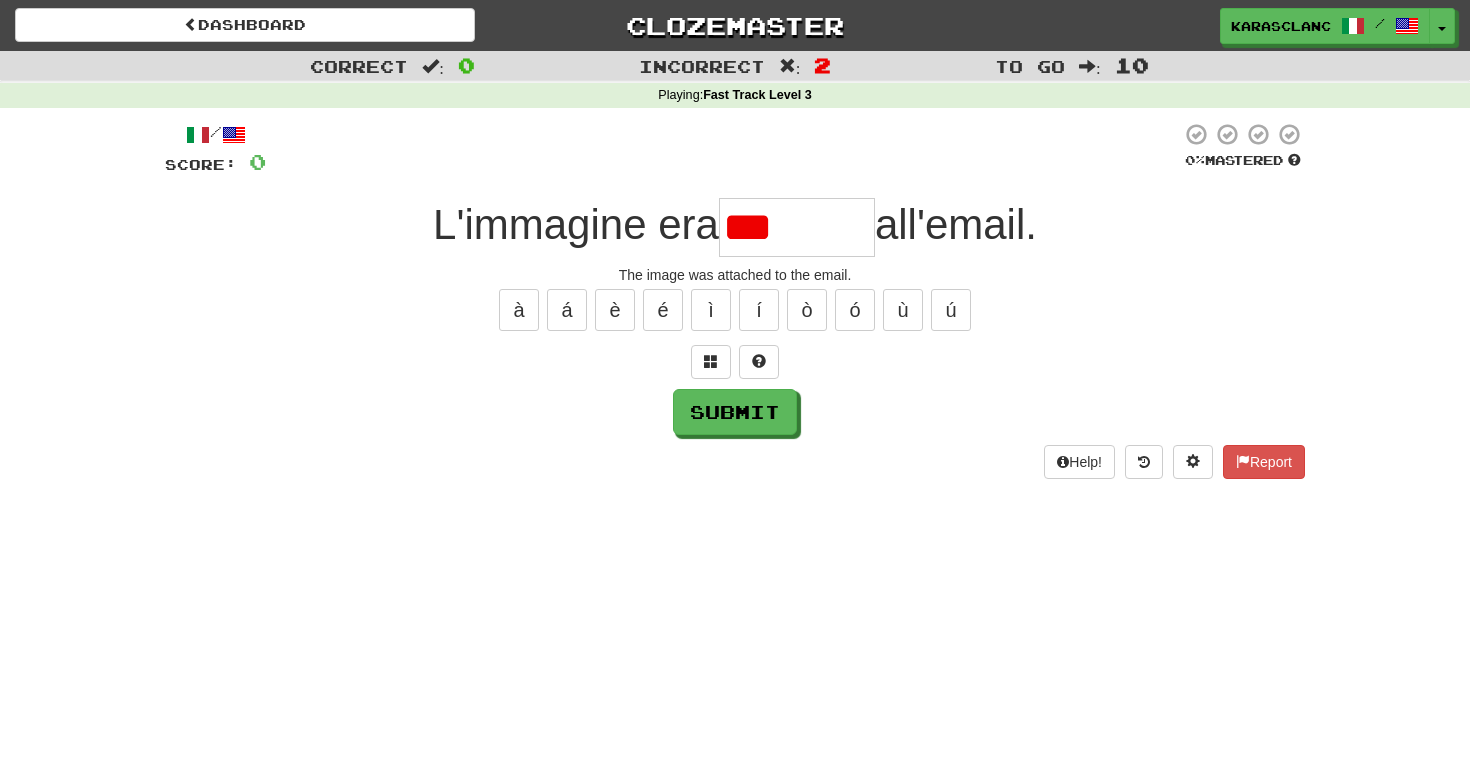 type on "********" 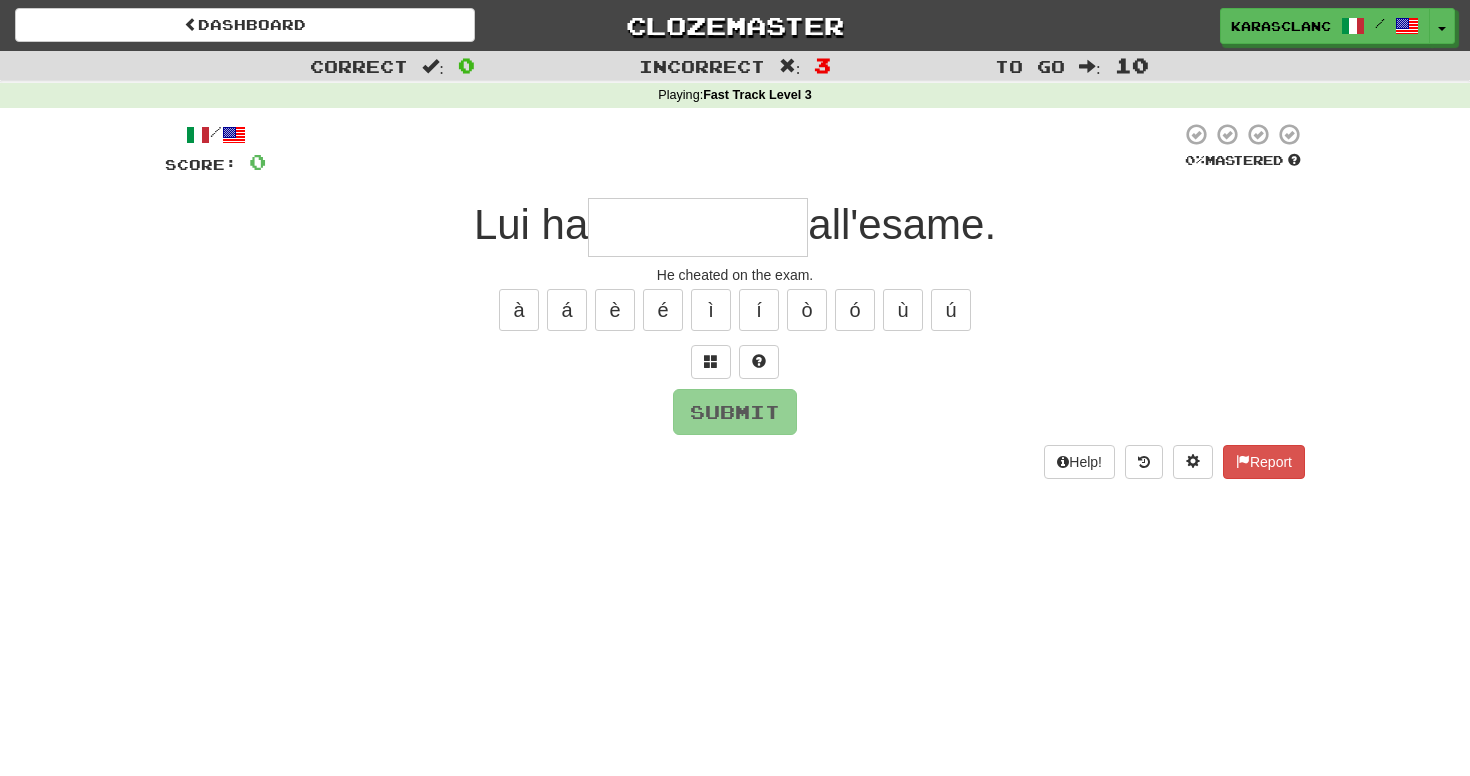 type on "**********" 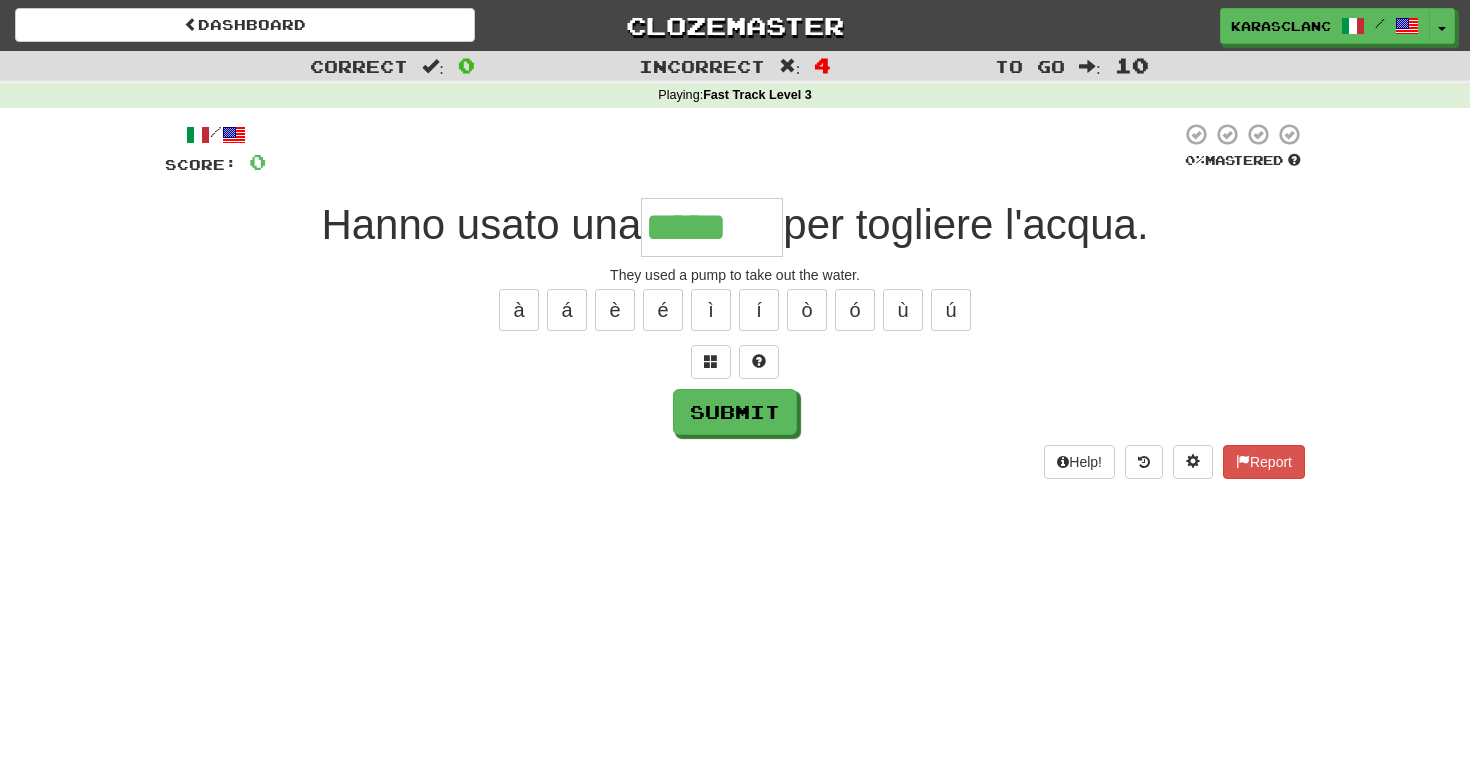 type on "*****" 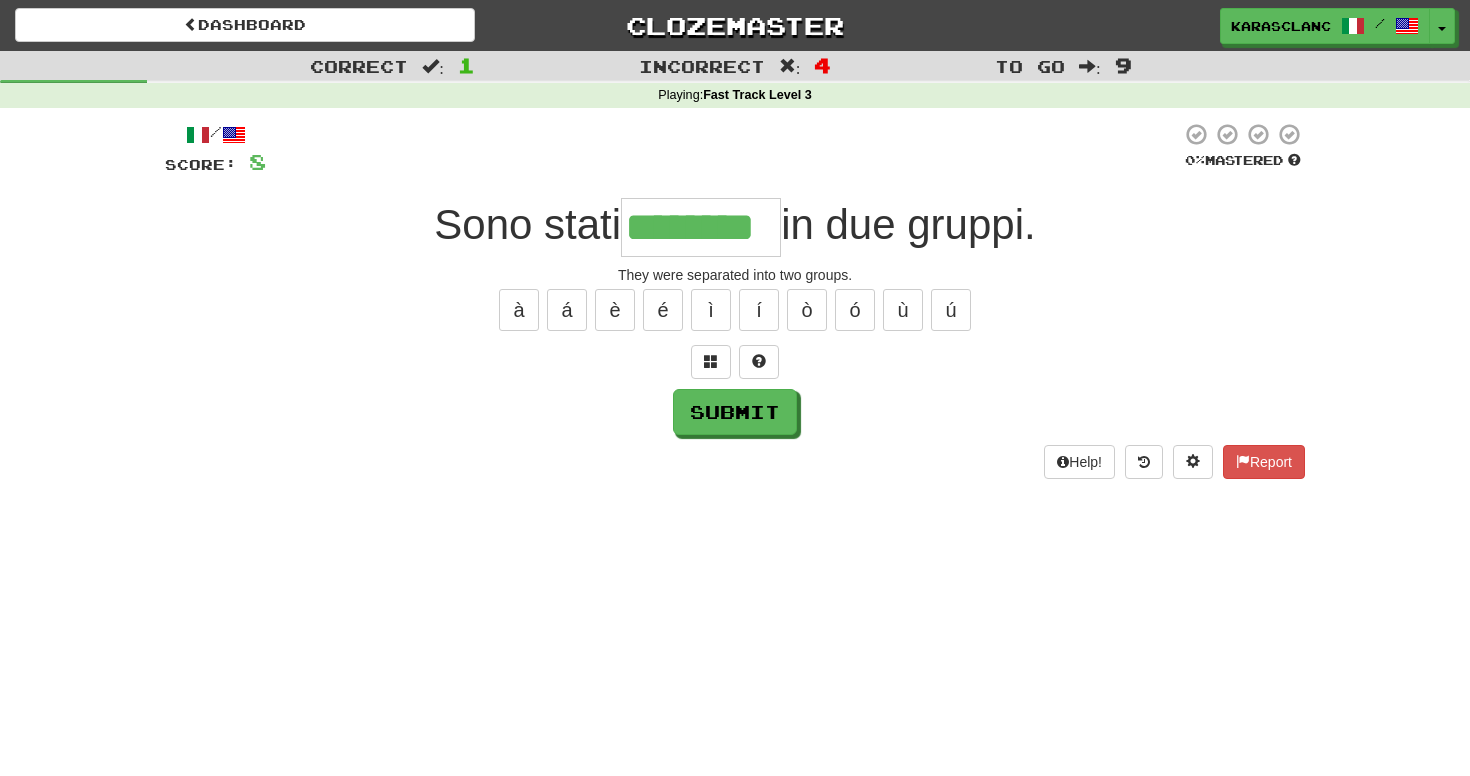 type on "********" 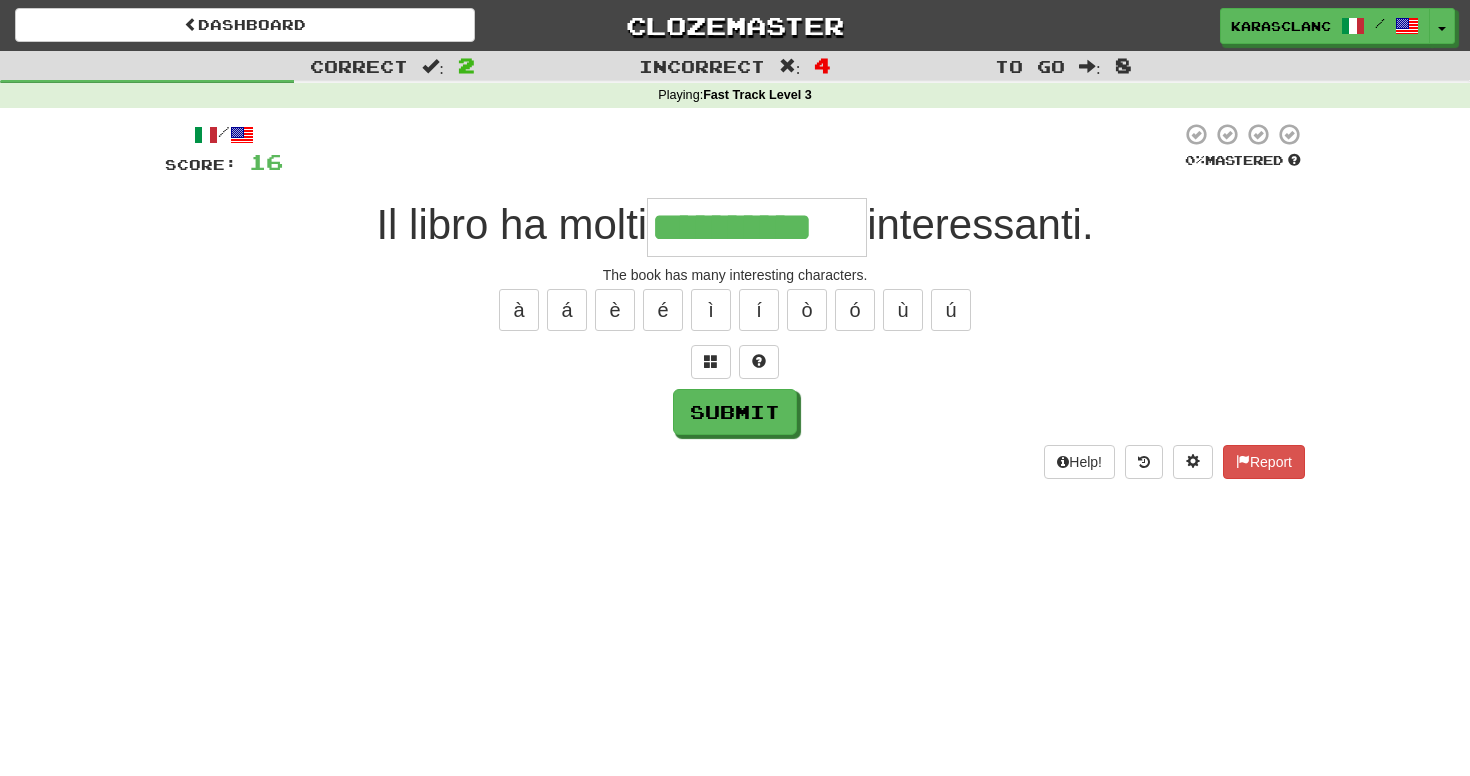 type on "**********" 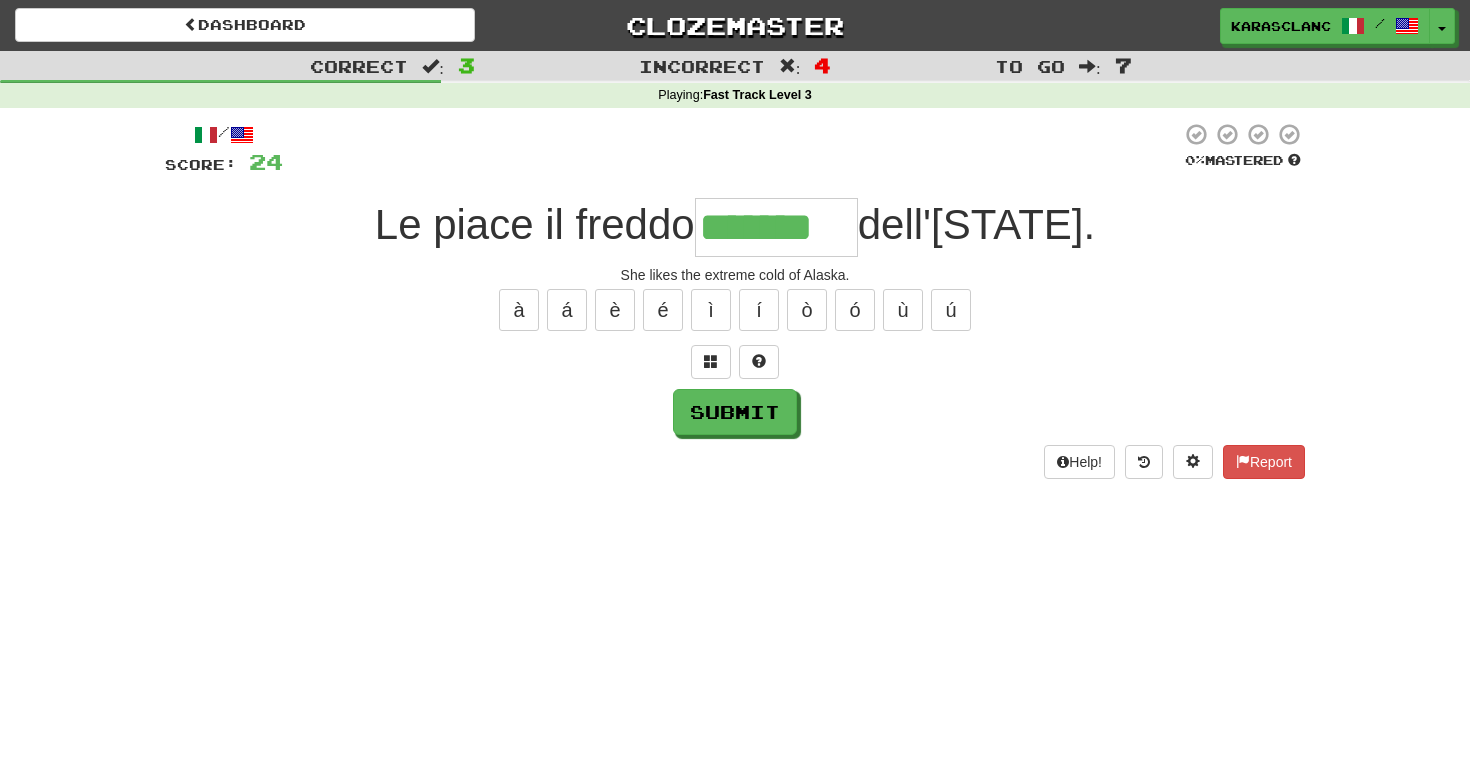 type on "*******" 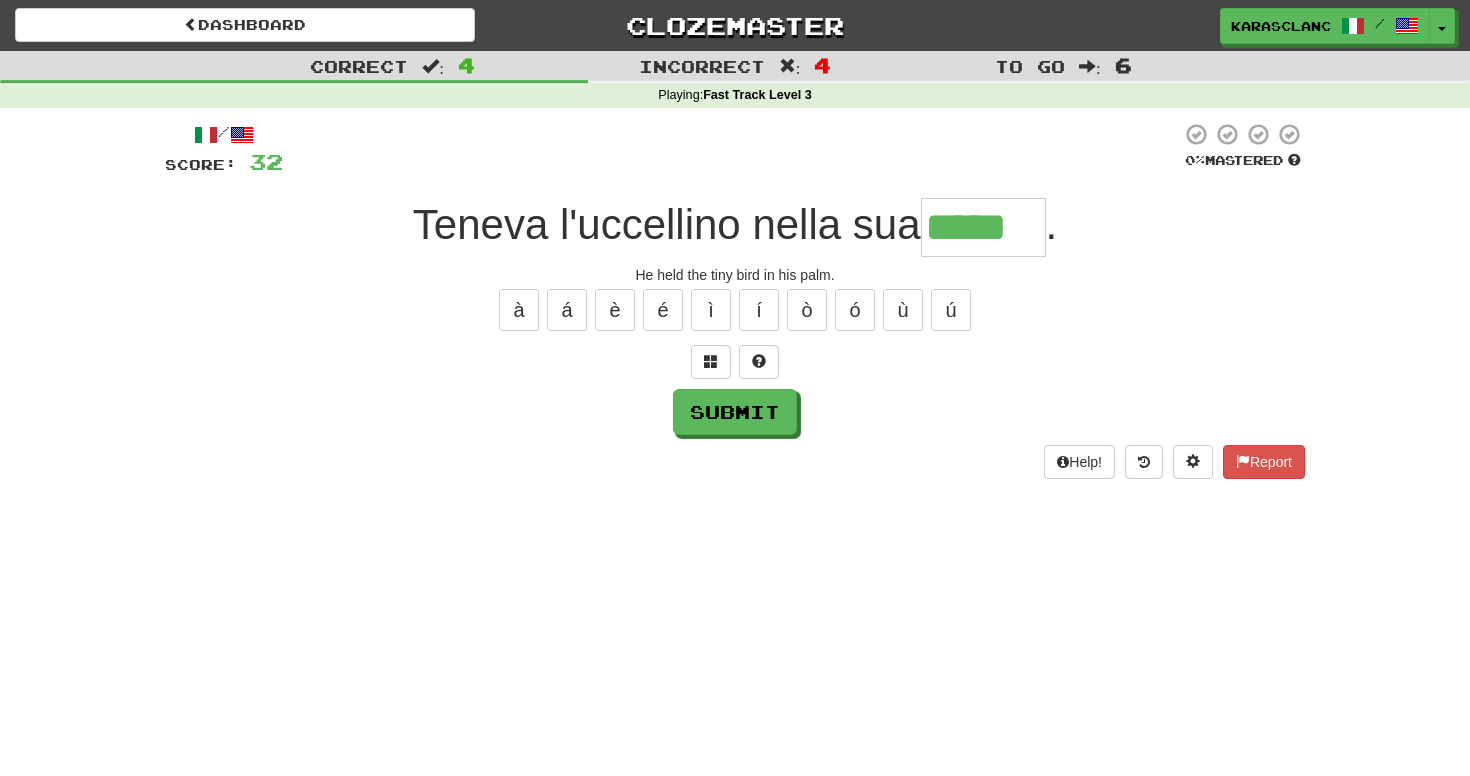 type on "*****" 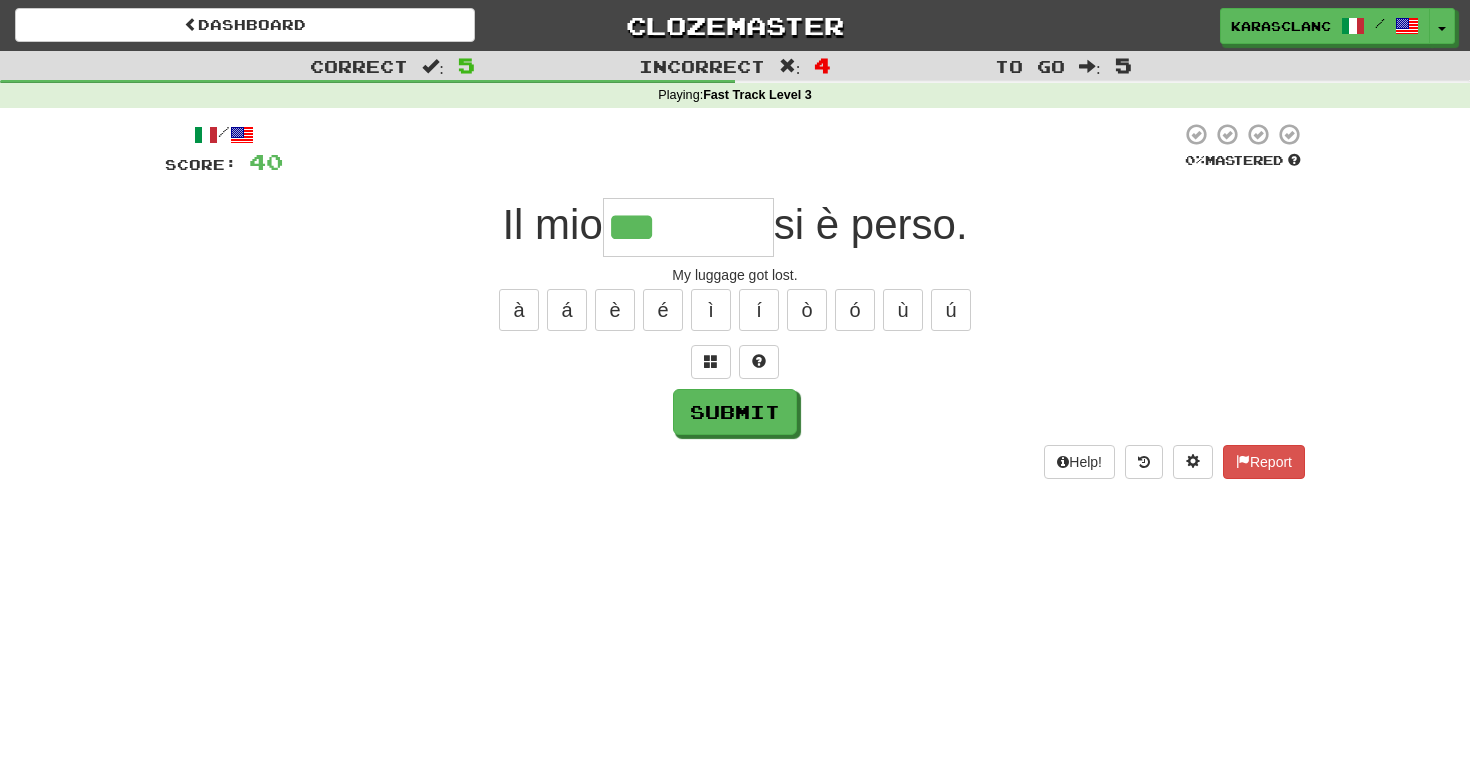 type on "********" 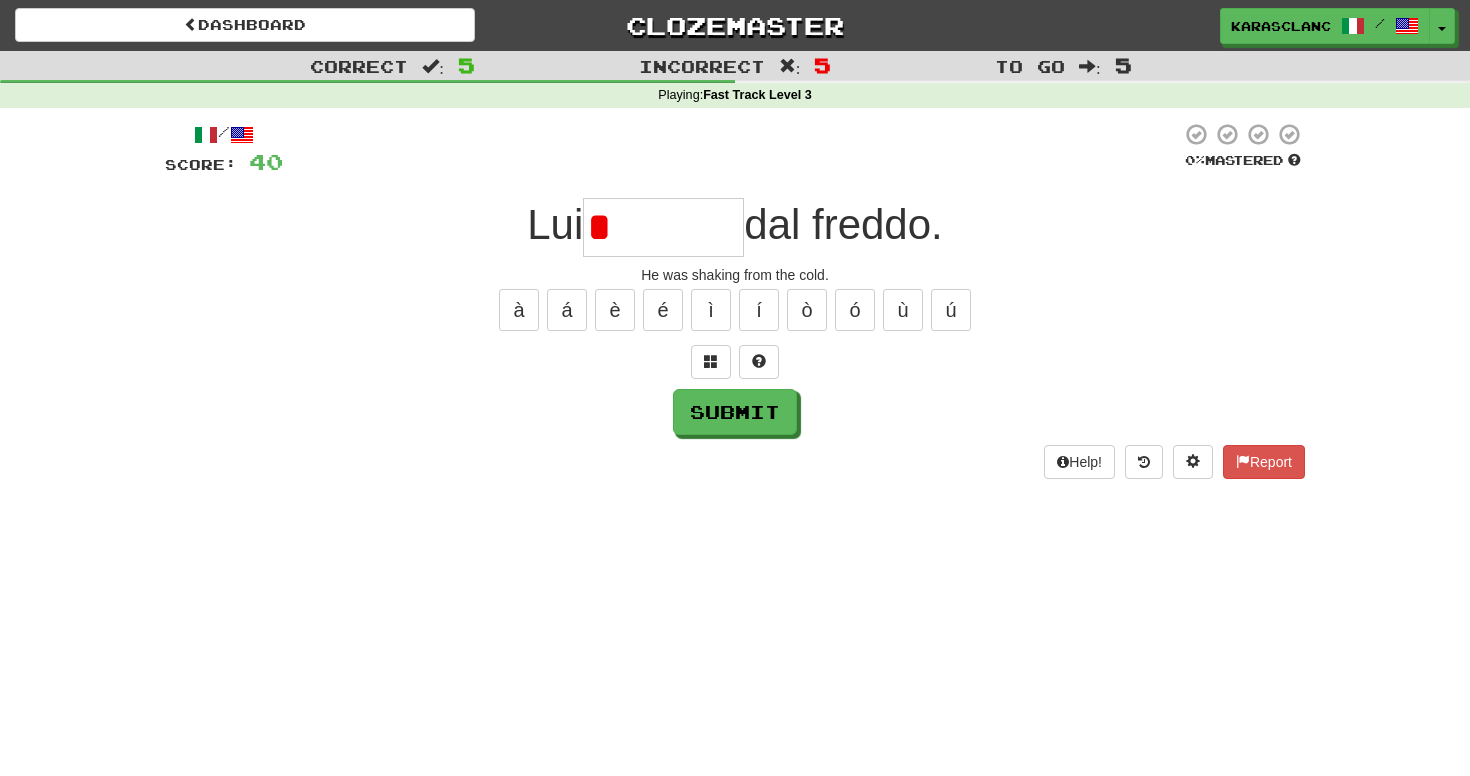 type on "*******" 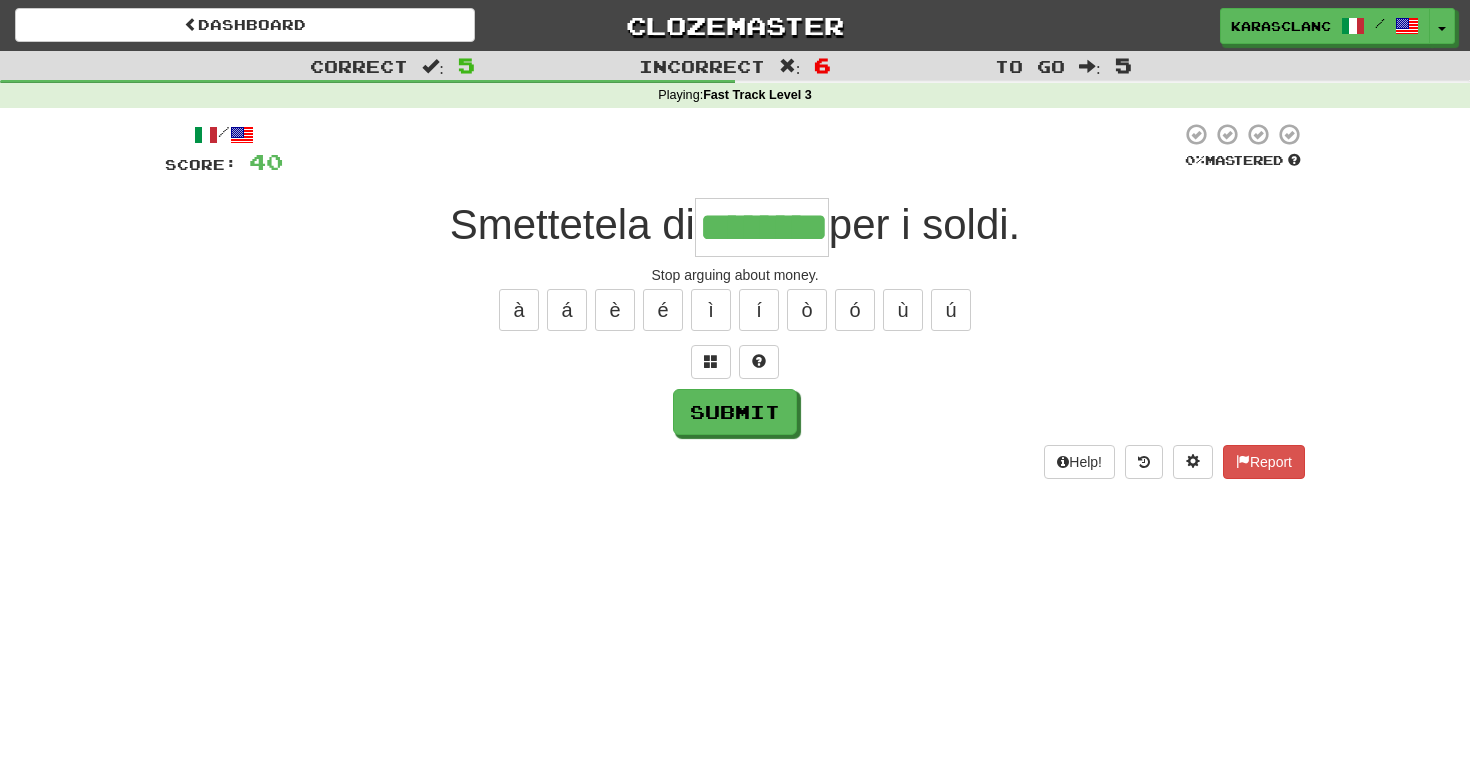 type on "********" 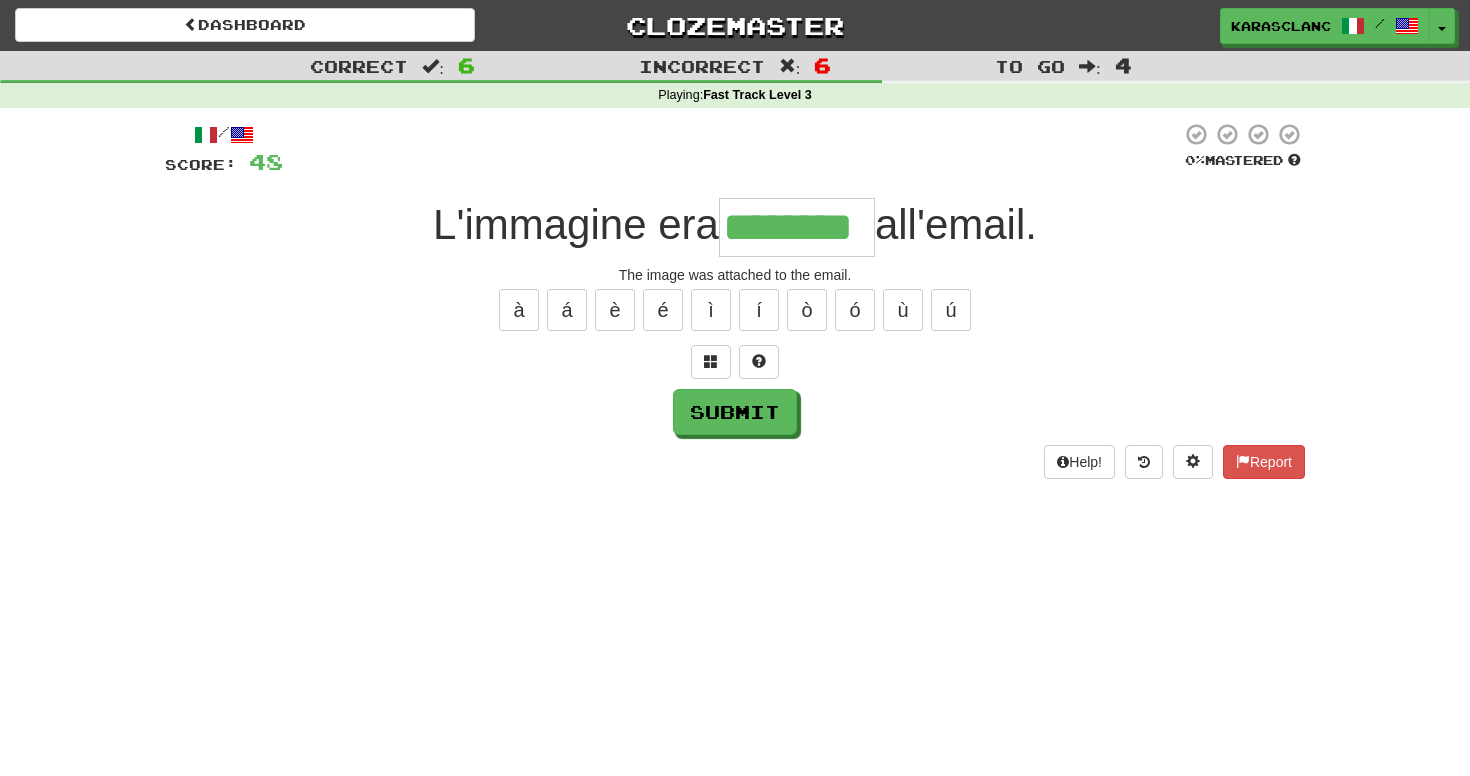 type on "********" 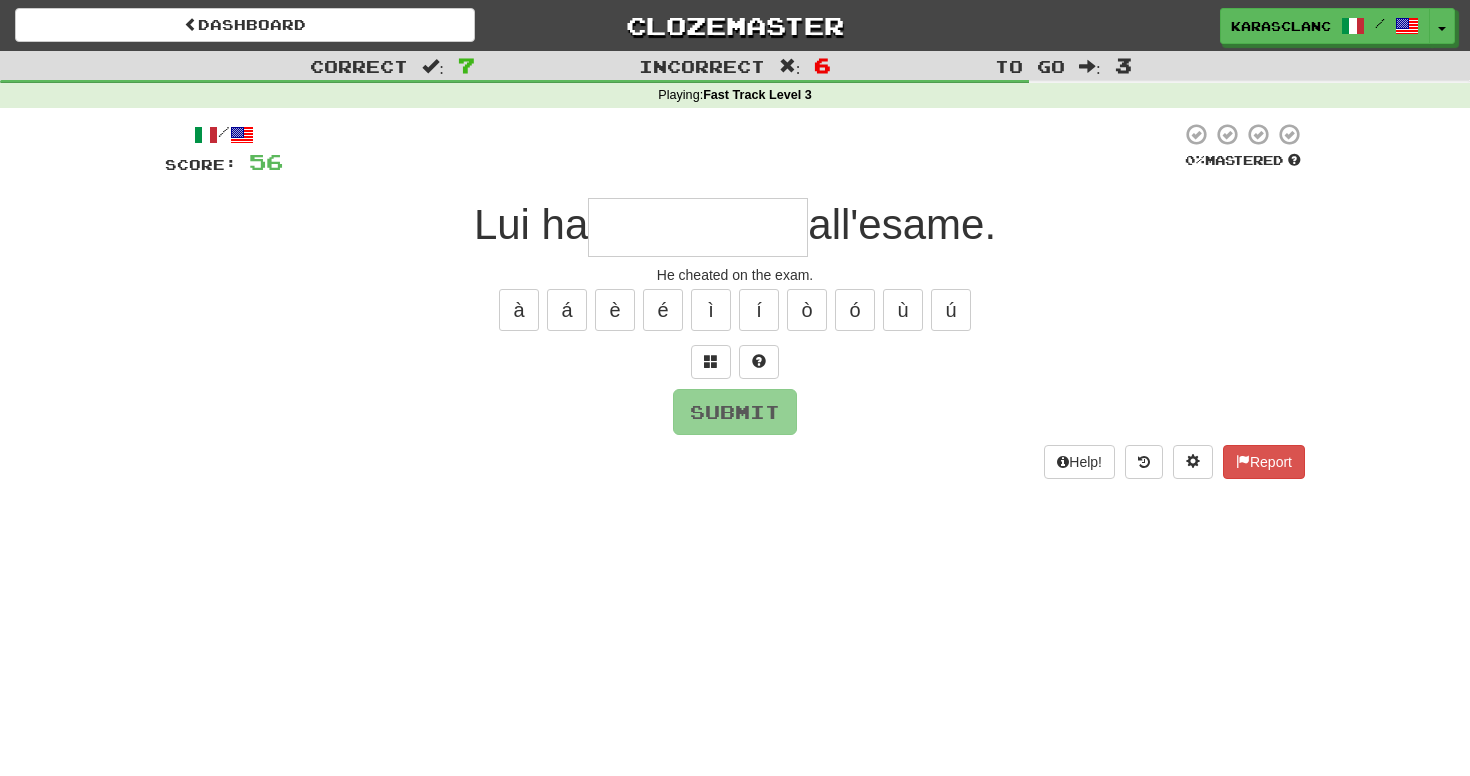type on "**********" 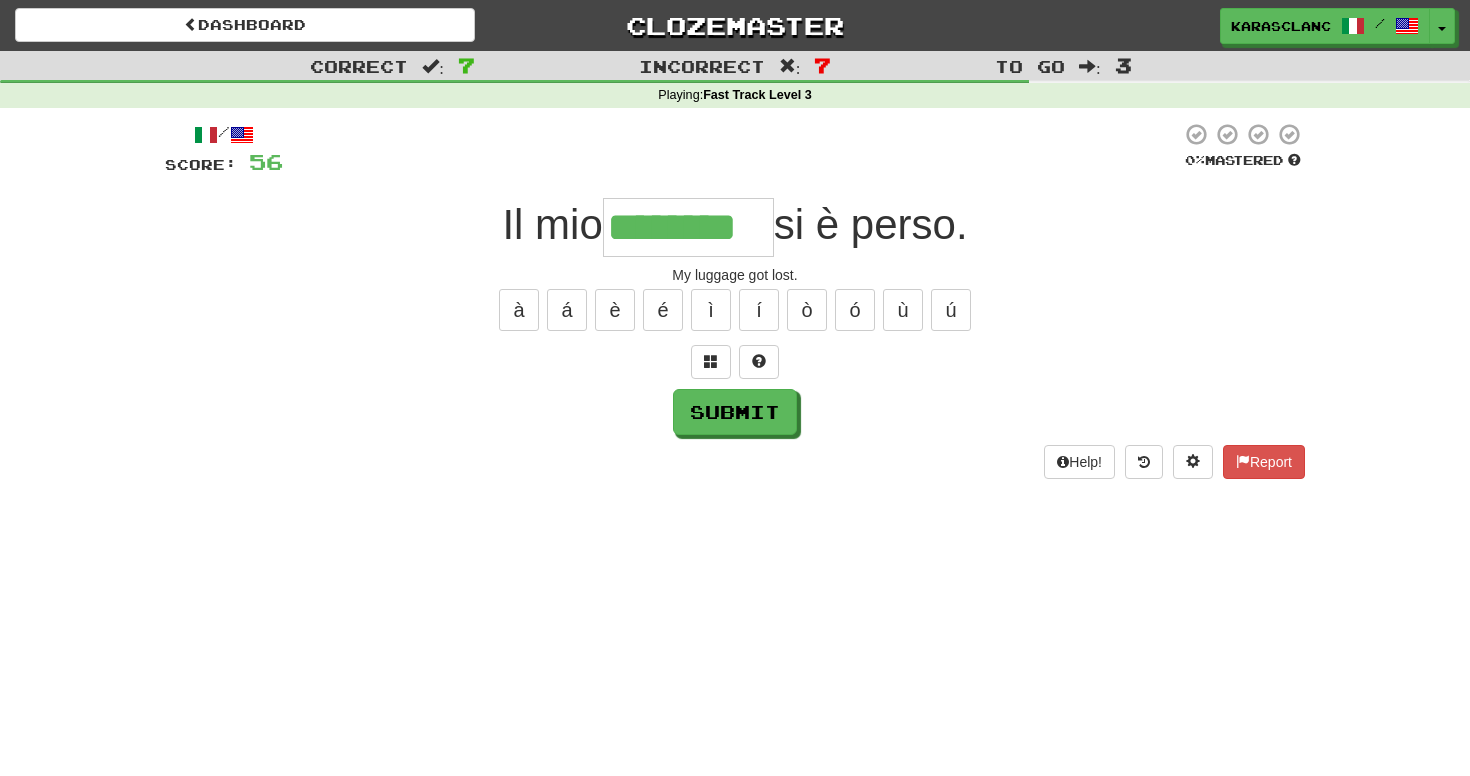 type on "********" 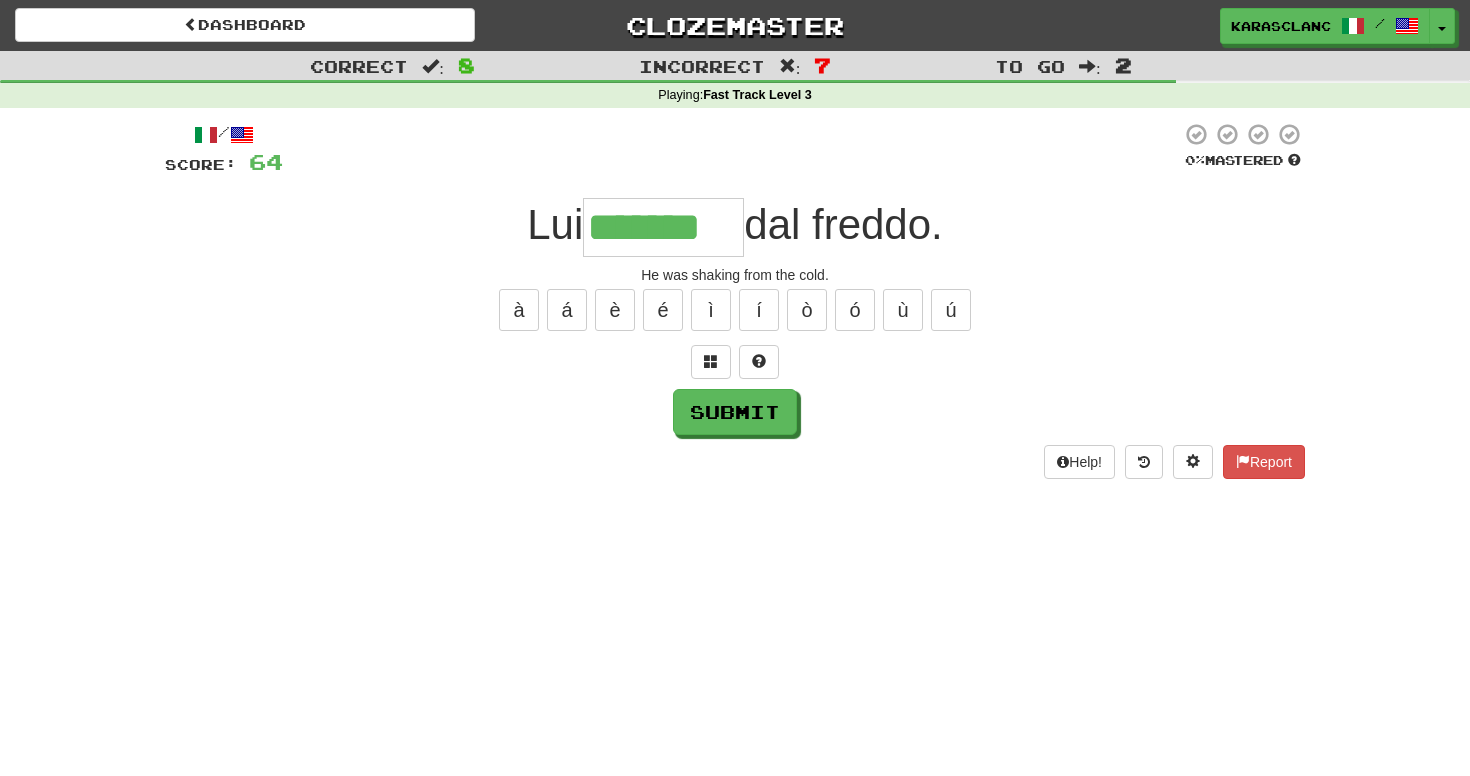 type on "*******" 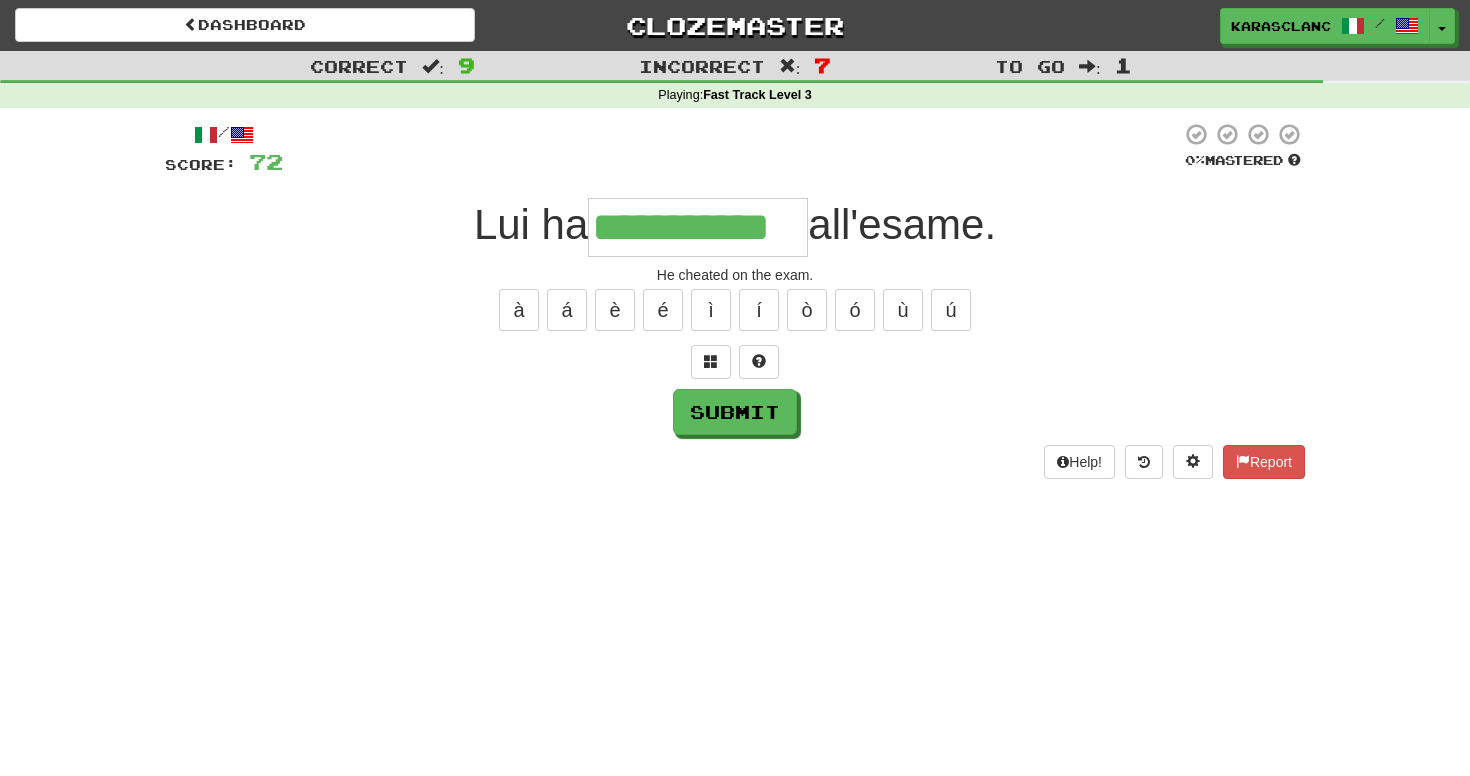 type on "**********" 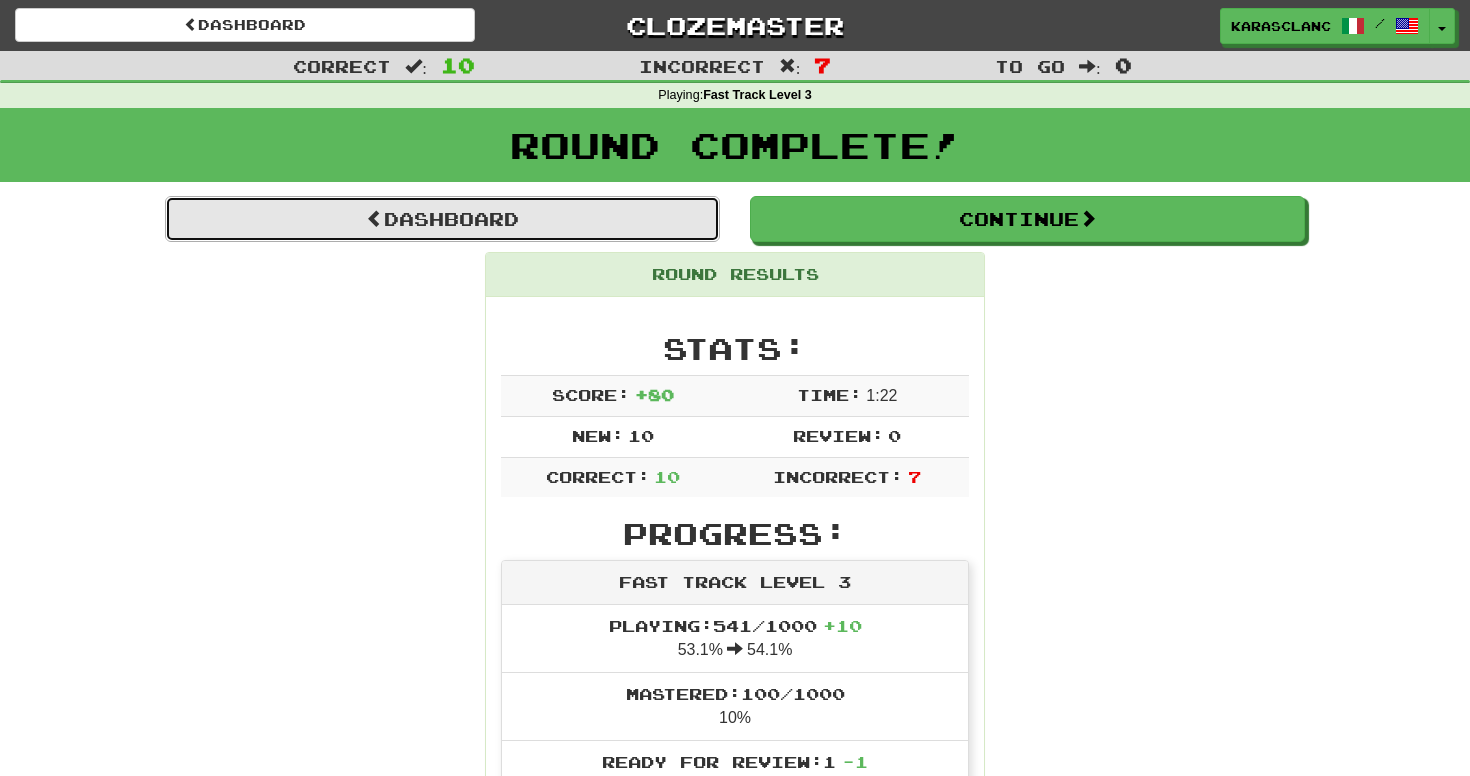 click on "Dashboard" at bounding box center (442, 219) 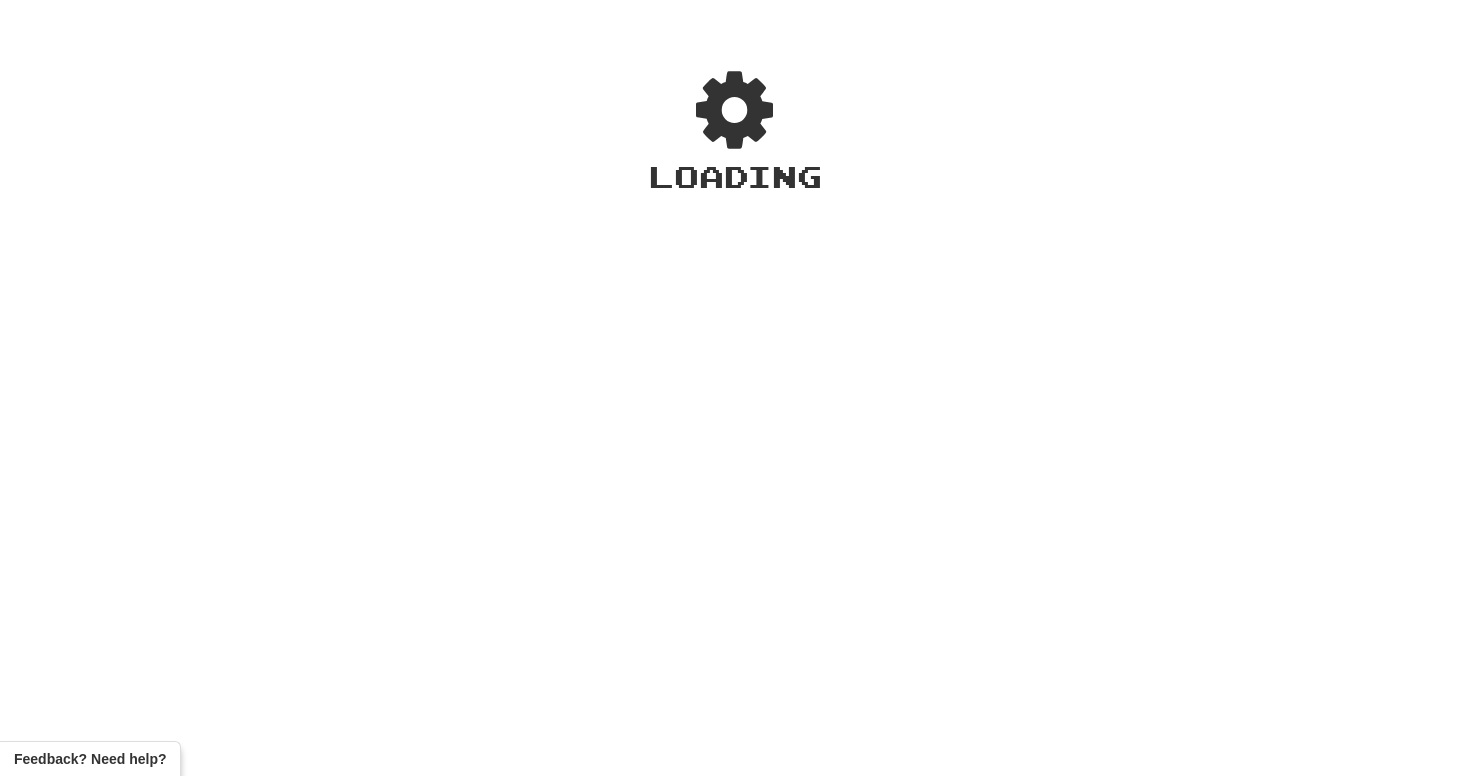 scroll, scrollTop: 0, scrollLeft: 0, axis: both 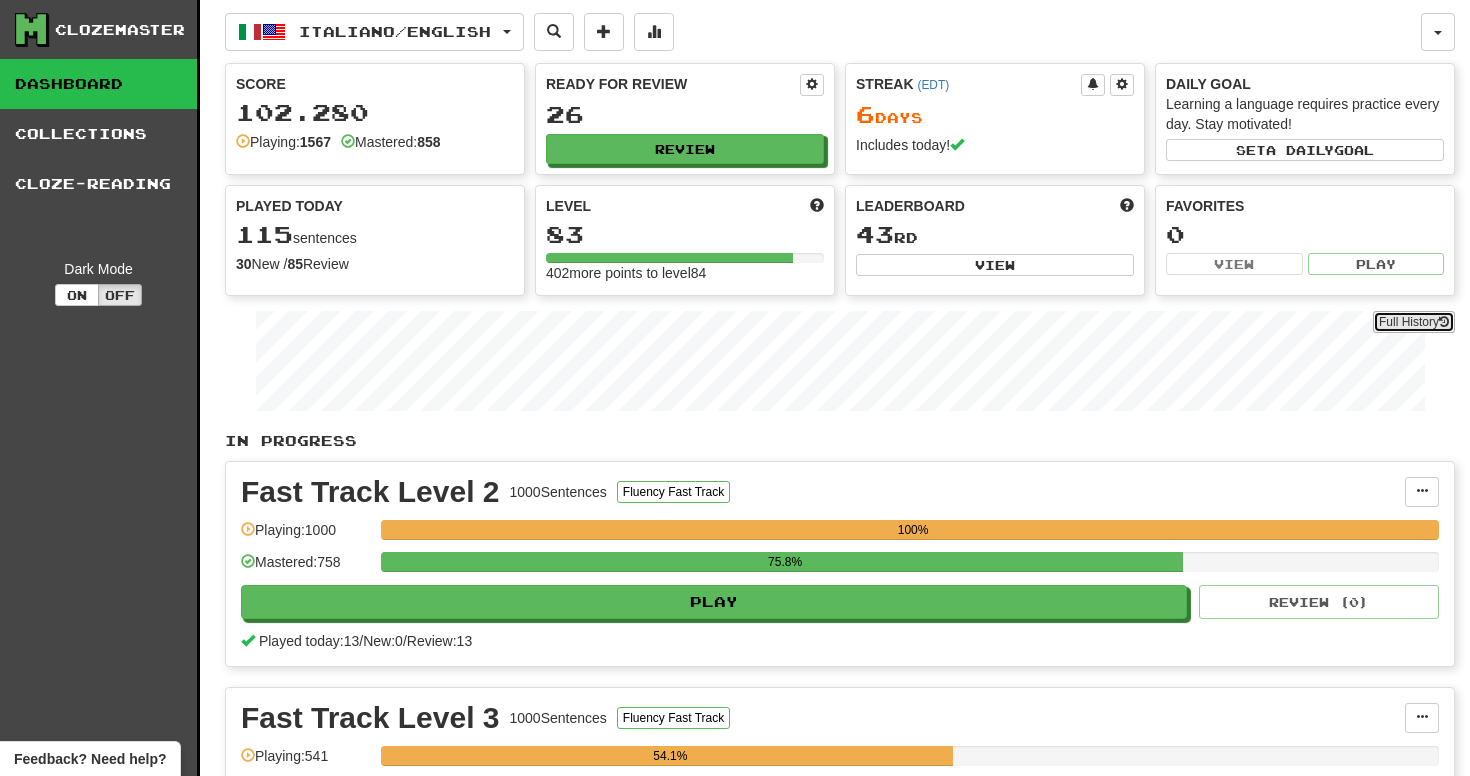 click on "Full History" at bounding box center [1414, 322] 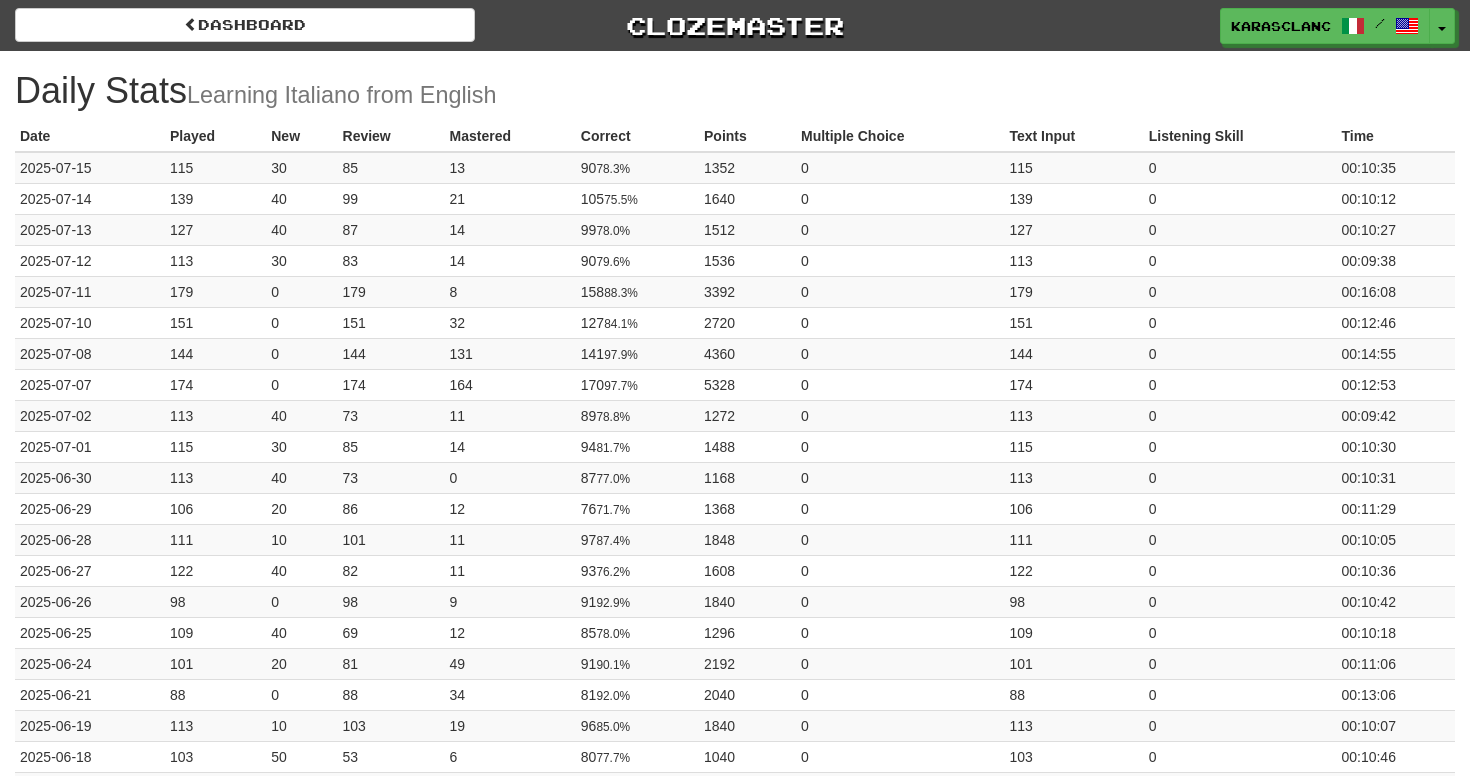 scroll, scrollTop: 0, scrollLeft: 0, axis: both 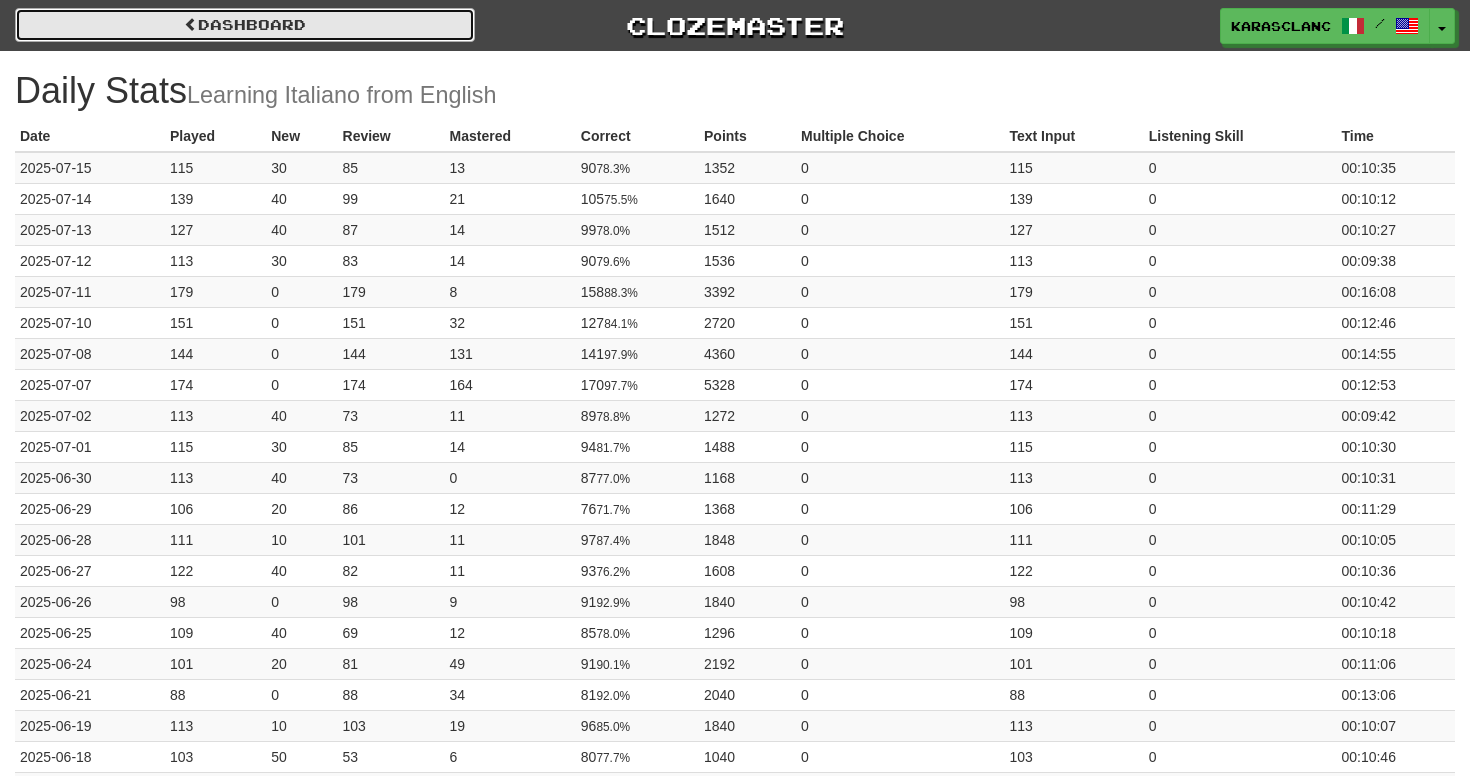 click on "Dashboard" at bounding box center (245, 25) 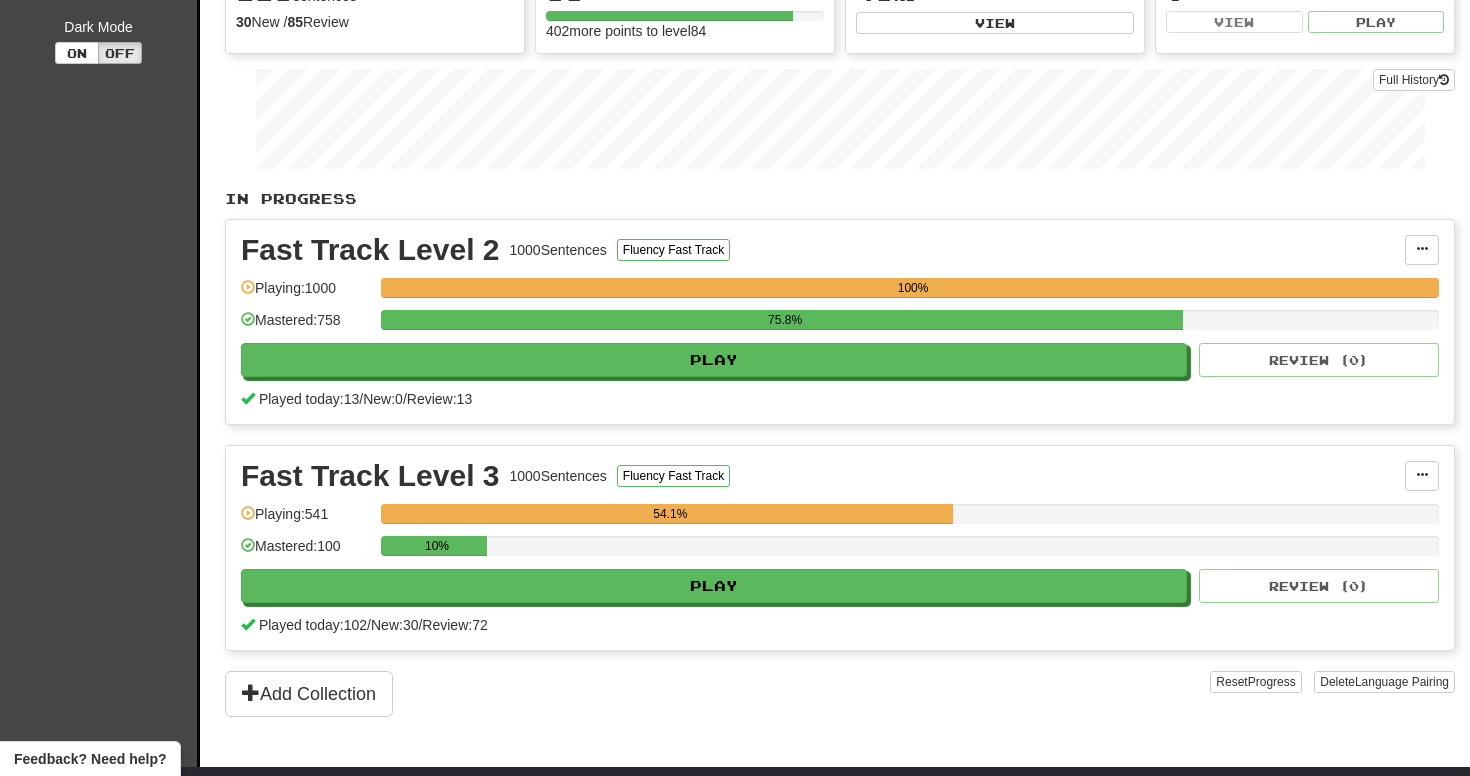 scroll, scrollTop: 0, scrollLeft: 0, axis: both 